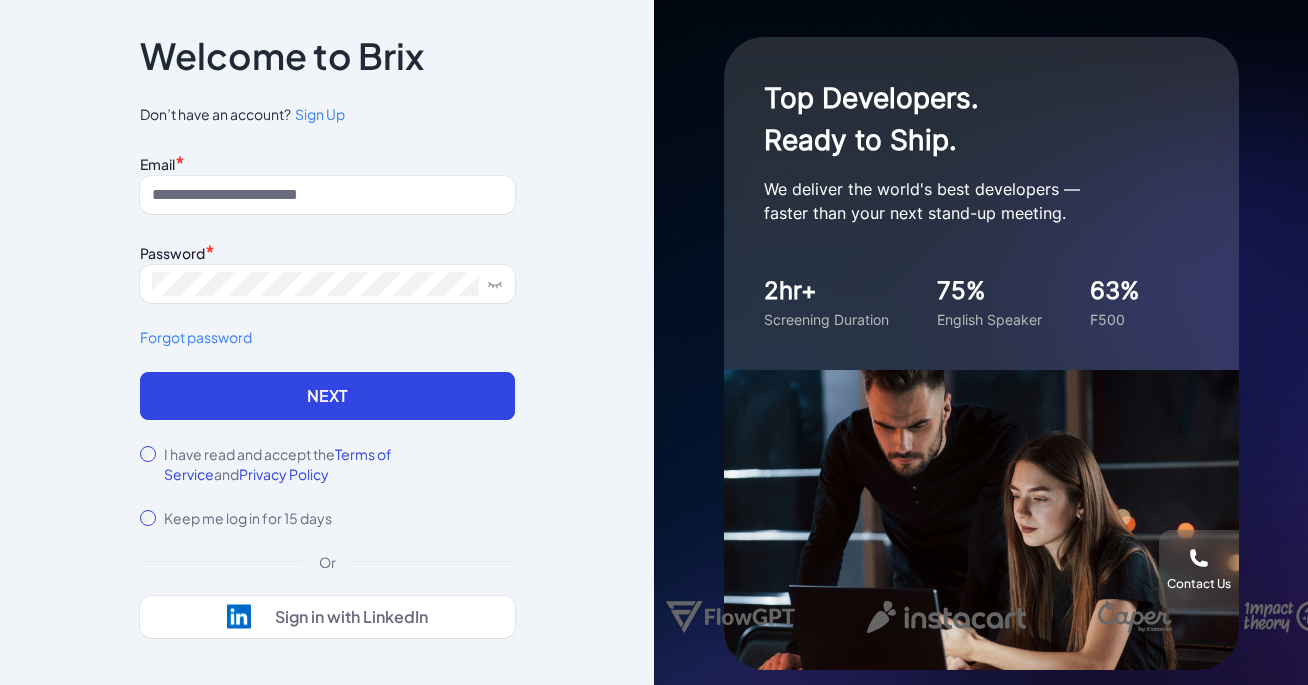 scroll, scrollTop: 0, scrollLeft: 0, axis: both 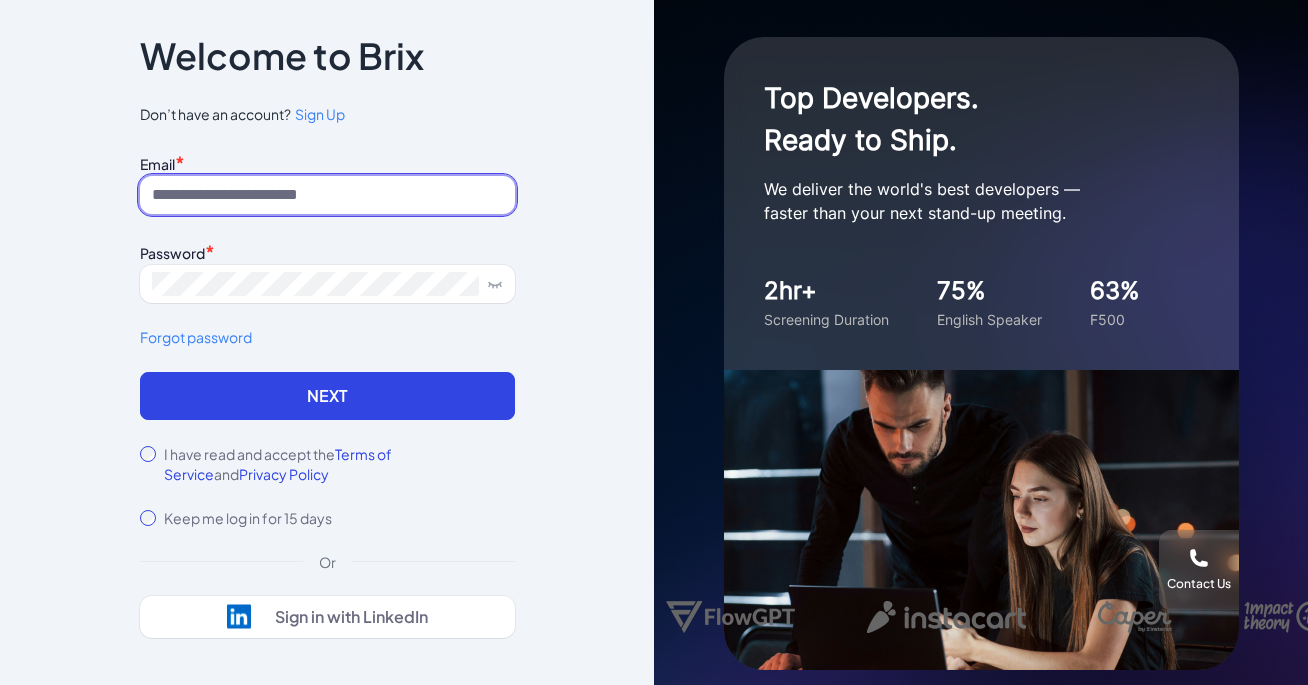 click at bounding box center (327, 195) 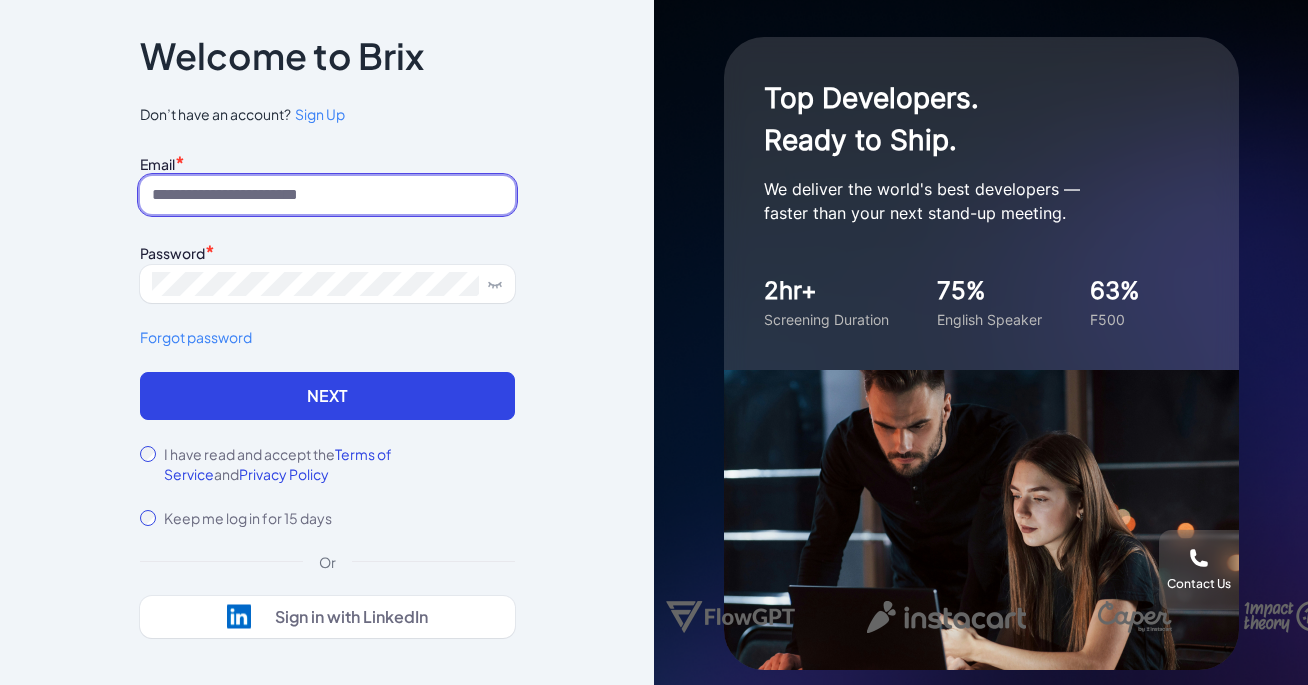 type on "**********" 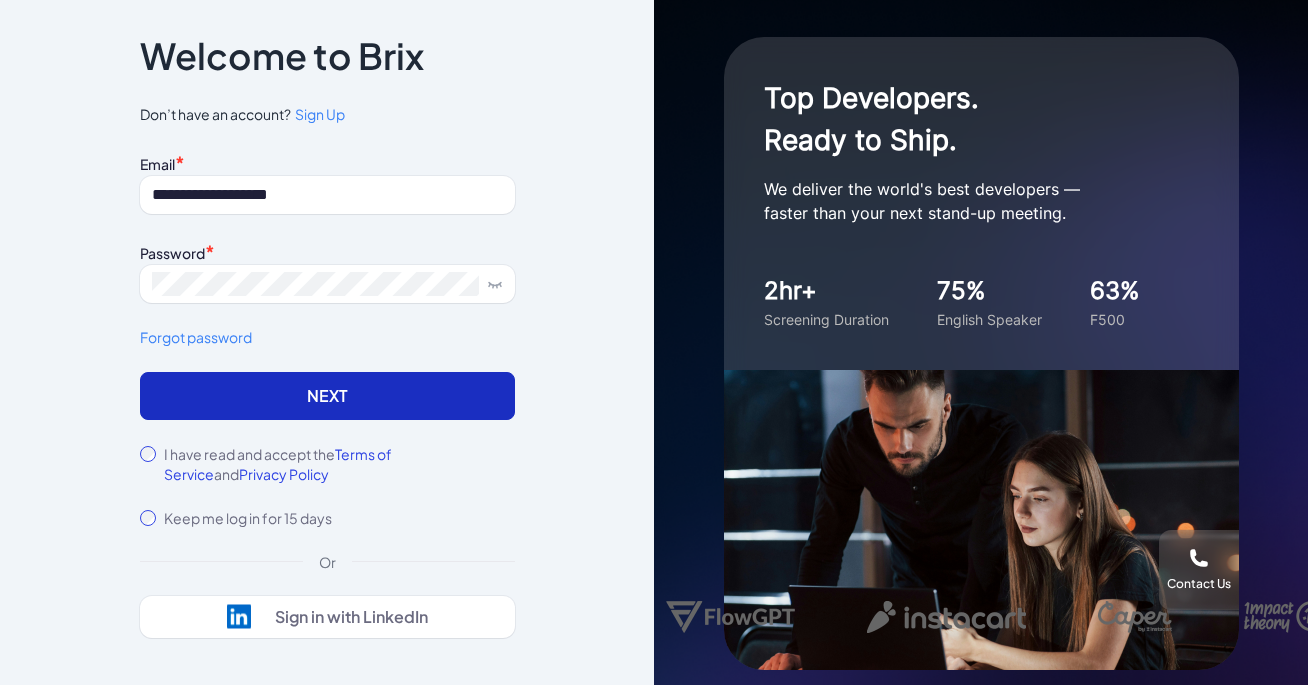 click on "Next" at bounding box center [327, 396] 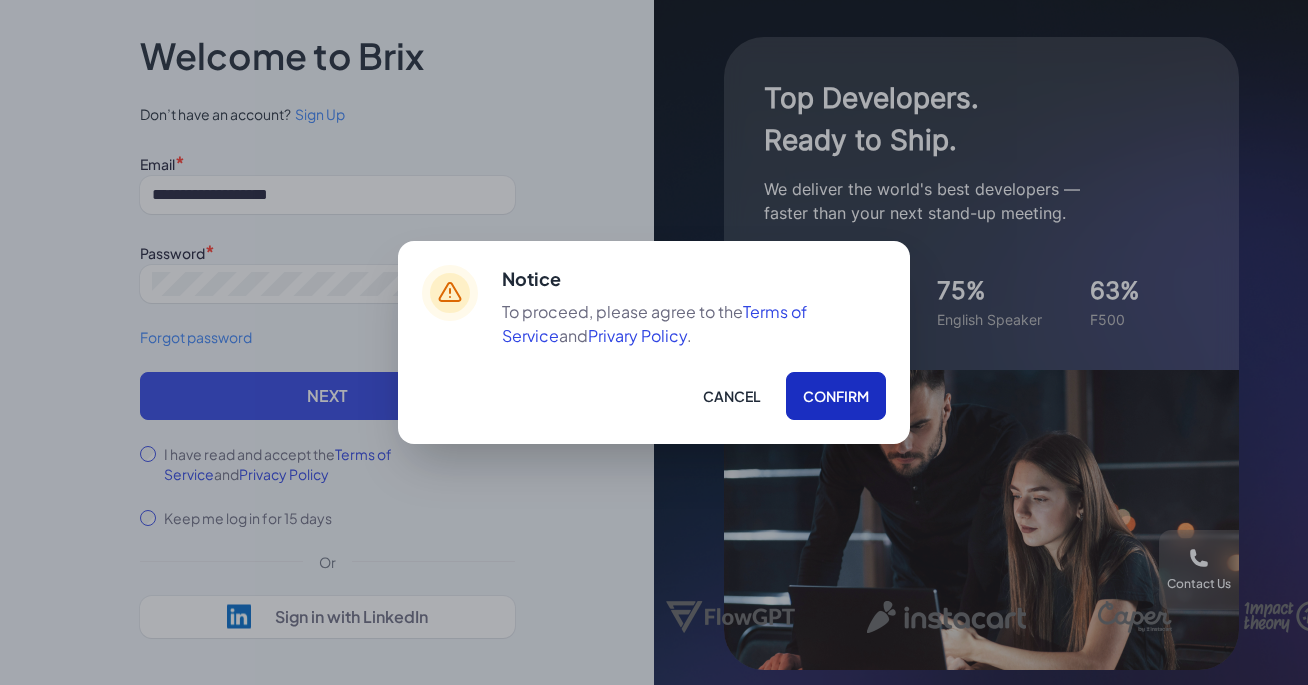 click on "Confirm" at bounding box center [836, 396] 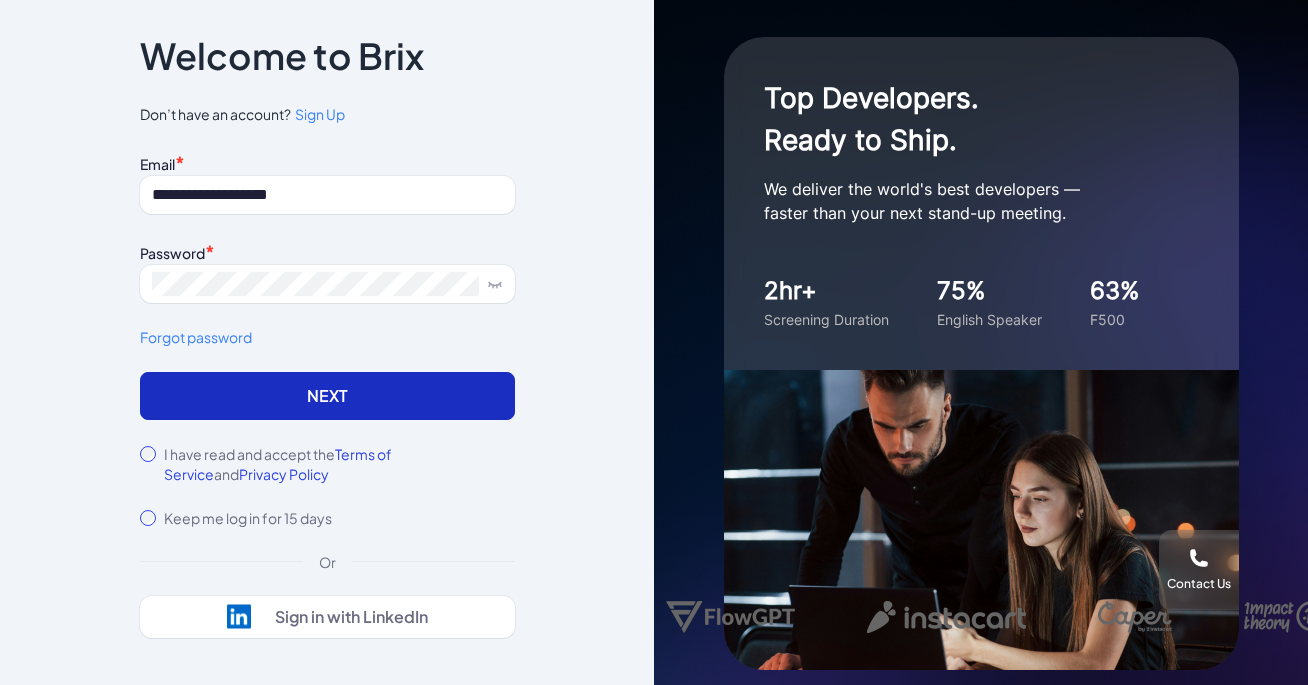 click on "Next" at bounding box center [327, 396] 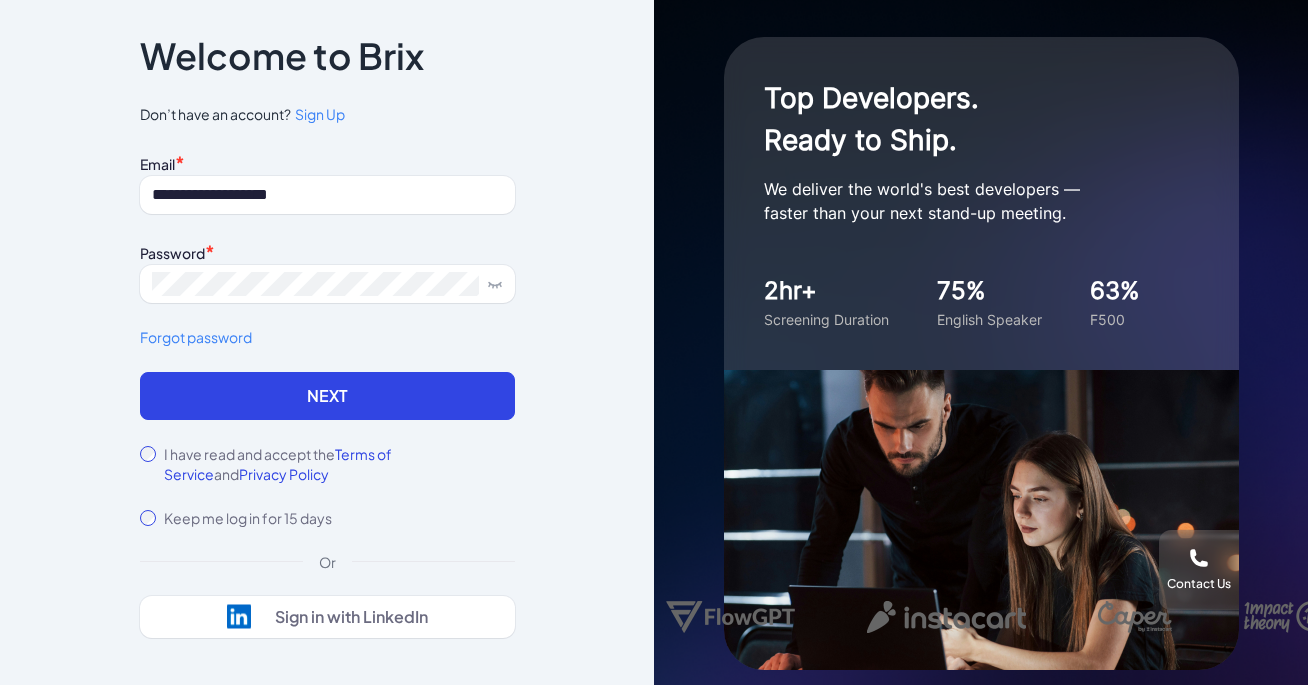 click on "Forgot password" at bounding box center [327, 337] 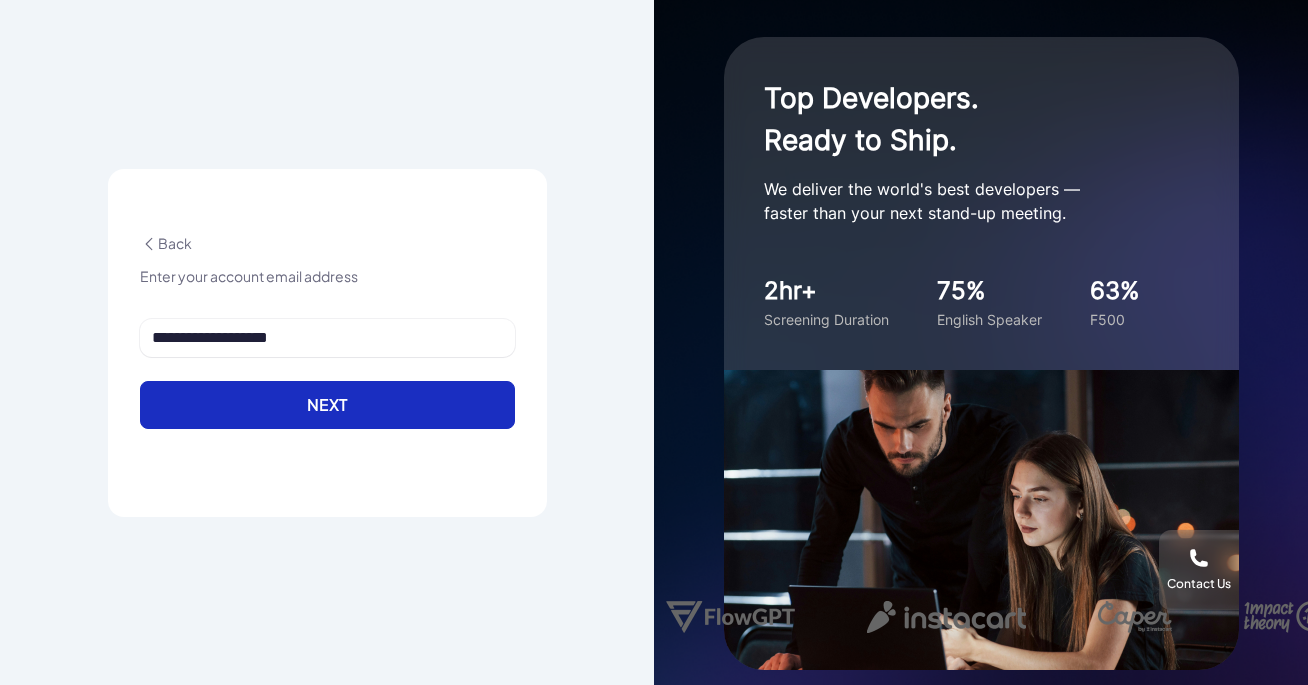 click on "Next" at bounding box center (327, 405) 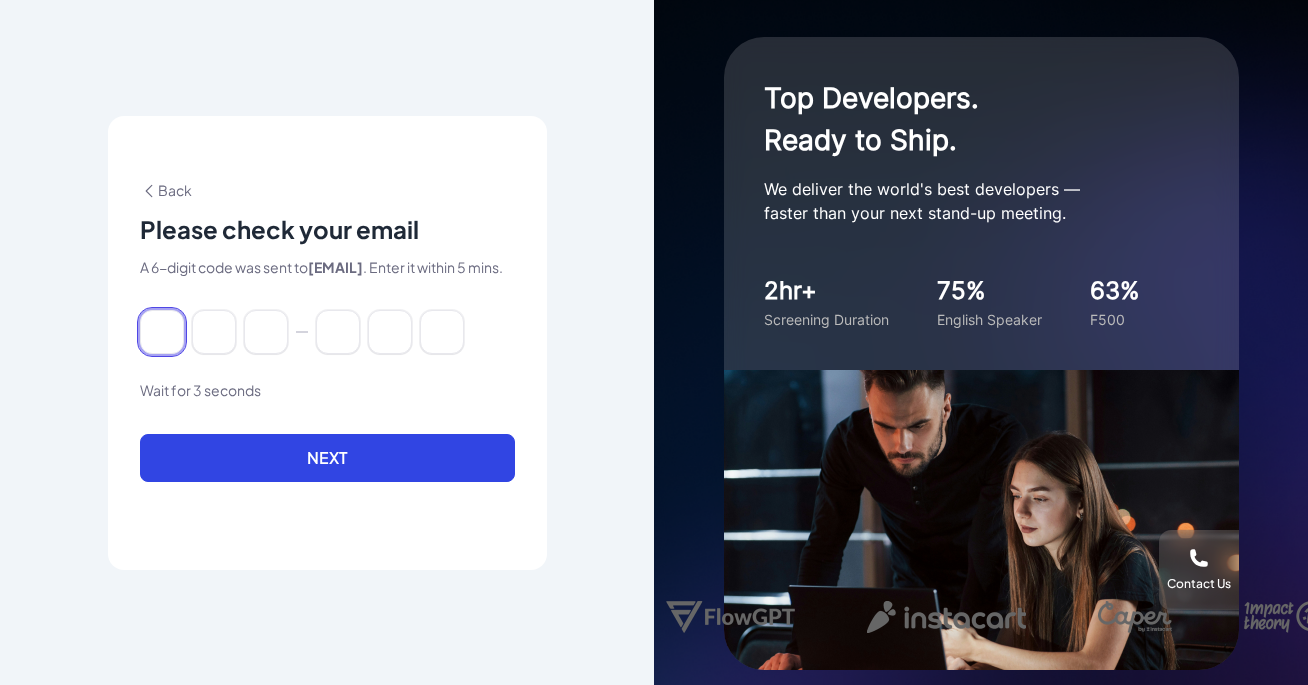 click at bounding box center [162, 332] 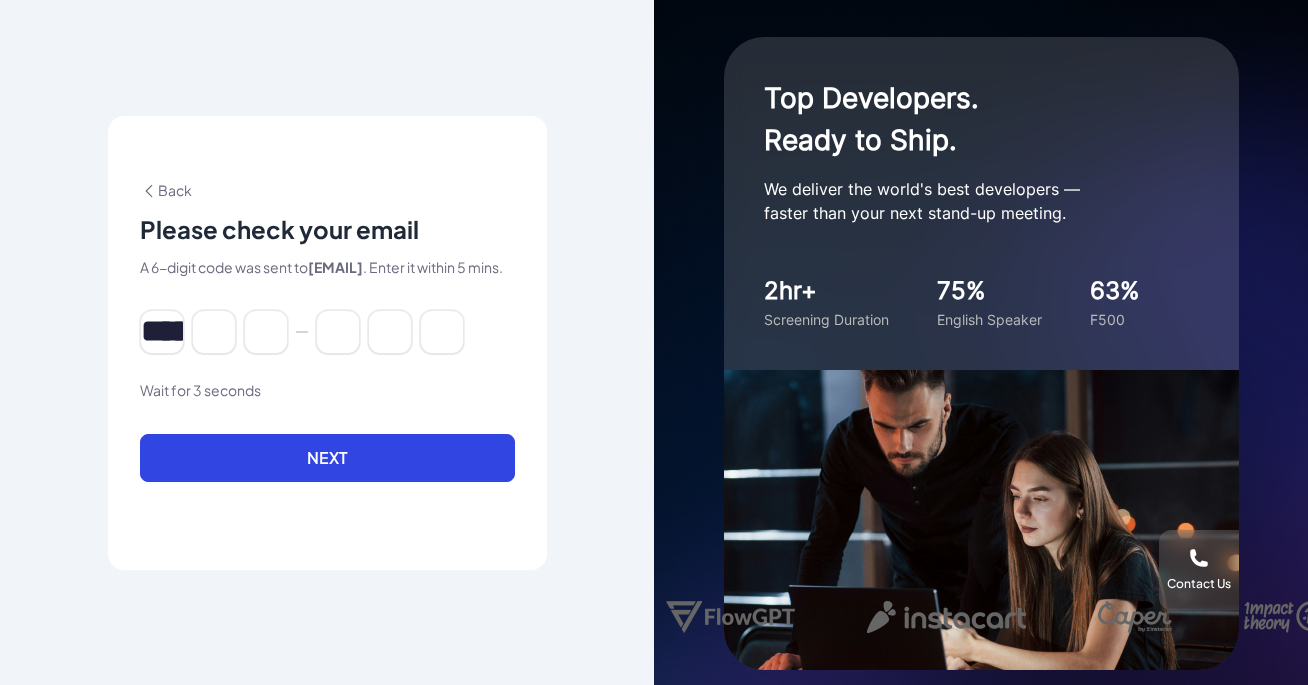 type on "*" 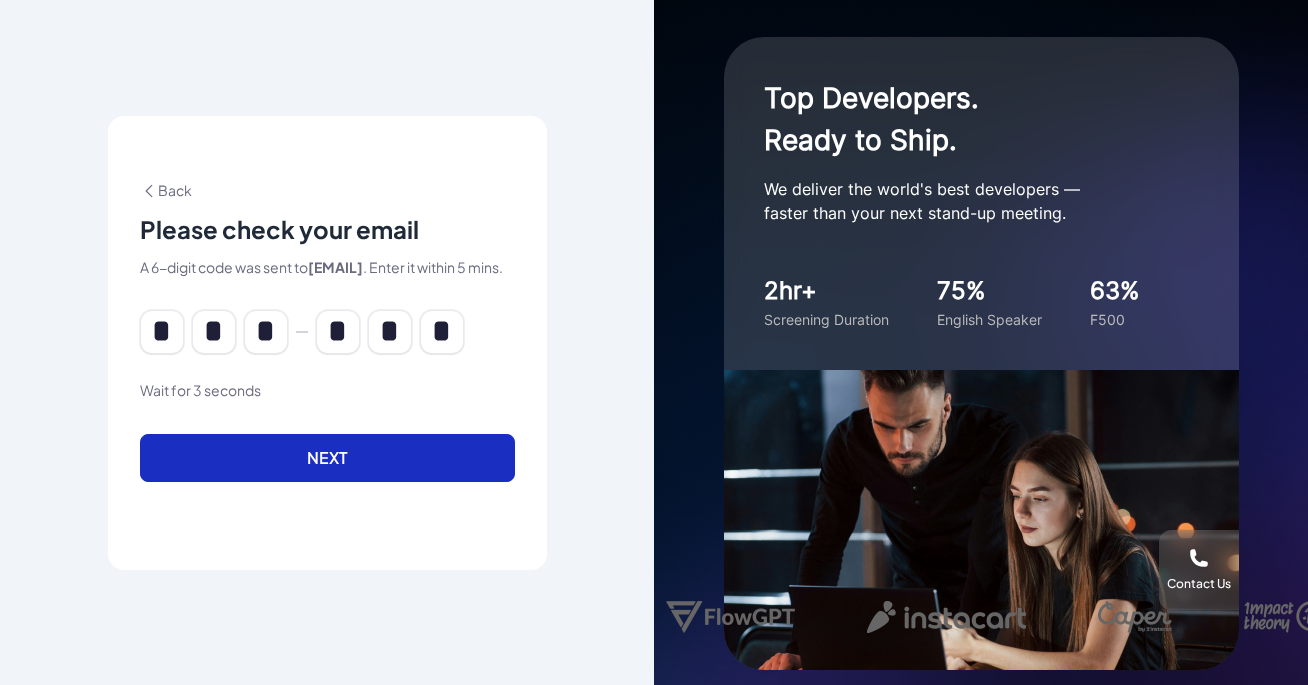 click on "Next" at bounding box center [327, 458] 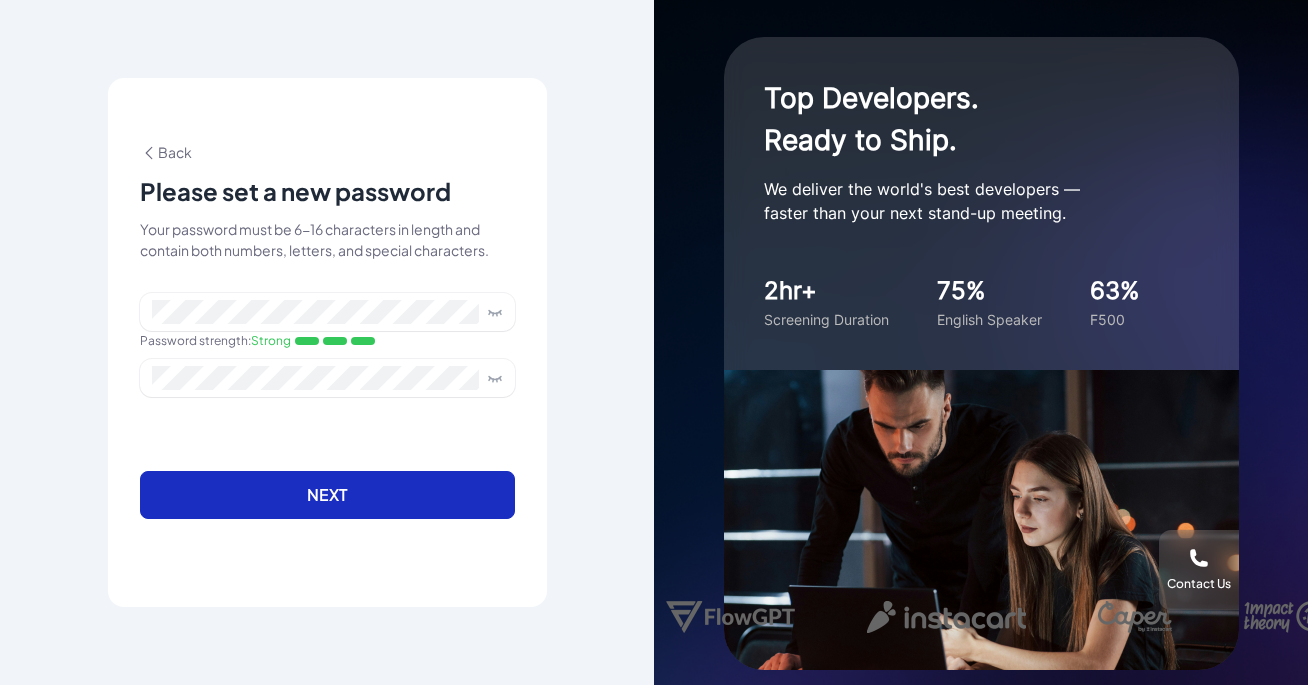 click on "Next" at bounding box center [327, 495] 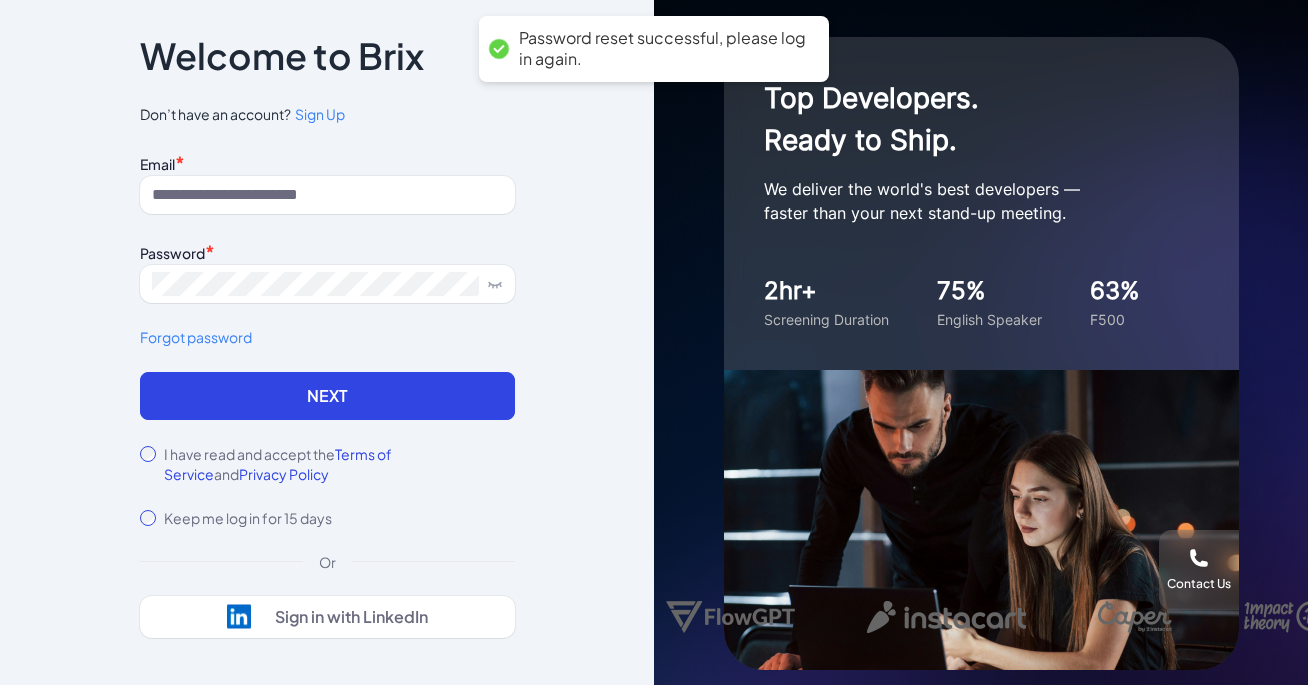 click on "Email *" at bounding box center [327, 162] 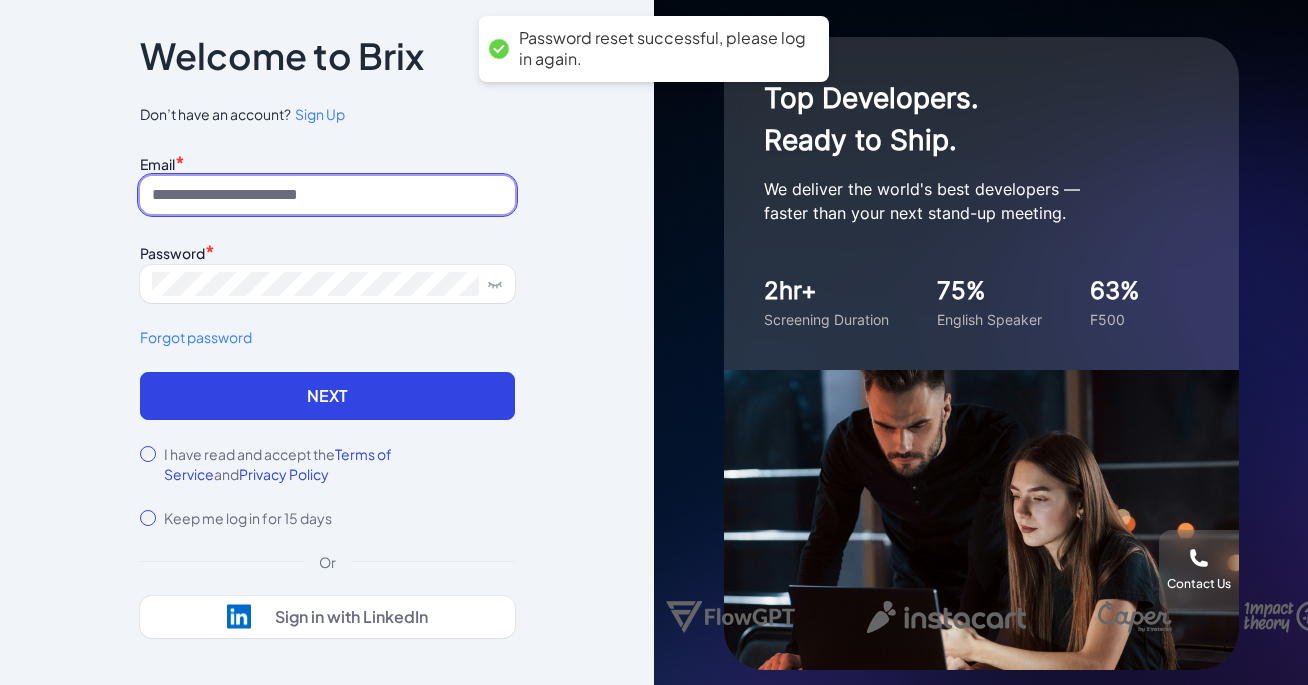 click at bounding box center (327, 195) 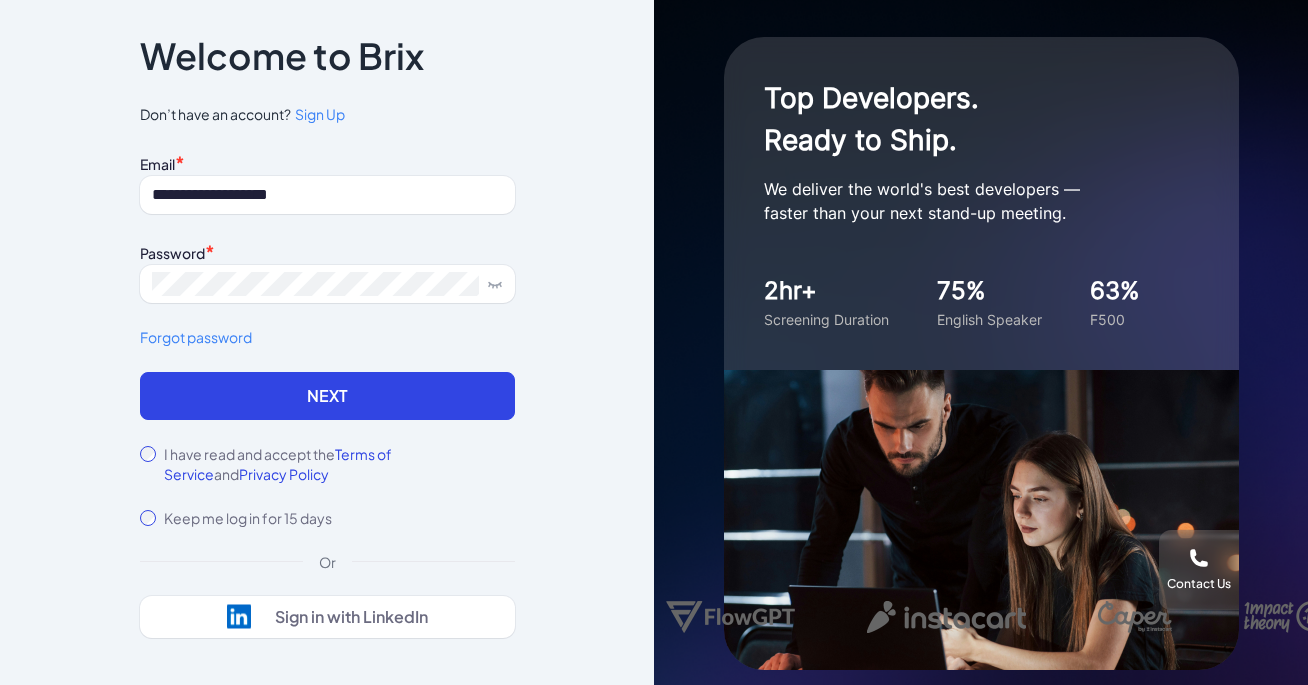 click on "I have read and accept the  Terms of Service  and  Privacy Policy" at bounding box center [327, 464] 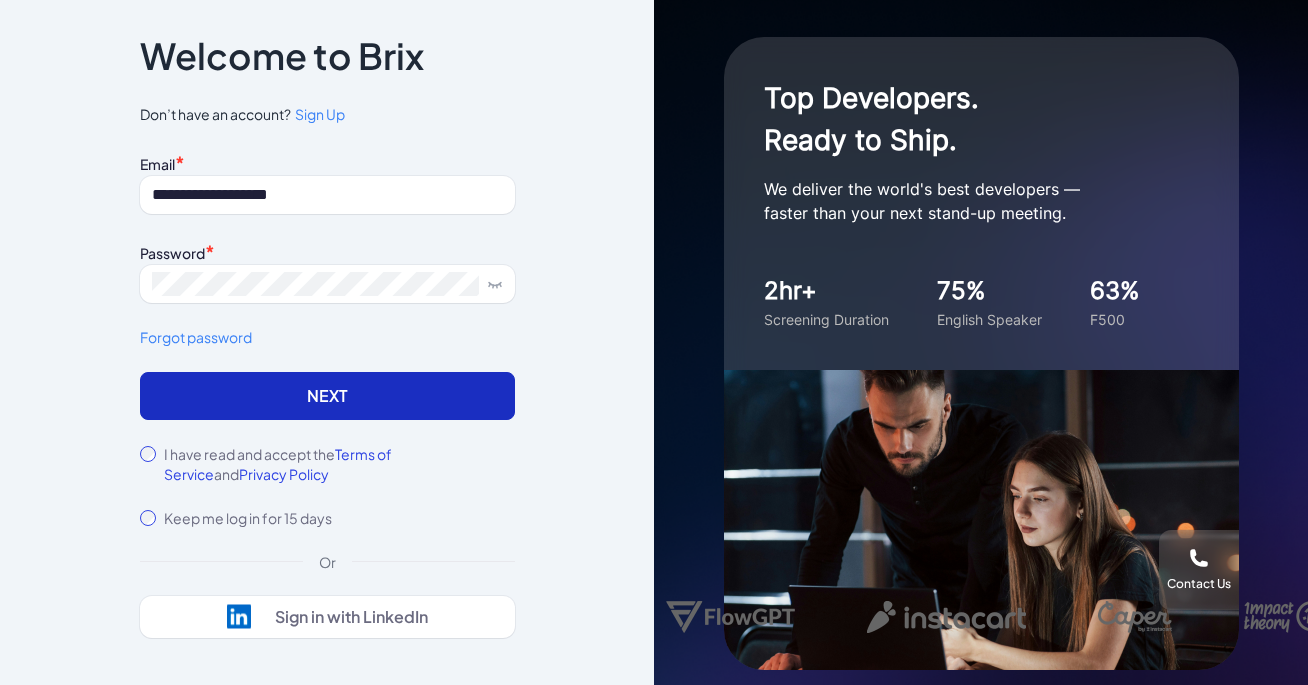 click on "Next" at bounding box center (327, 396) 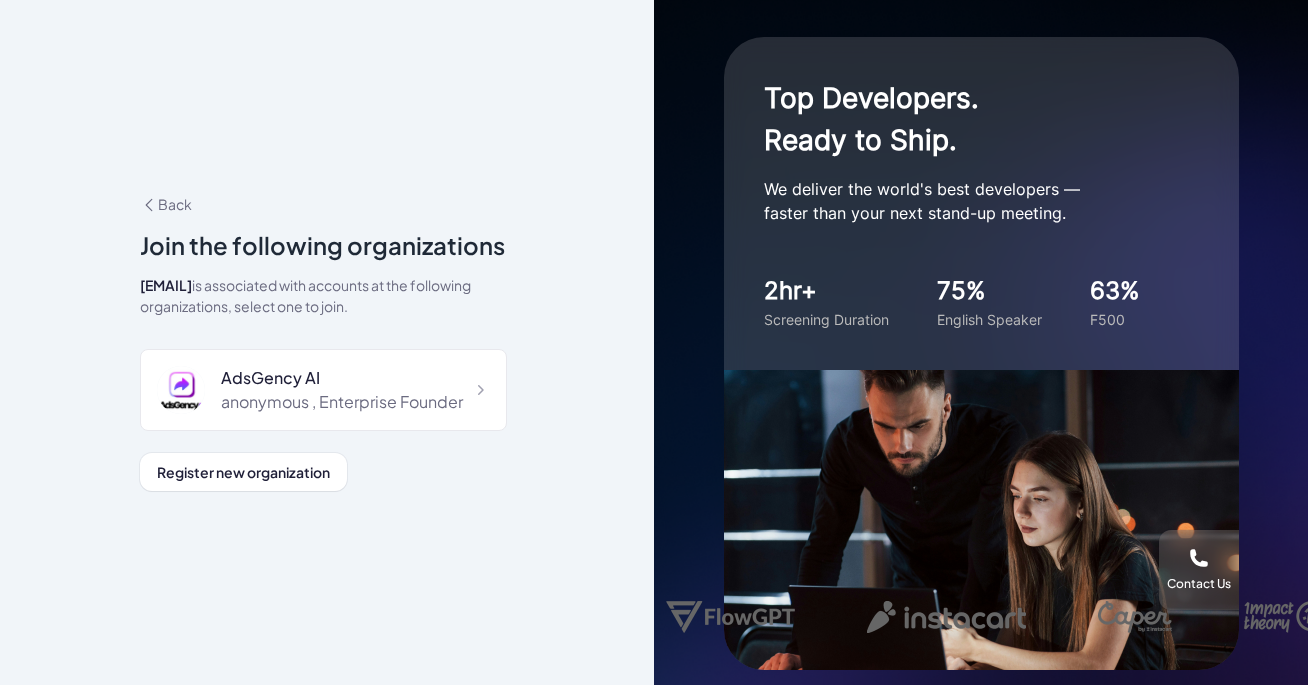 click on "anonymous   , Enterprise Founder" at bounding box center [342, 402] 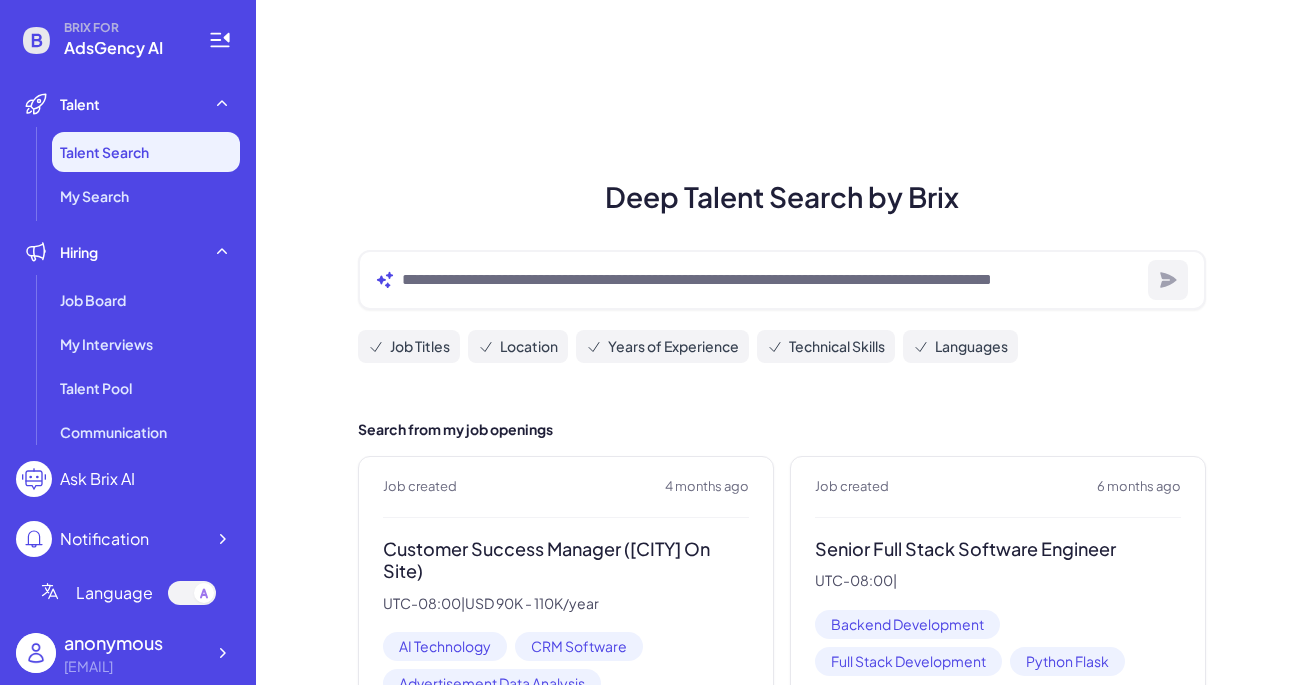 scroll, scrollTop: 0, scrollLeft: 0, axis: both 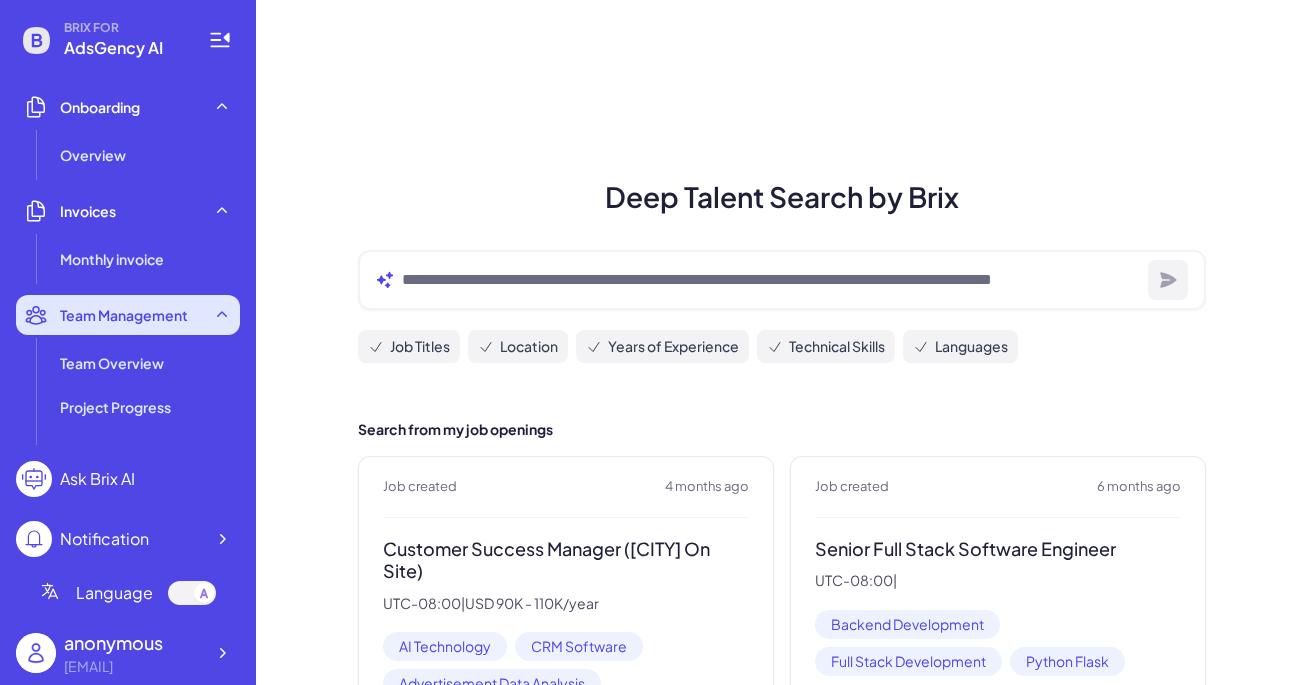 click on "Team Management" at bounding box center [128, 315] 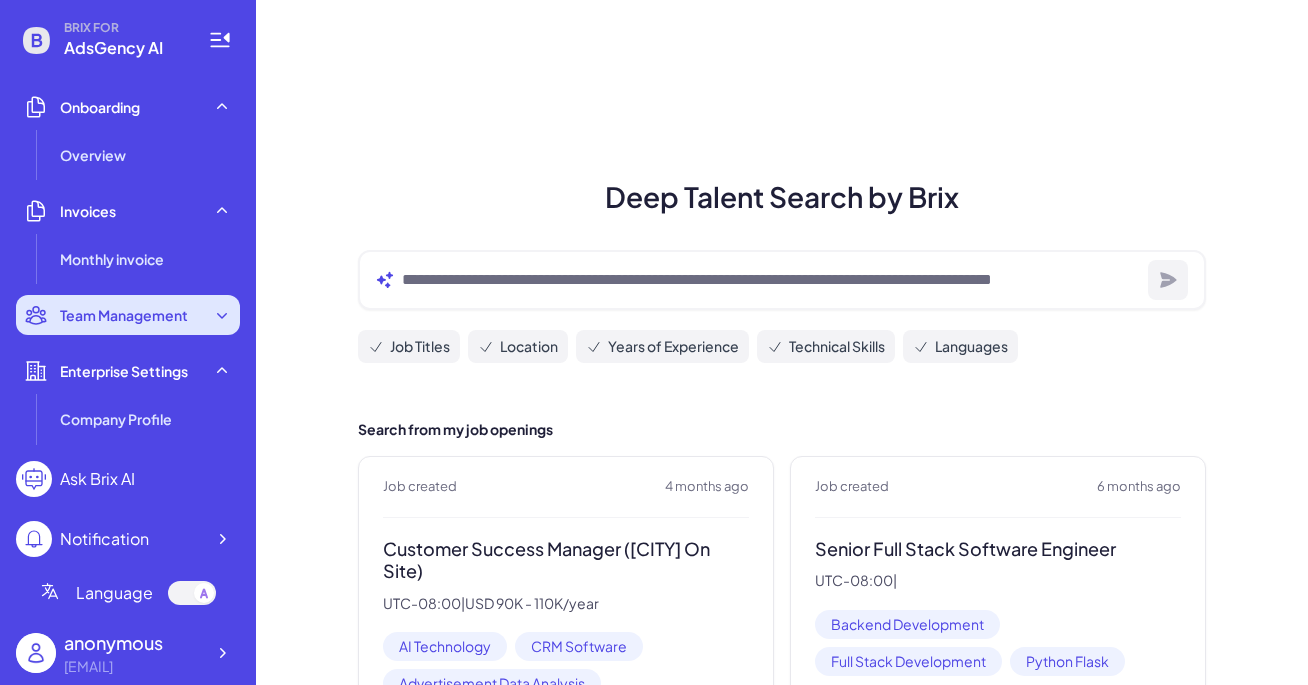 click on "Team Management" at bounding box center (128, 315) 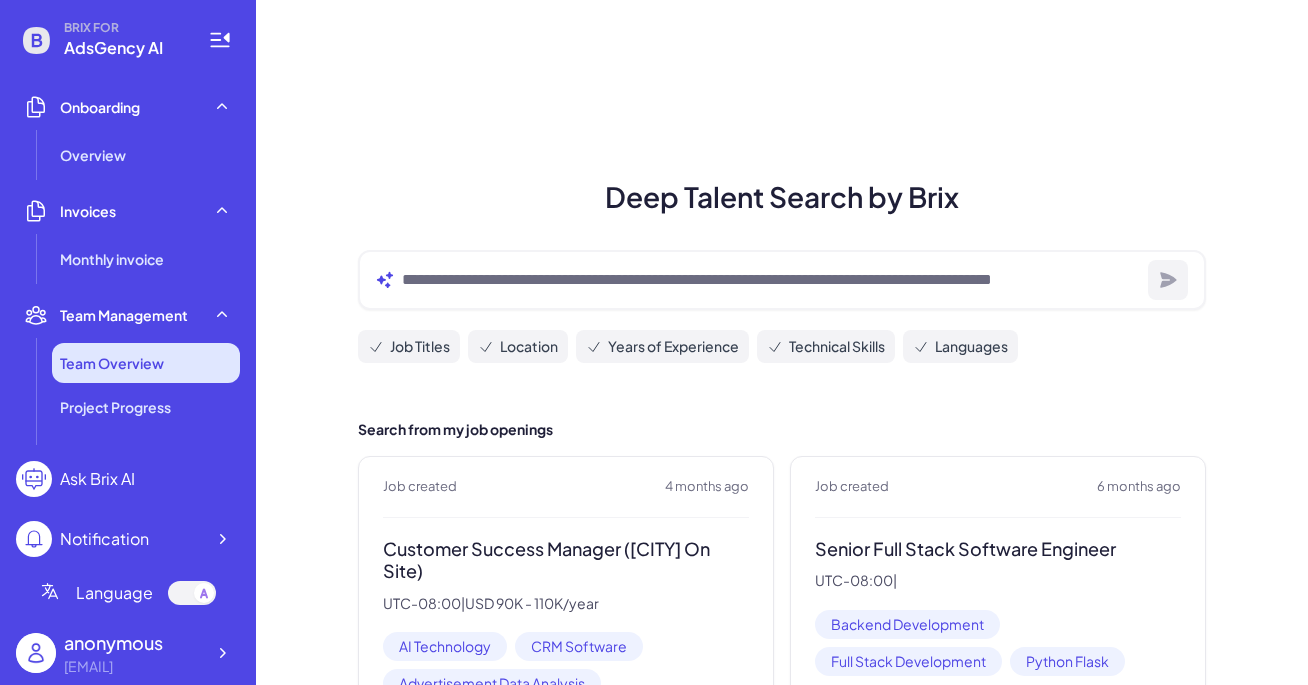 click on "Team Overview" at bounding box center (146, 363) 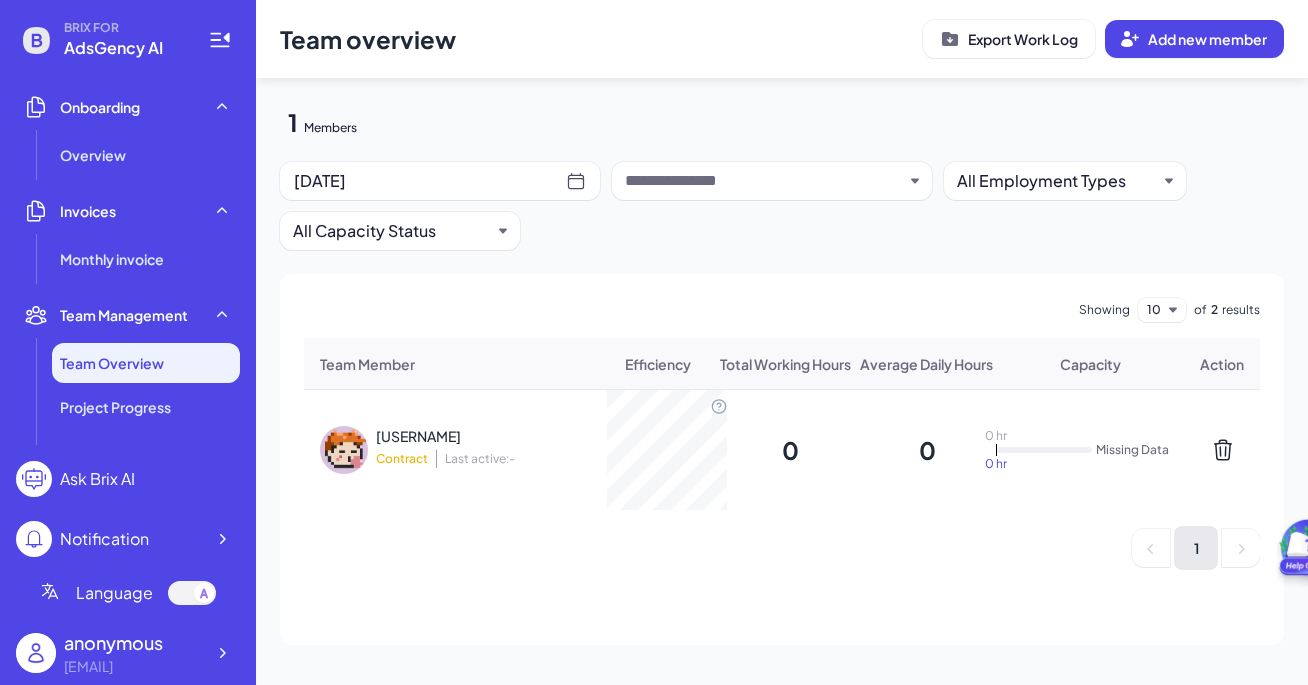 click at bounding box center [1223, 450] 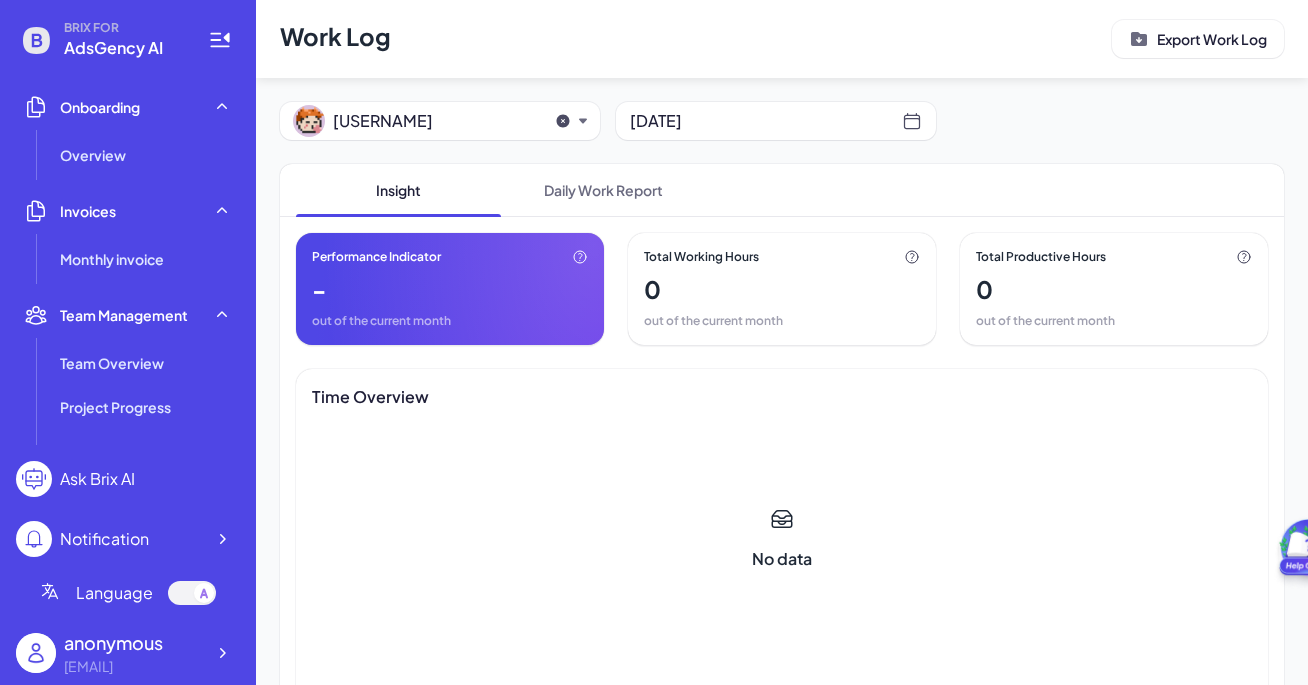 click 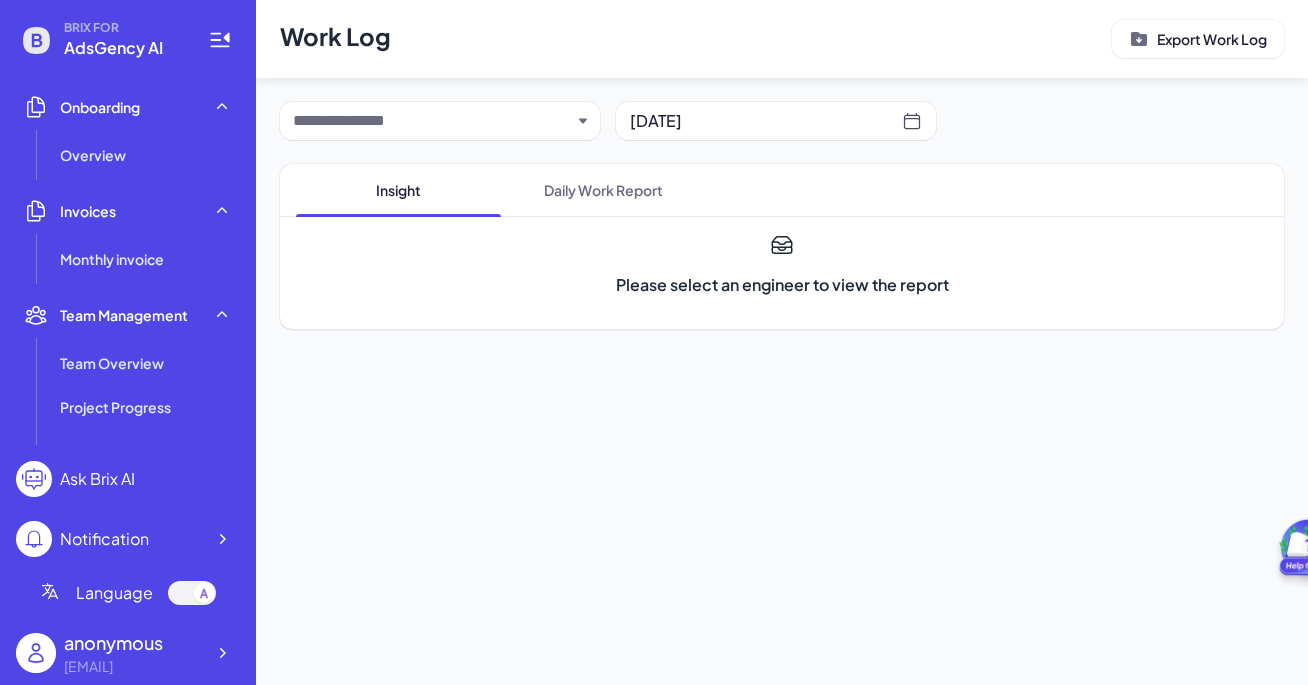 click 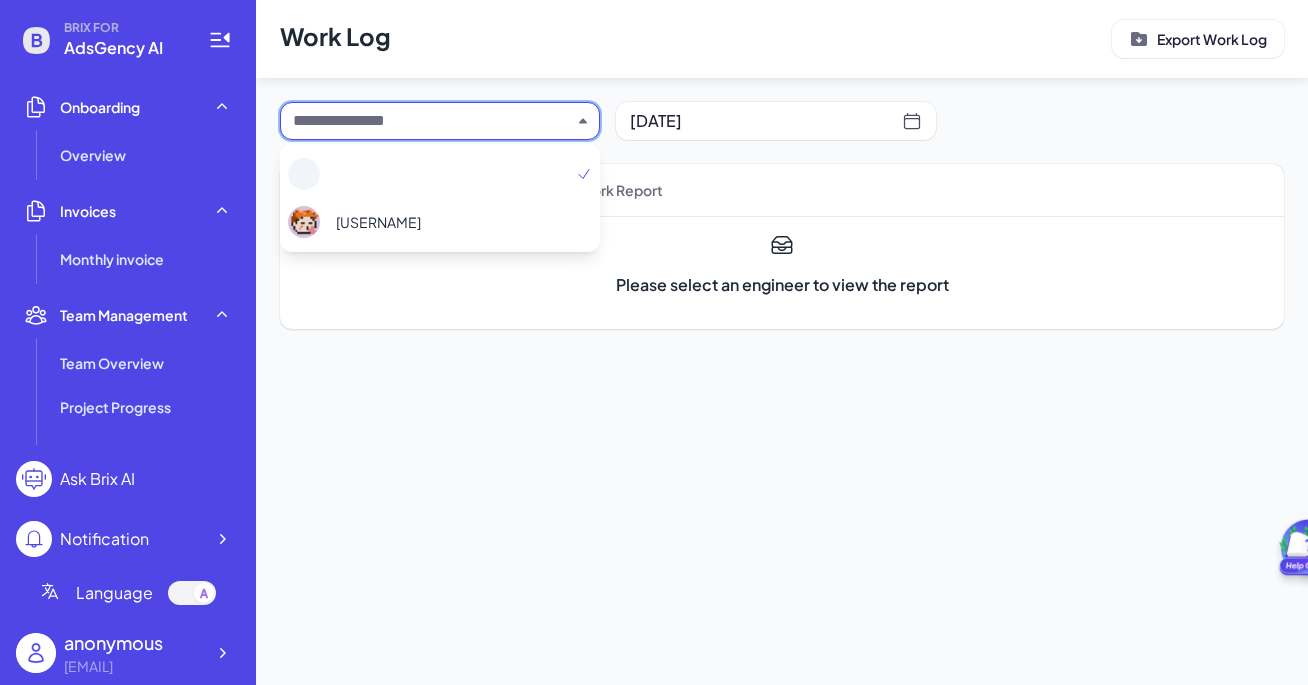 click at bounding box center [440, 121] 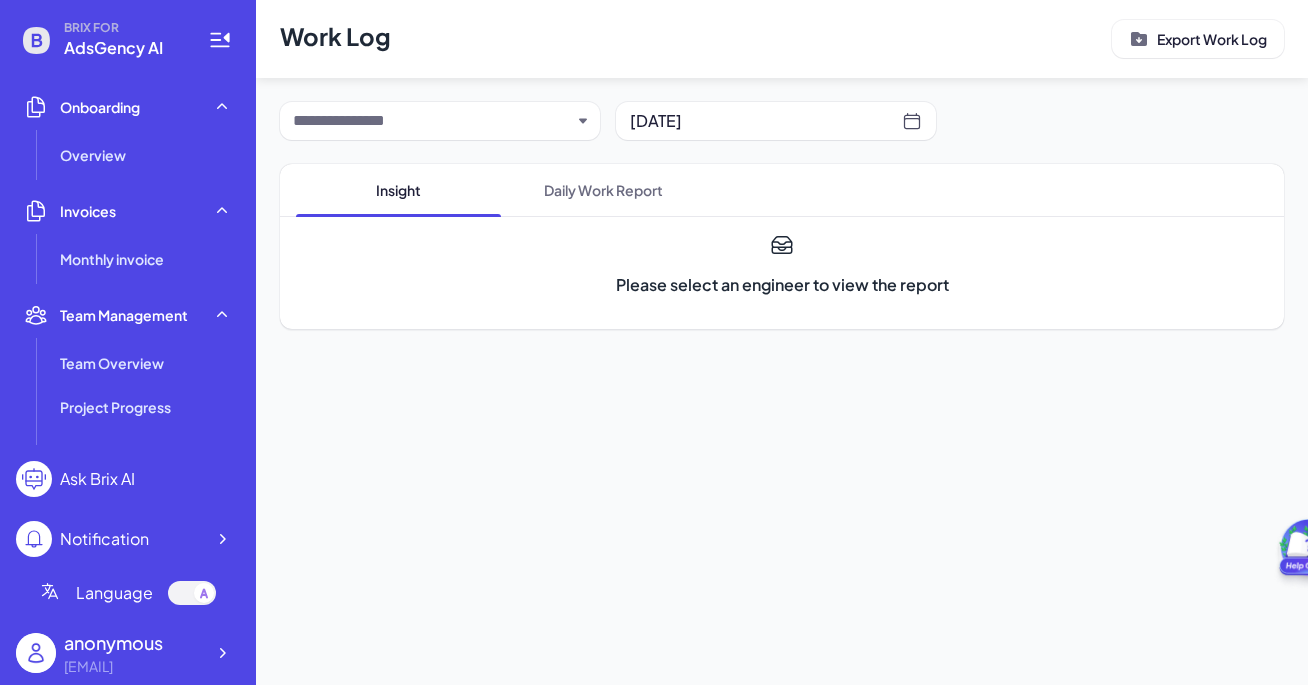 click at bounding box center (440, 121) 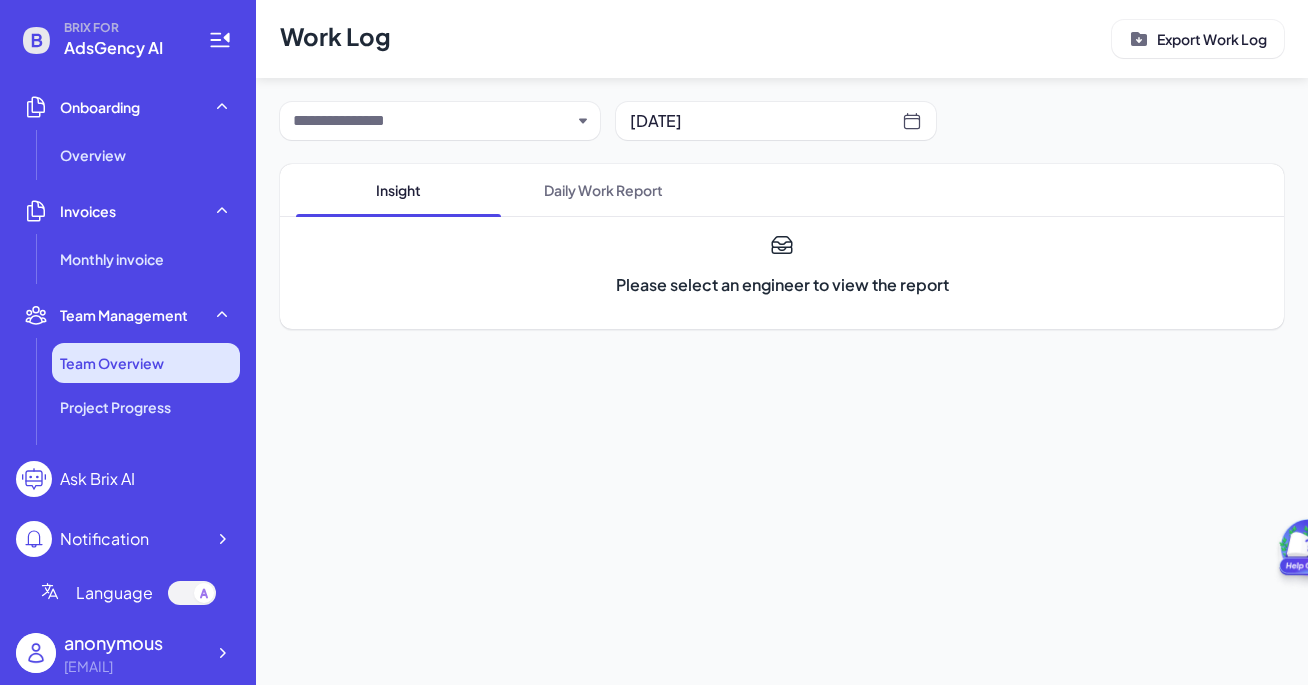 click on "Team Overview" at bounding box center [112, 363] 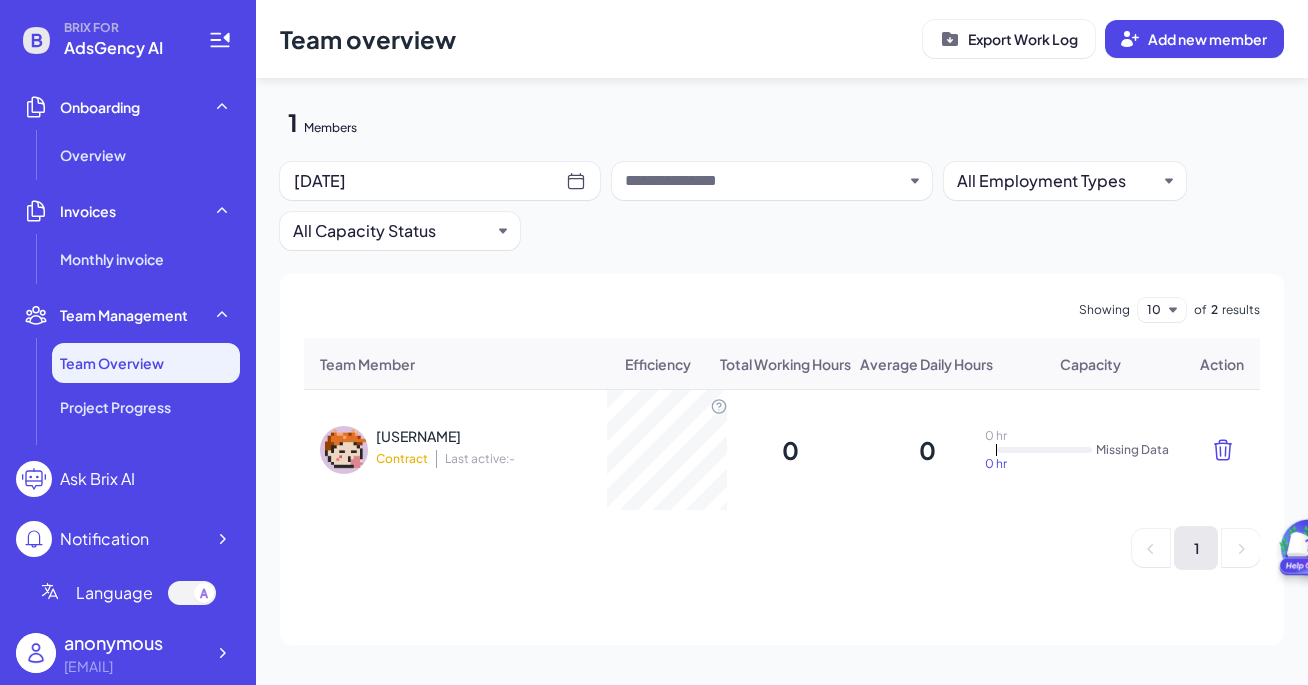 click 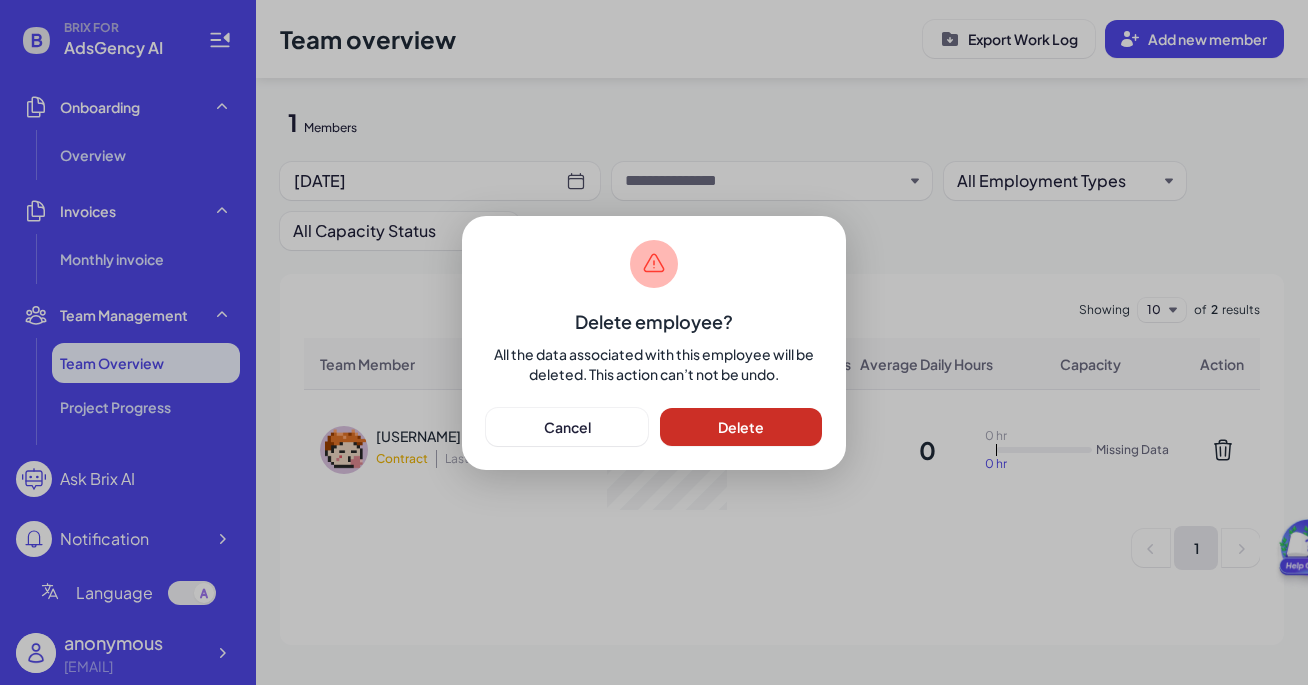 click on "Delete" at bounding box center (741, 427) 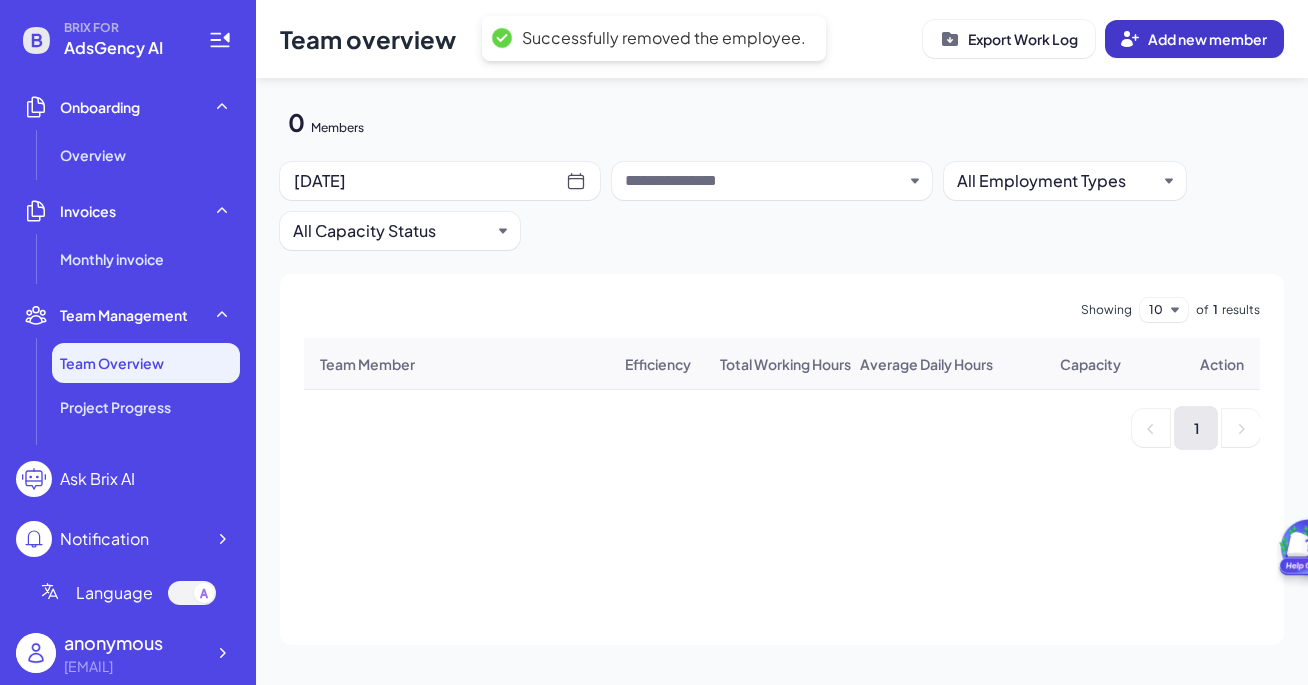 click on "Add new member" at bounding box center [1207, 39] 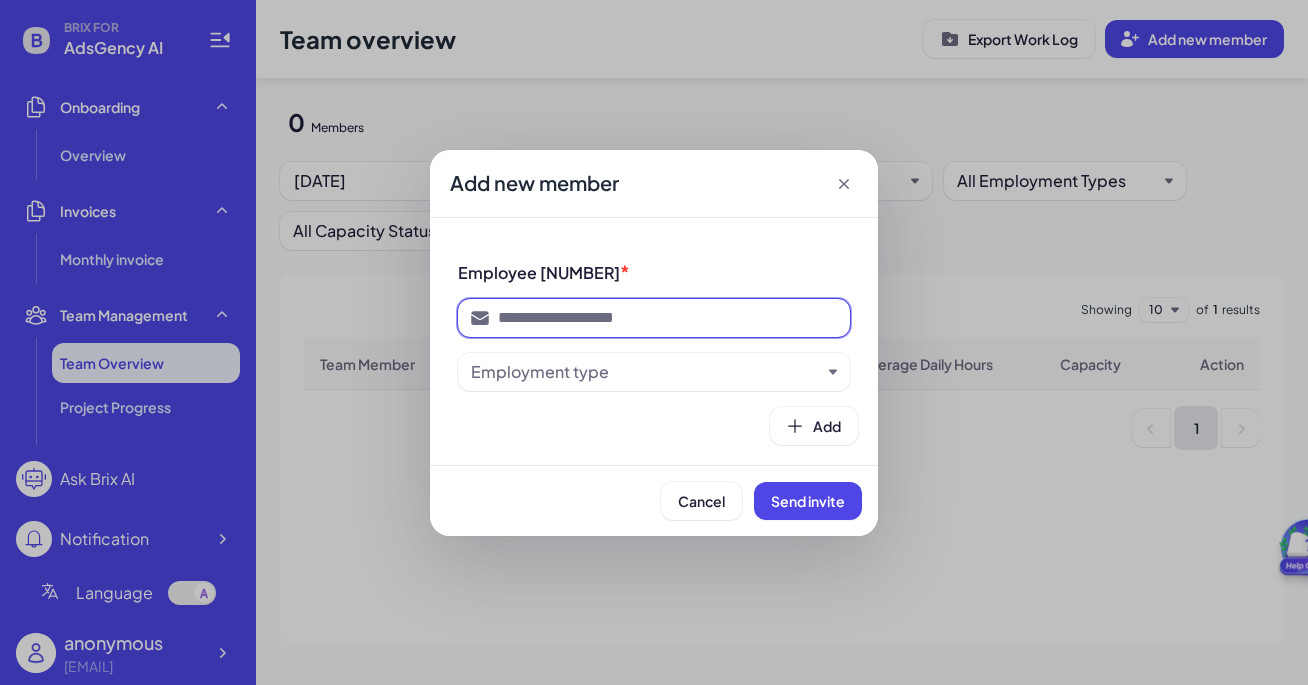 click at bounding box center [668, 318] 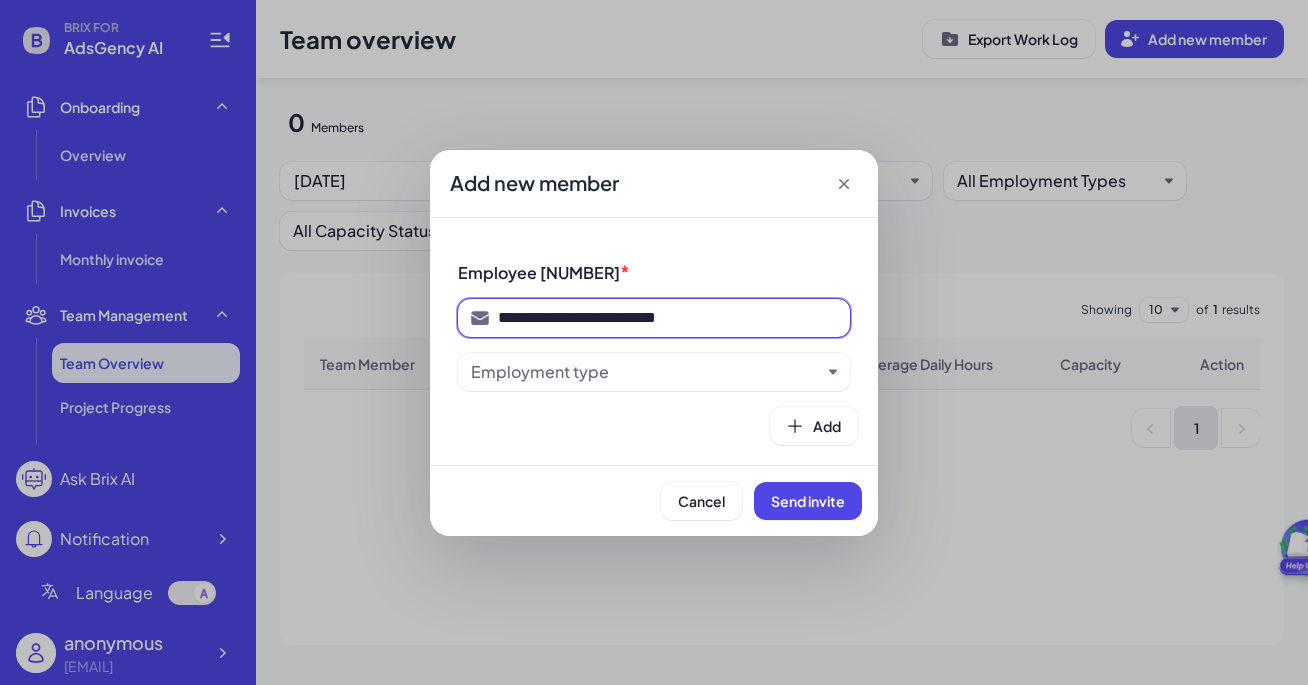type on "**********" 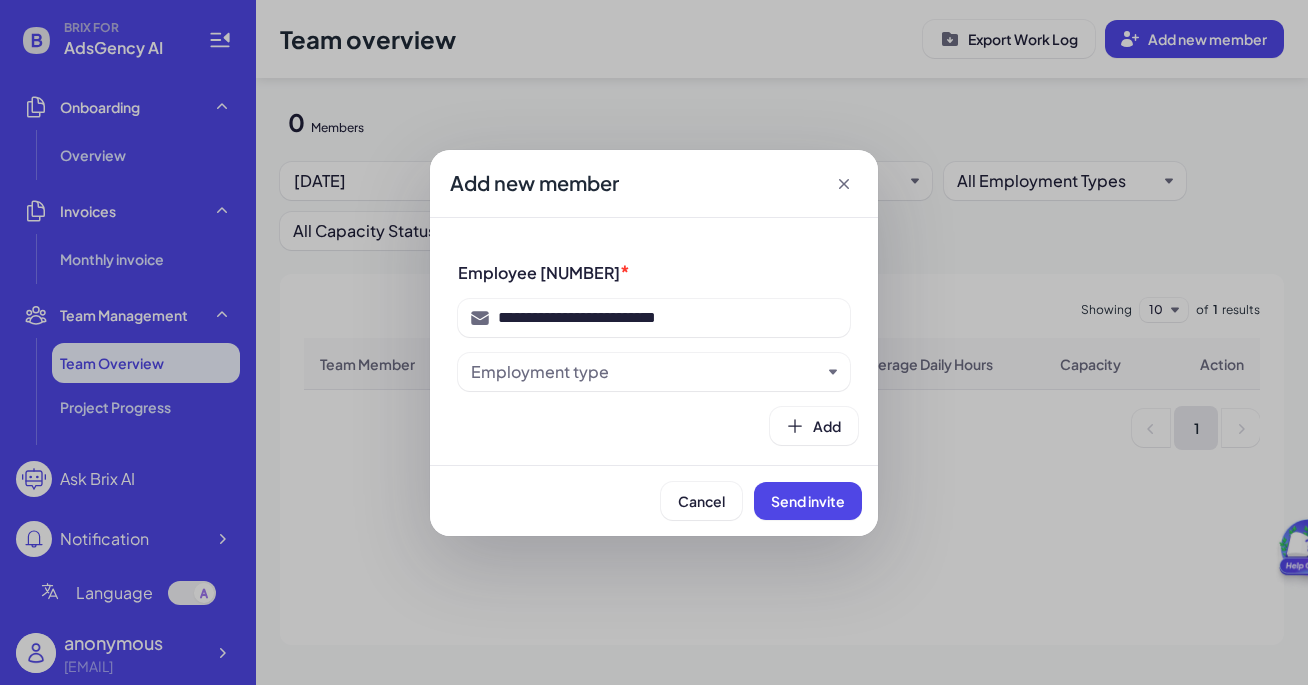 click on "Employment type" at bounding box center [646, 372] 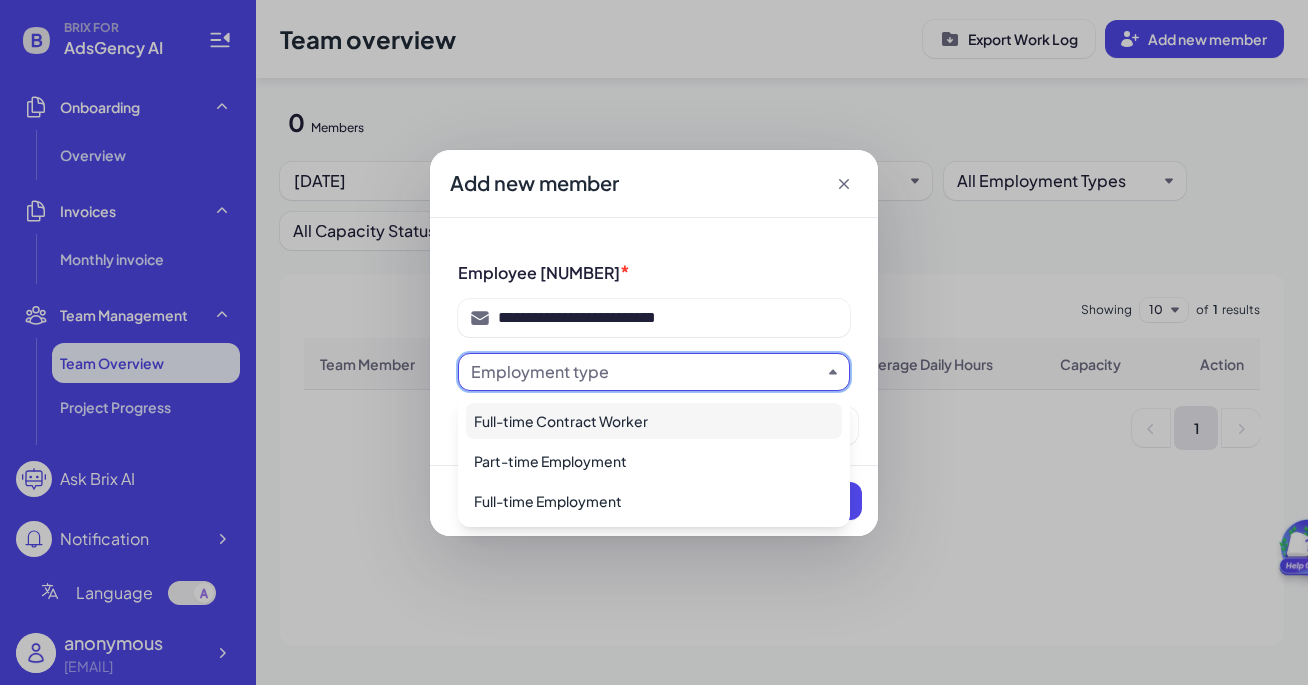 click on "Full-time Contract Worker" at bounding box center [654, 421] 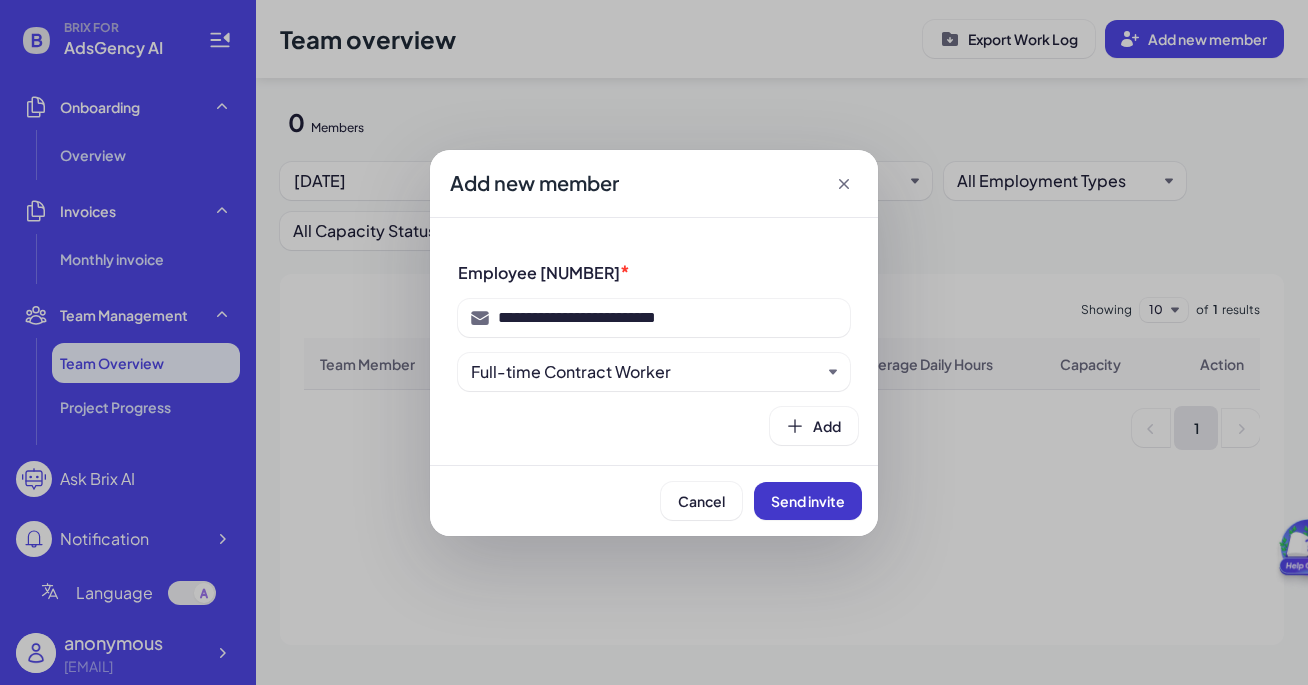 click on "Send invite" at bounding box center [808, 501] 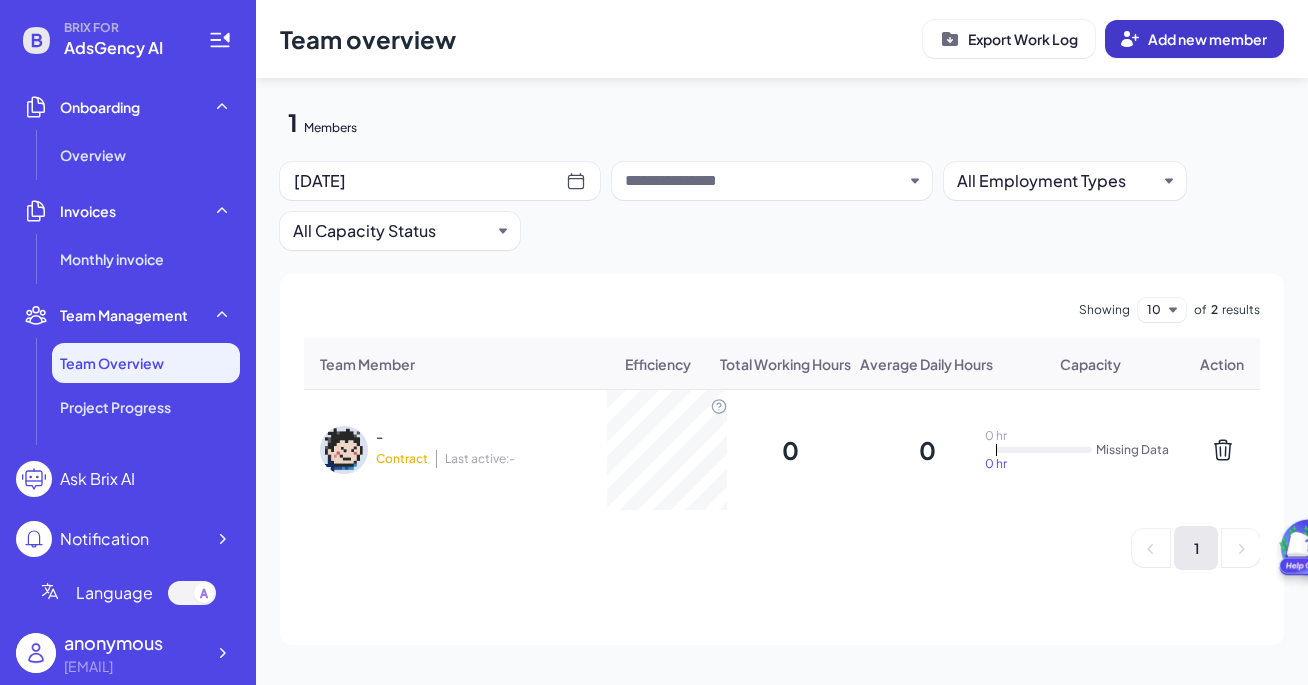 click on "Add new member" at bounding box center [1207, 39] 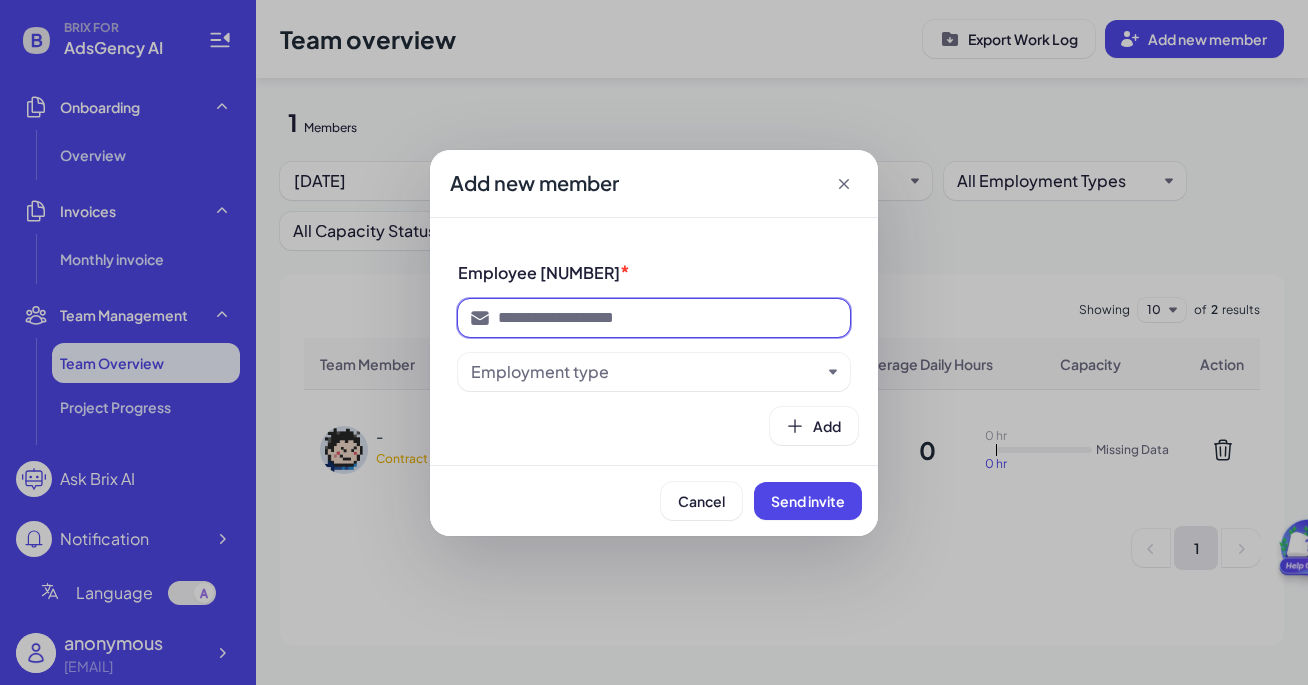 click at bounding box center [668, 318] 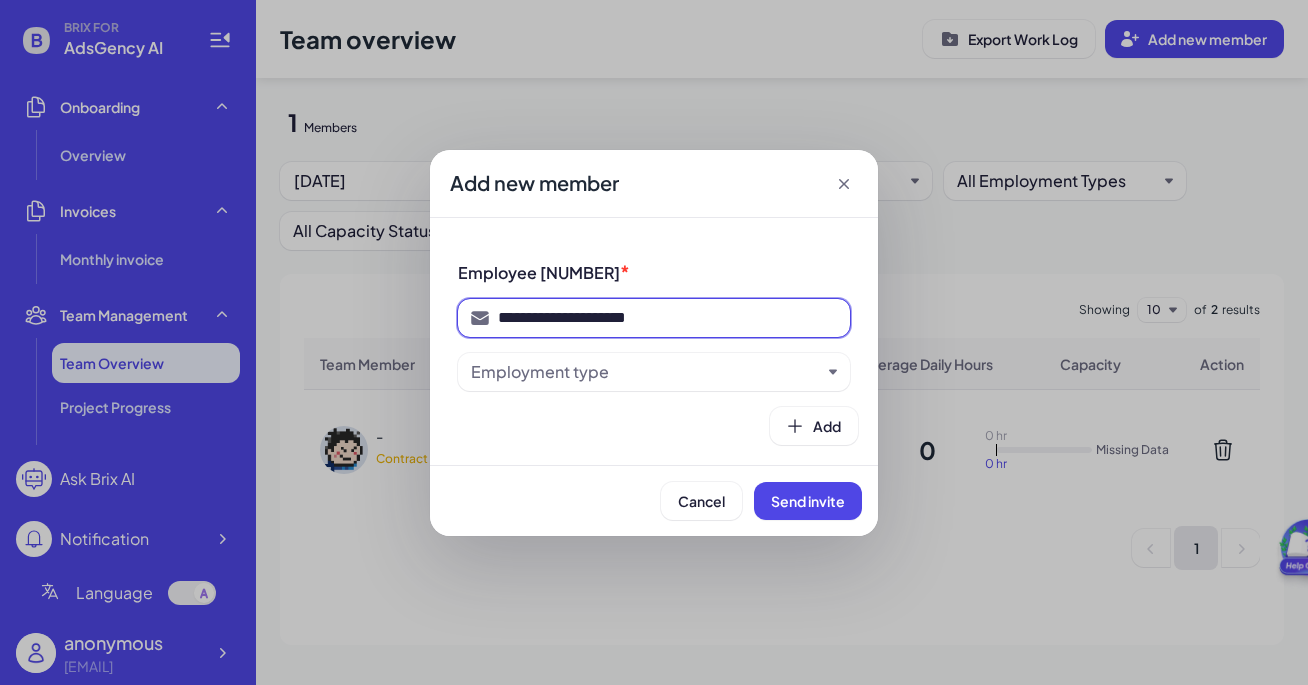type on "**********" 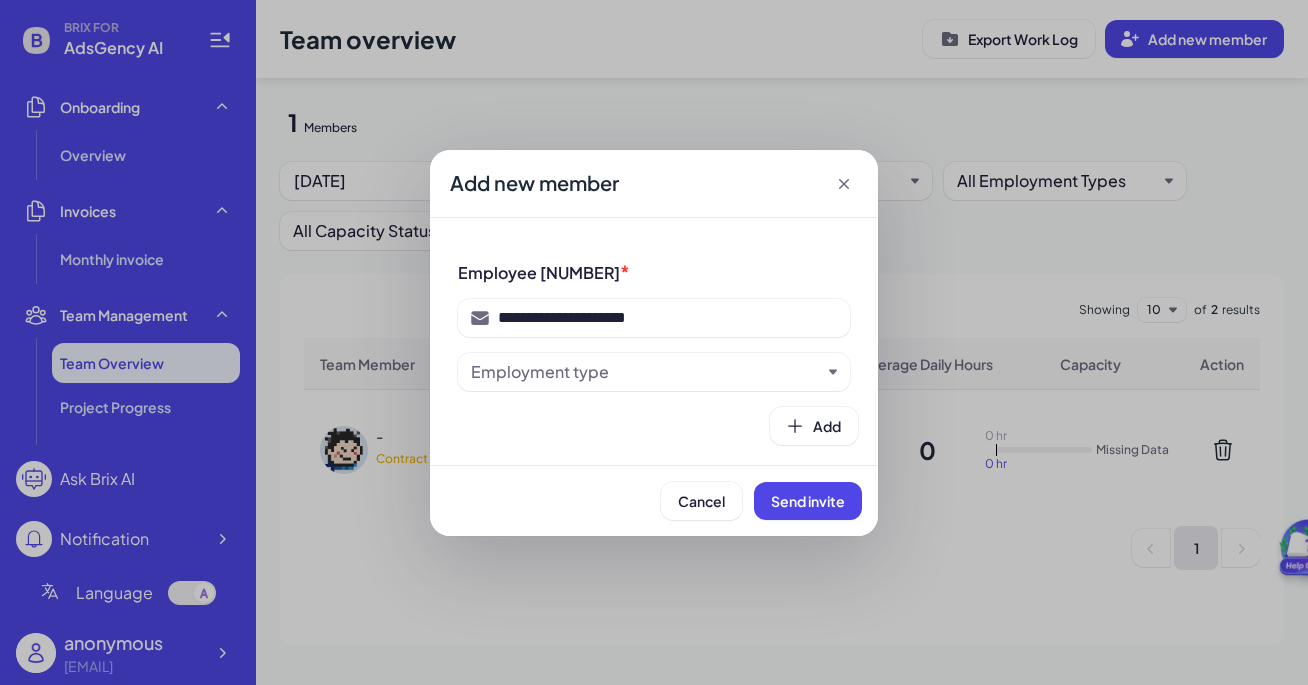 click on "Employment type" at bounding box center (646, 372) 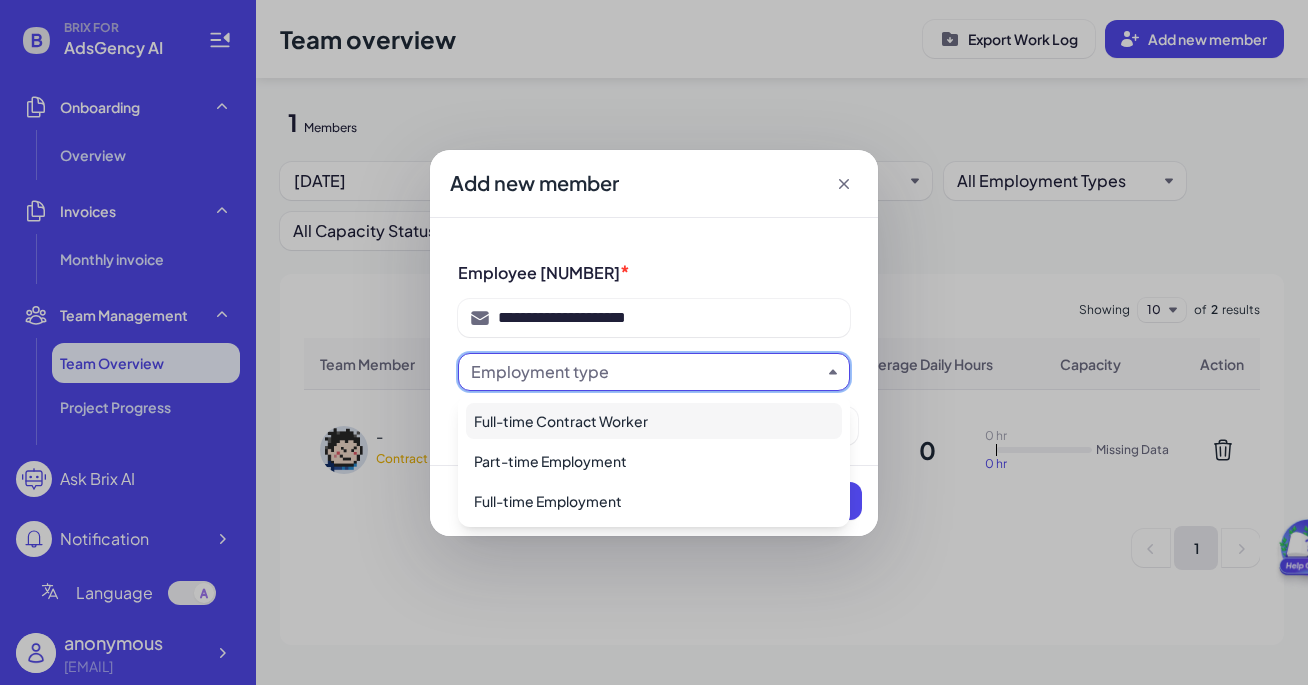 click on "Full-time Contract Worker" at bounding box center (654, 421) 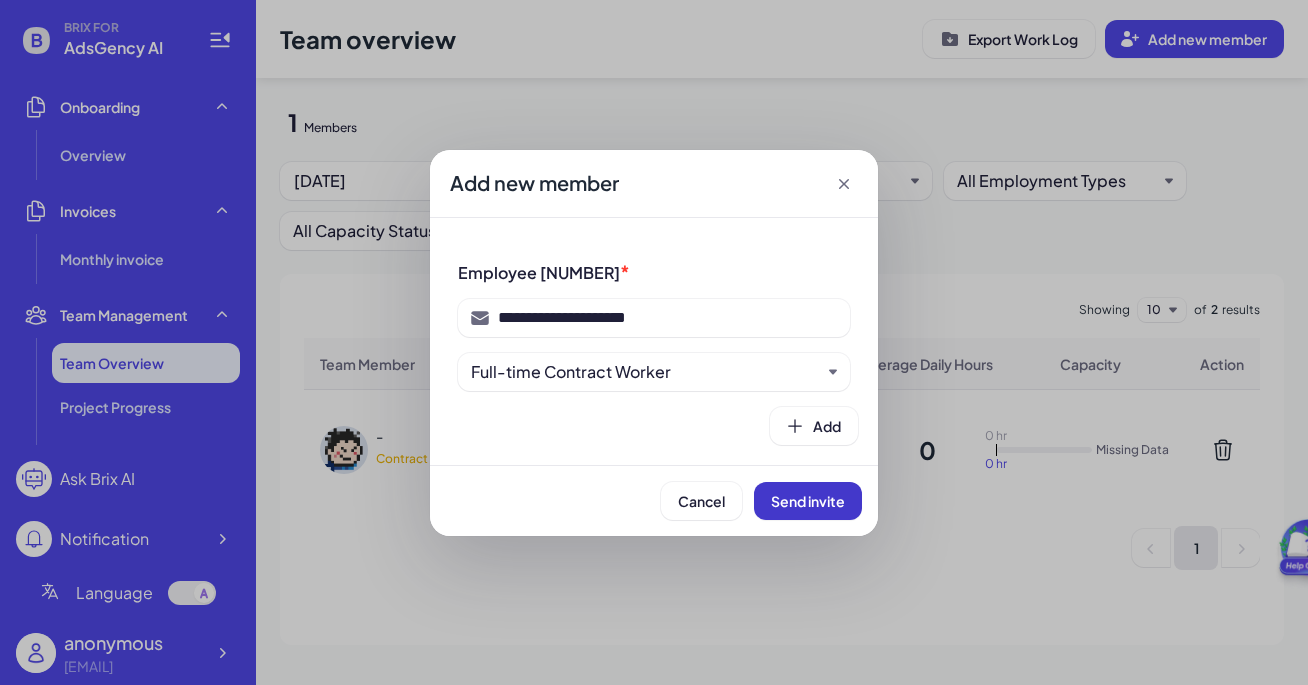 click on "Send invite" at bounding box center [808, 501] 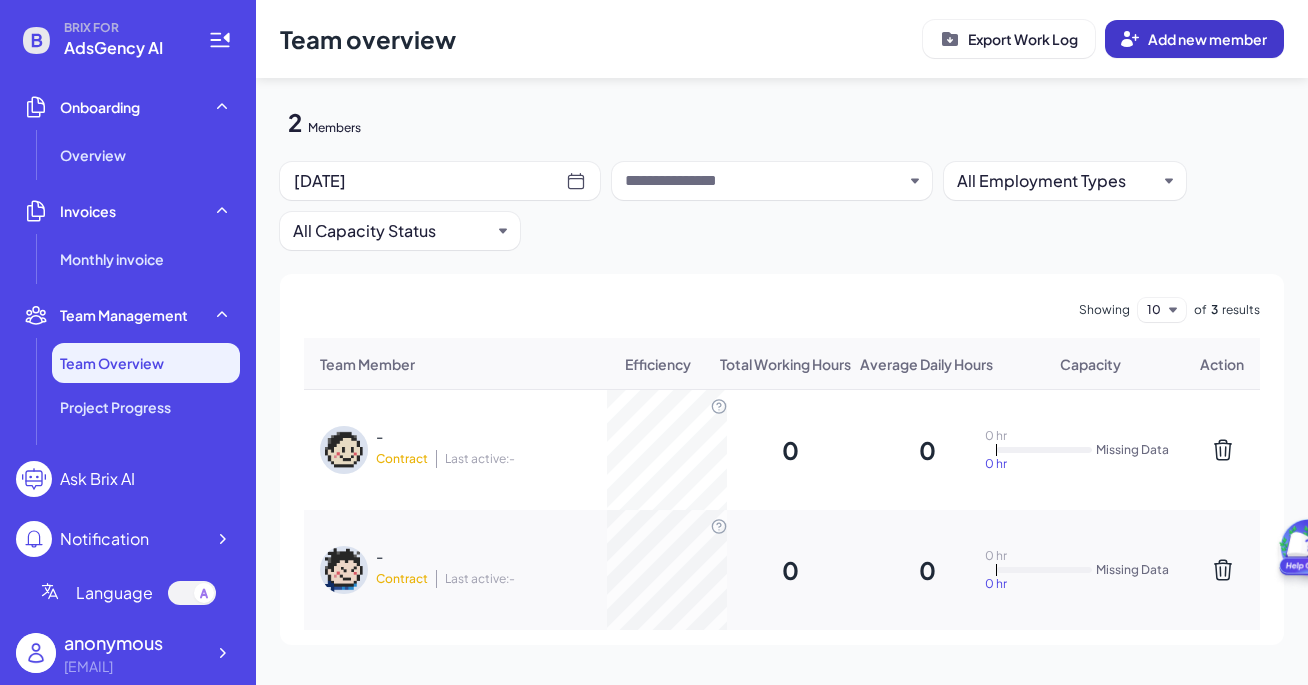 click on "Add new member" at bounding box center (1207, 39) 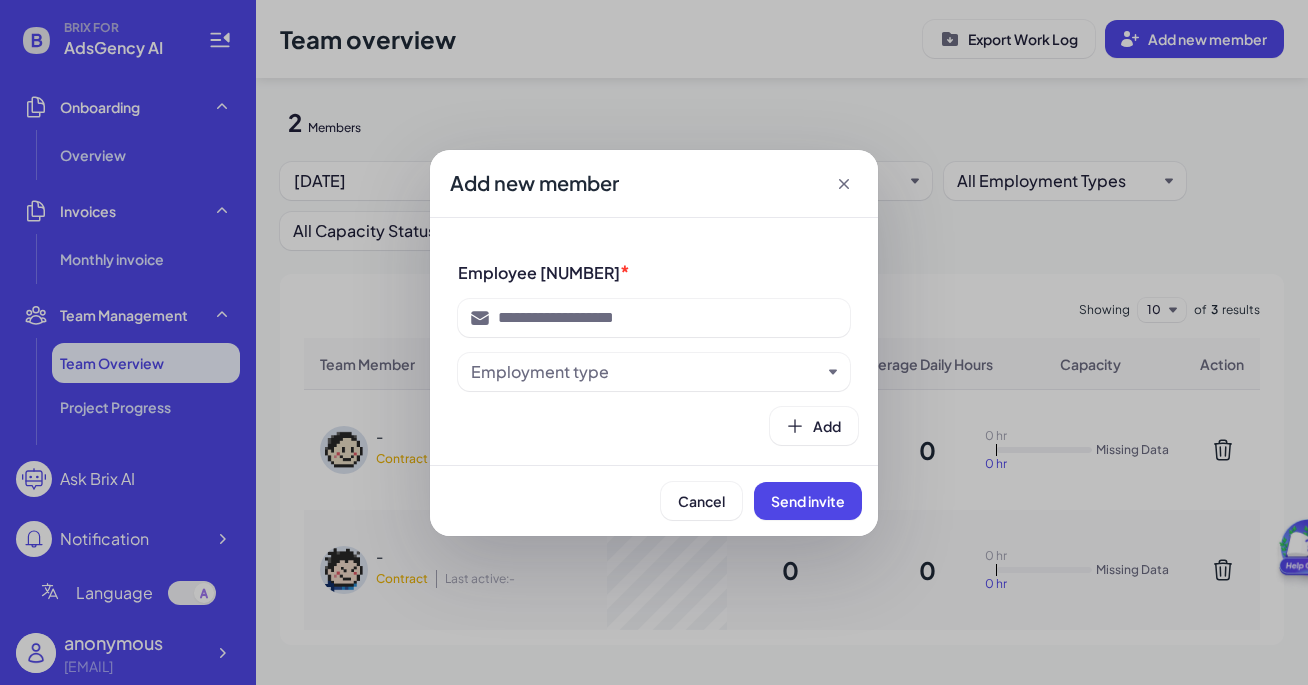 click on "Employee 1 *" at bounding box center [654, 272] 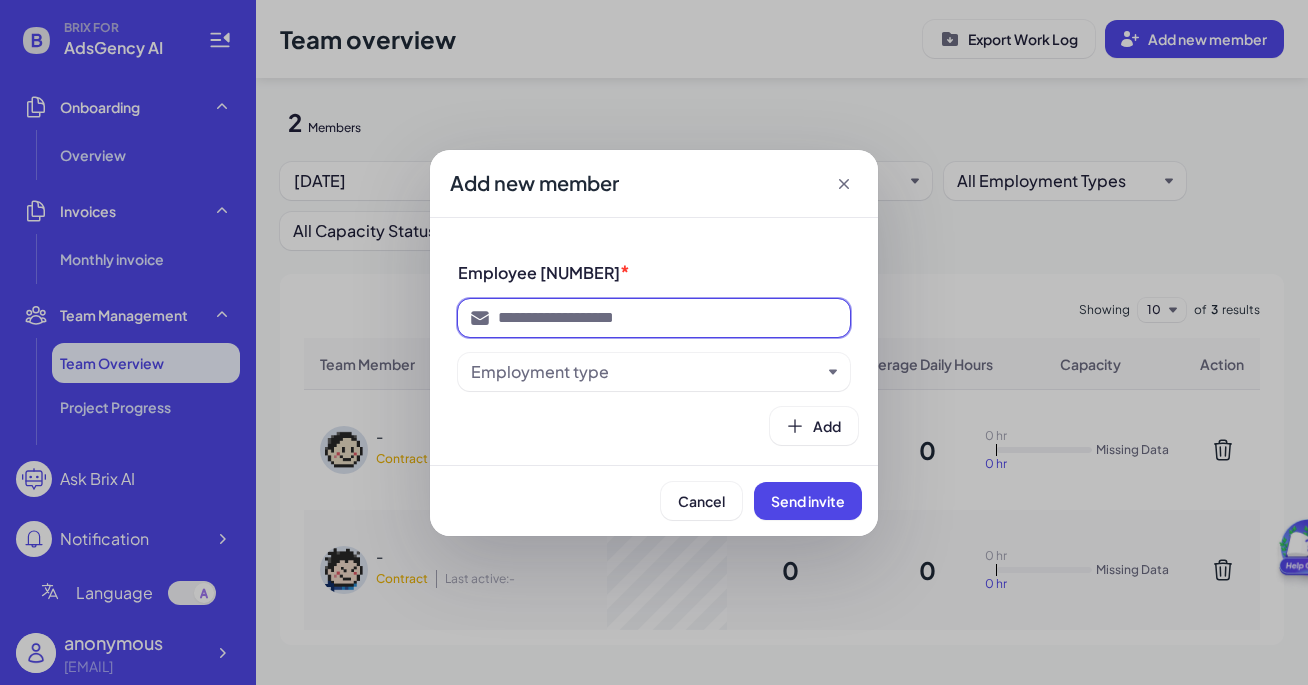 click at bounding box center (668, 318) 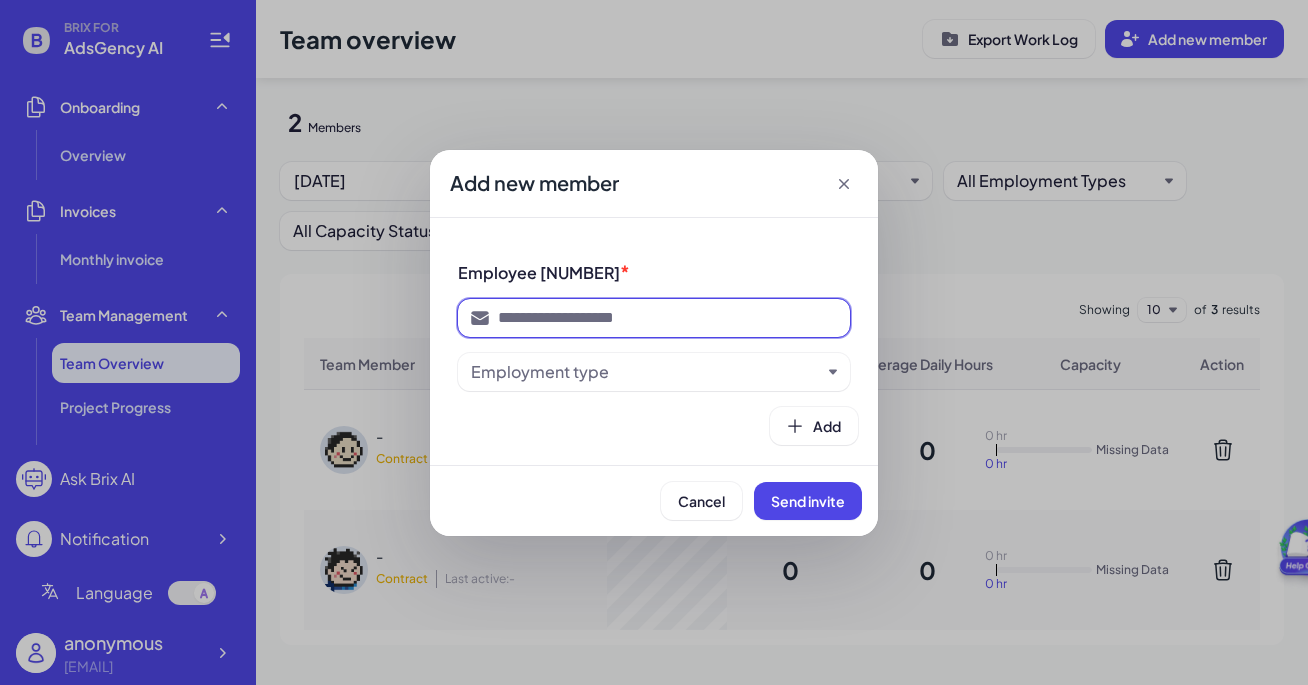 paste on "**********" 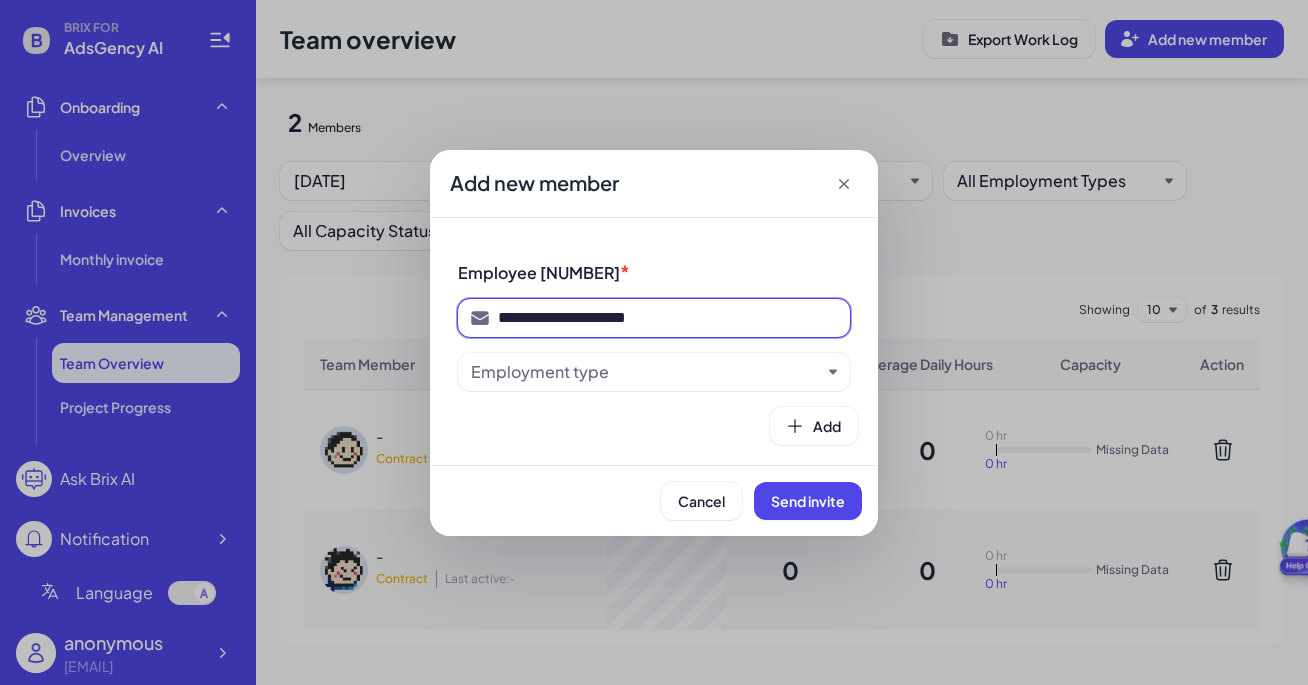 type on "**********" 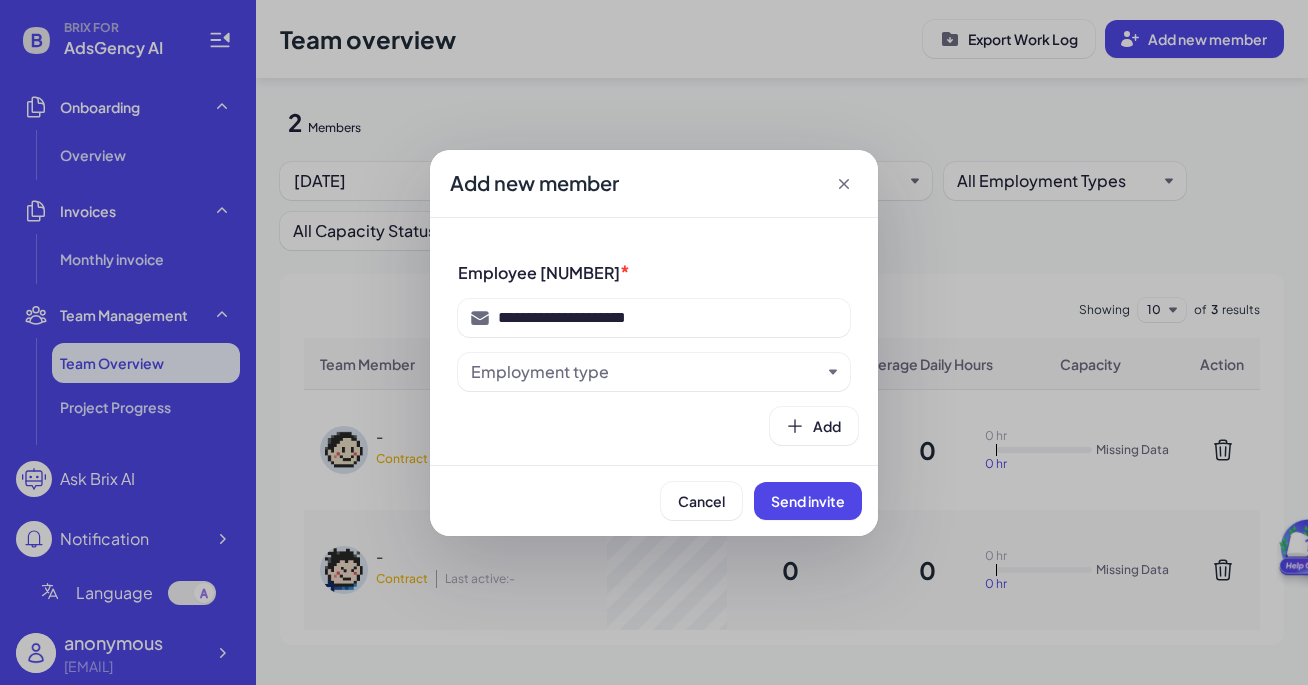 click on "Employment type" at bounding box center [540, 372] 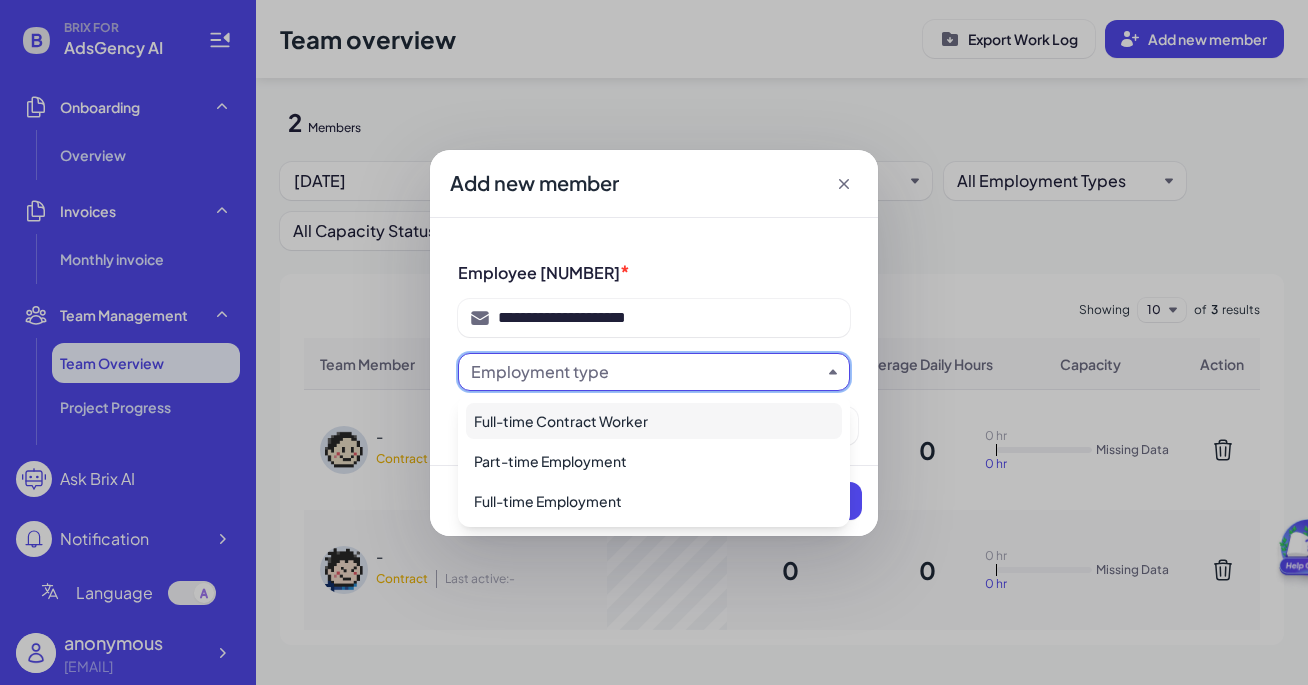 click on "Full-time Contract Worker" at bounding box center (654, 421) 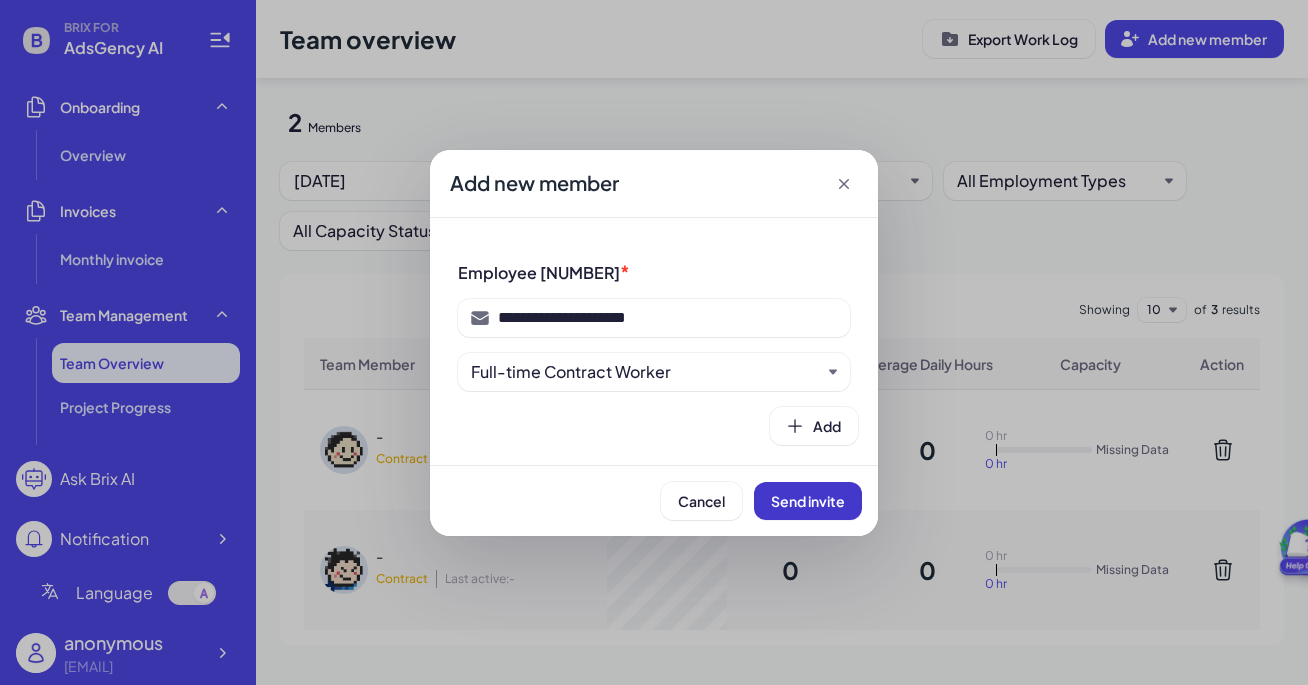click on "Send invite" at bounding box center [808, 501] 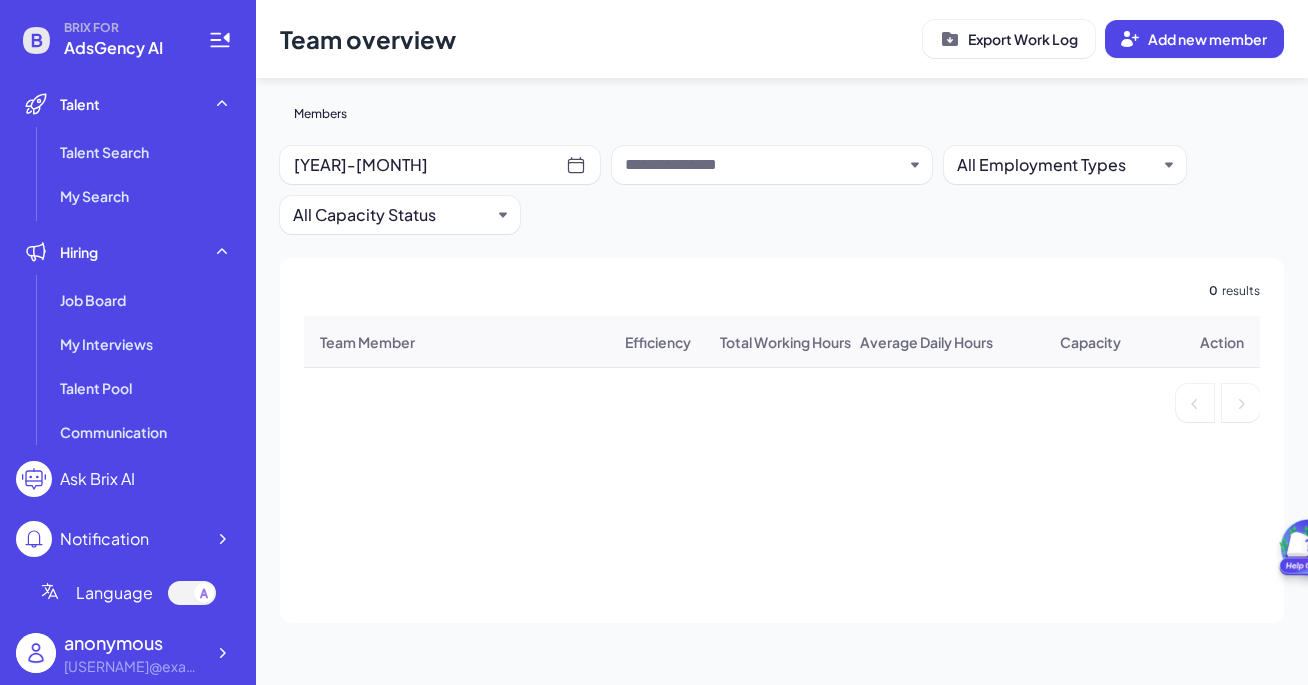 scroll, scrollTop: 0, scrollLeft: 0, axis: both 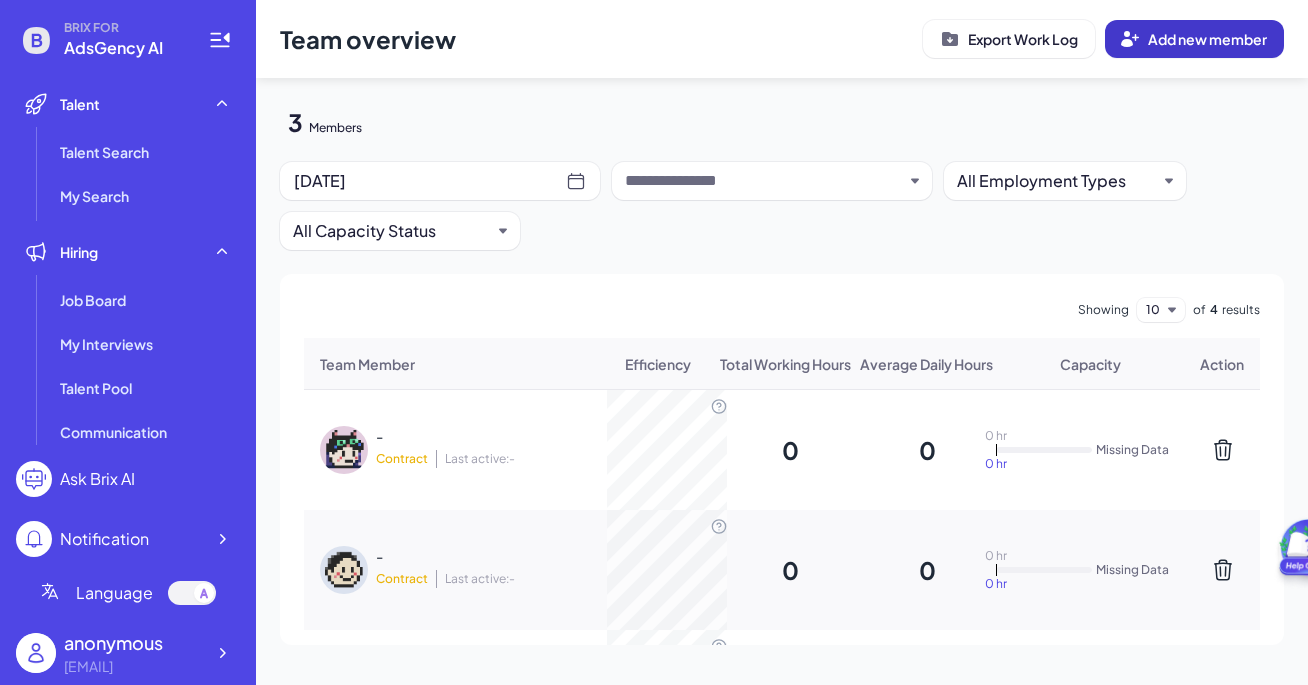 click on "Add new member" at bounding box center [1207, 39] 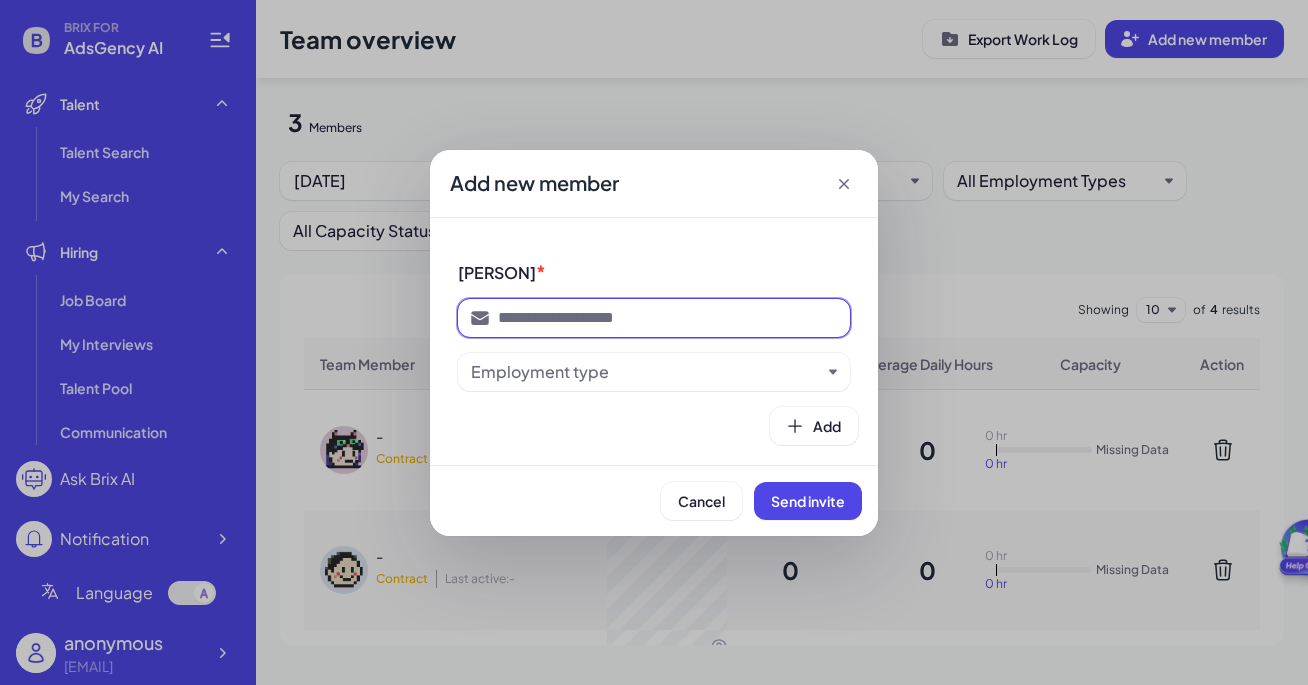 click at bounding box center (668, 318) 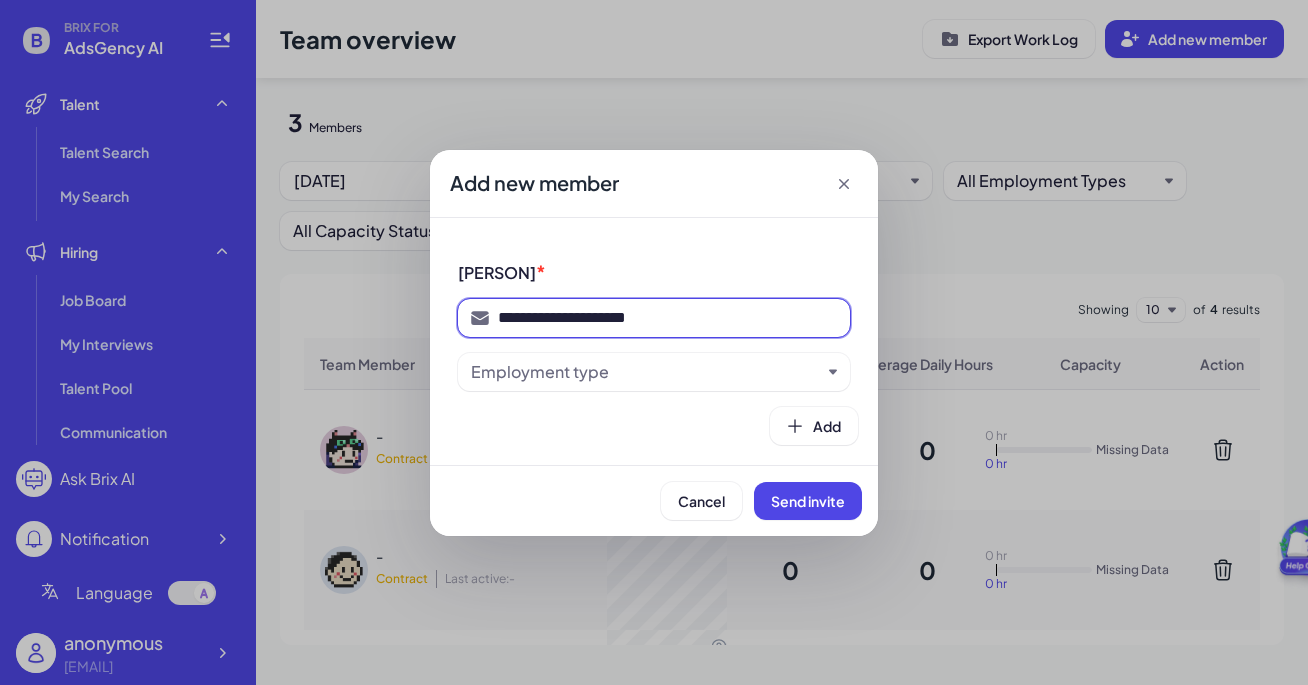 type on "**********" 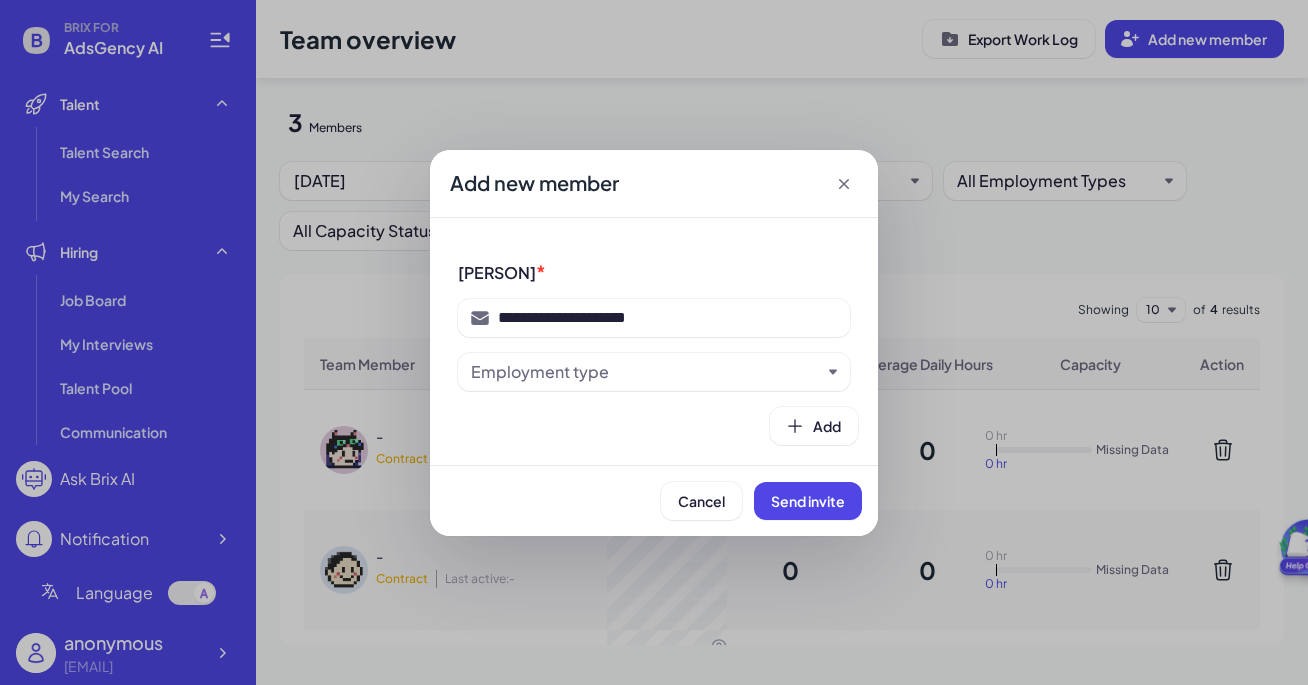 click on "Employment type" at bounding box center (646, 372) 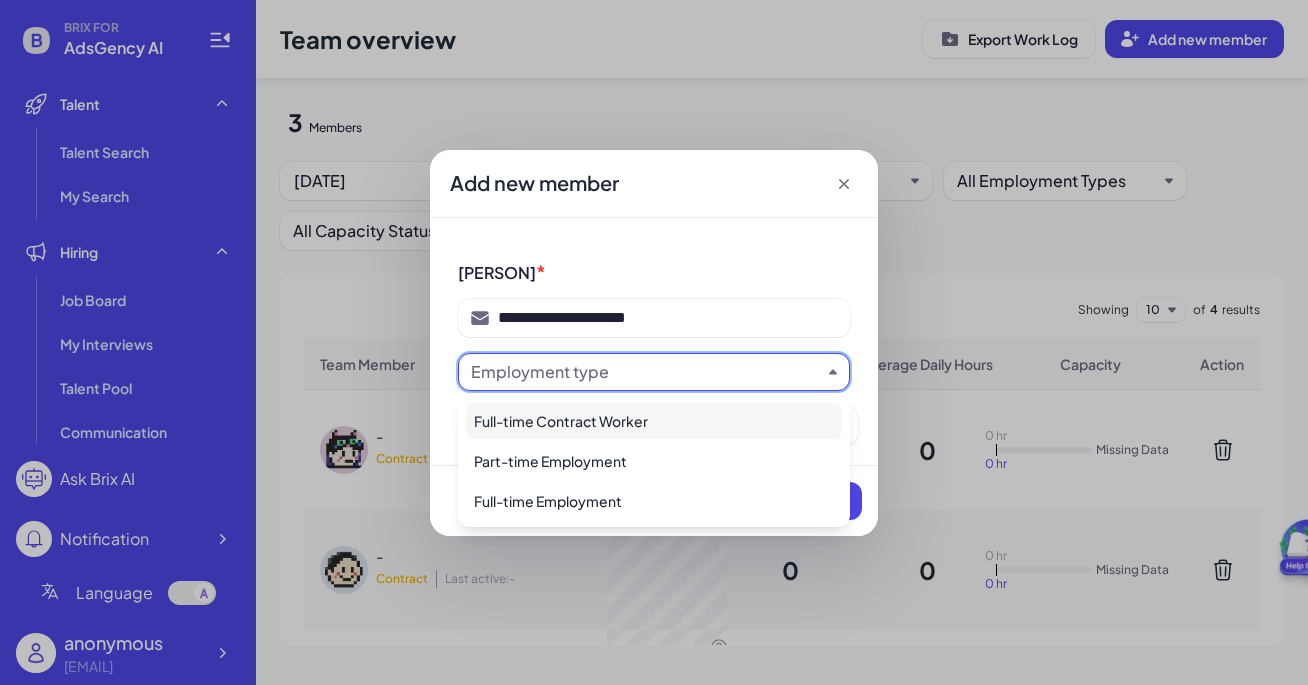 click on "Full-time Contract Worker" at bounding box center [654, 421] 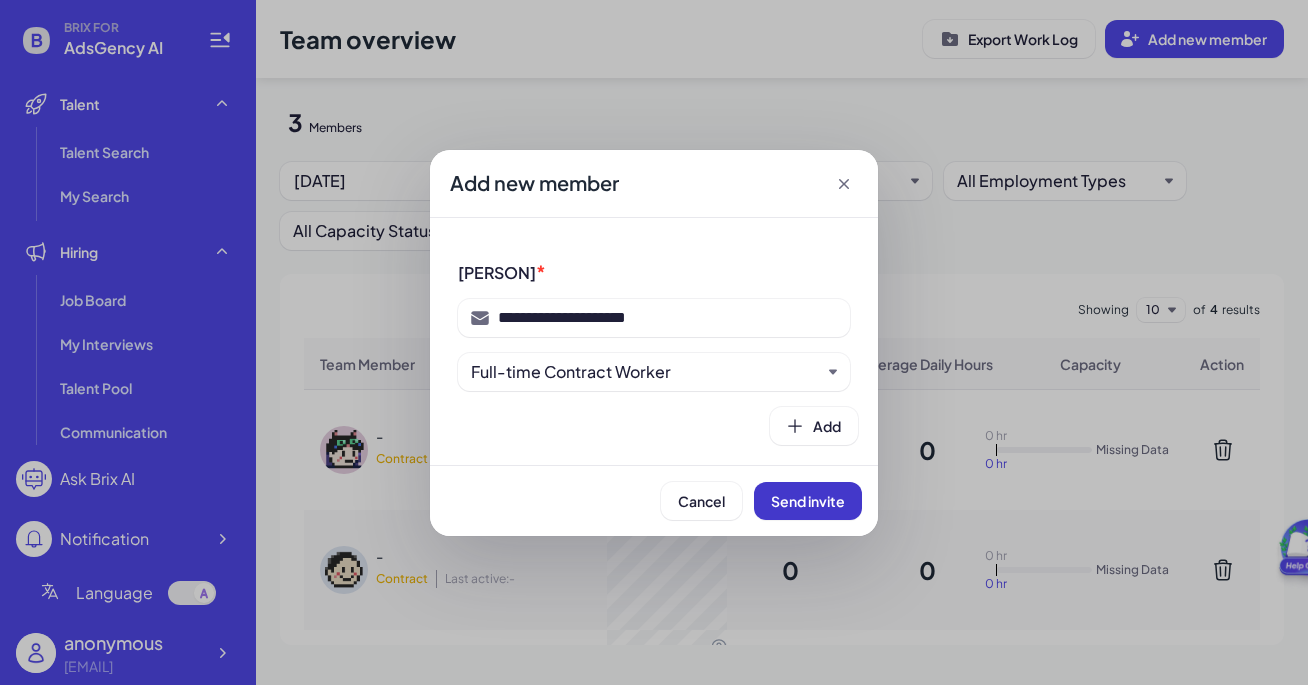 click on "Send invite" at bounding box center [808, 501] 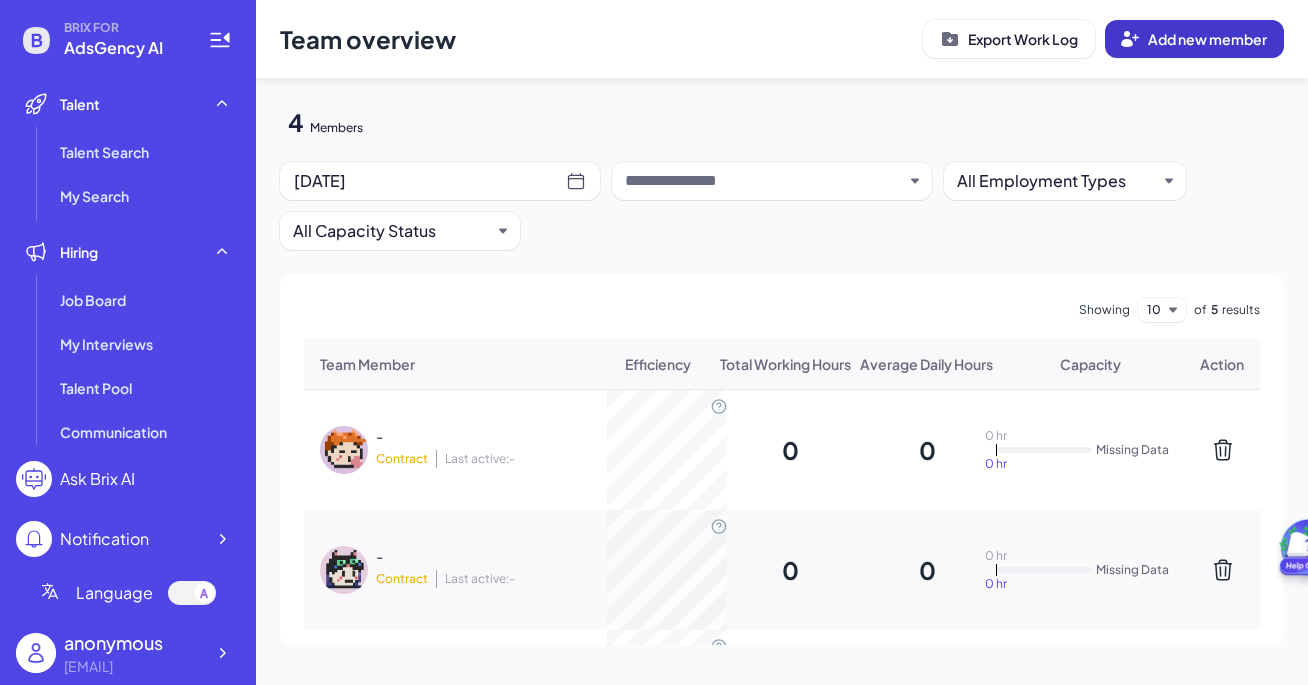 click 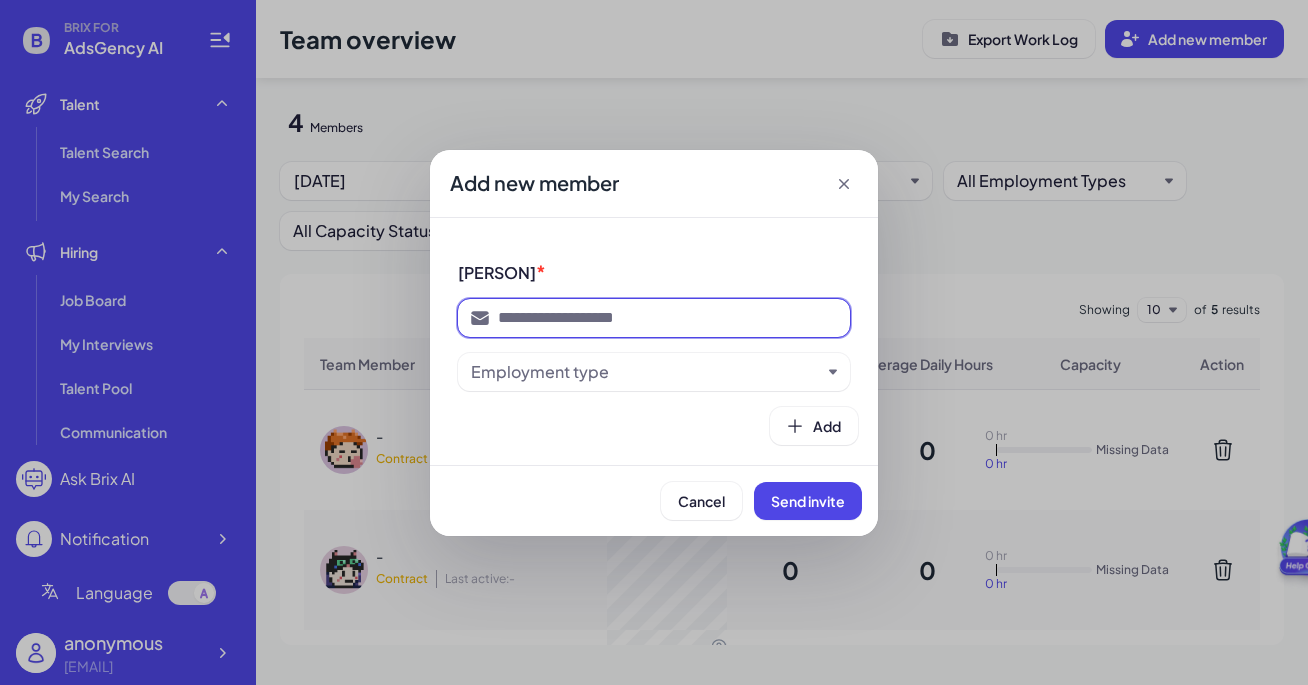click at bounding box center [668, 318] 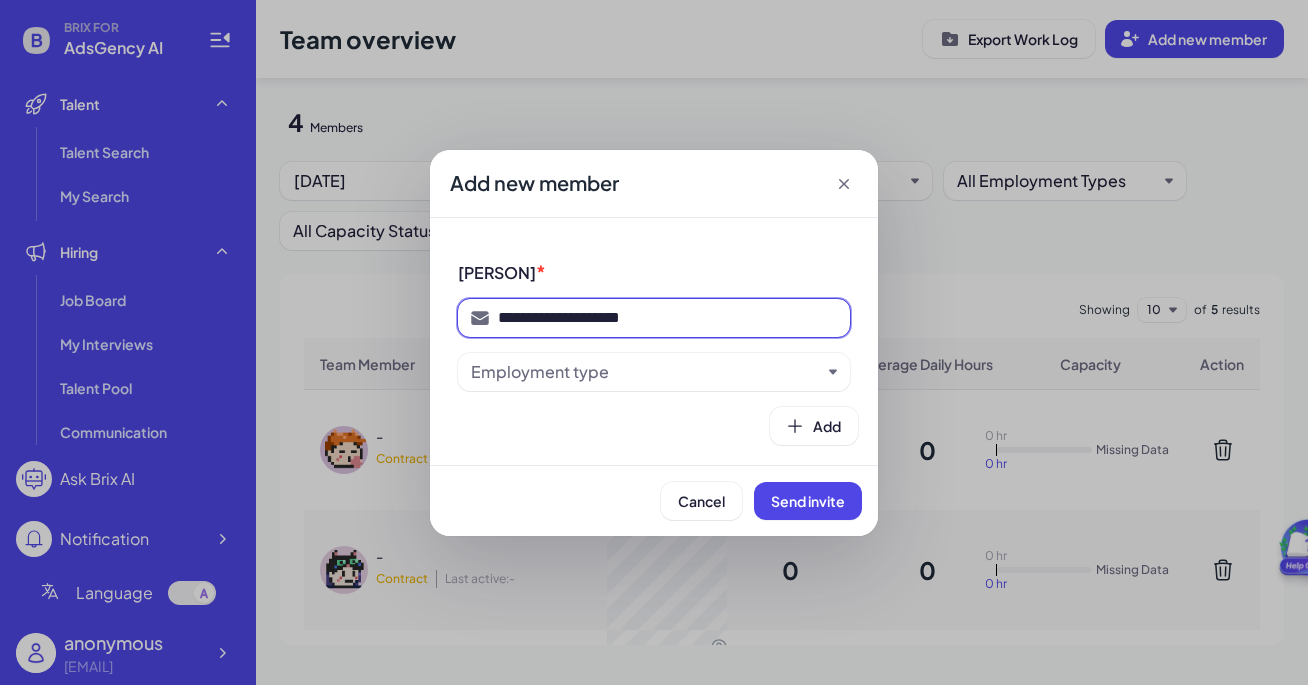 type on "**********" 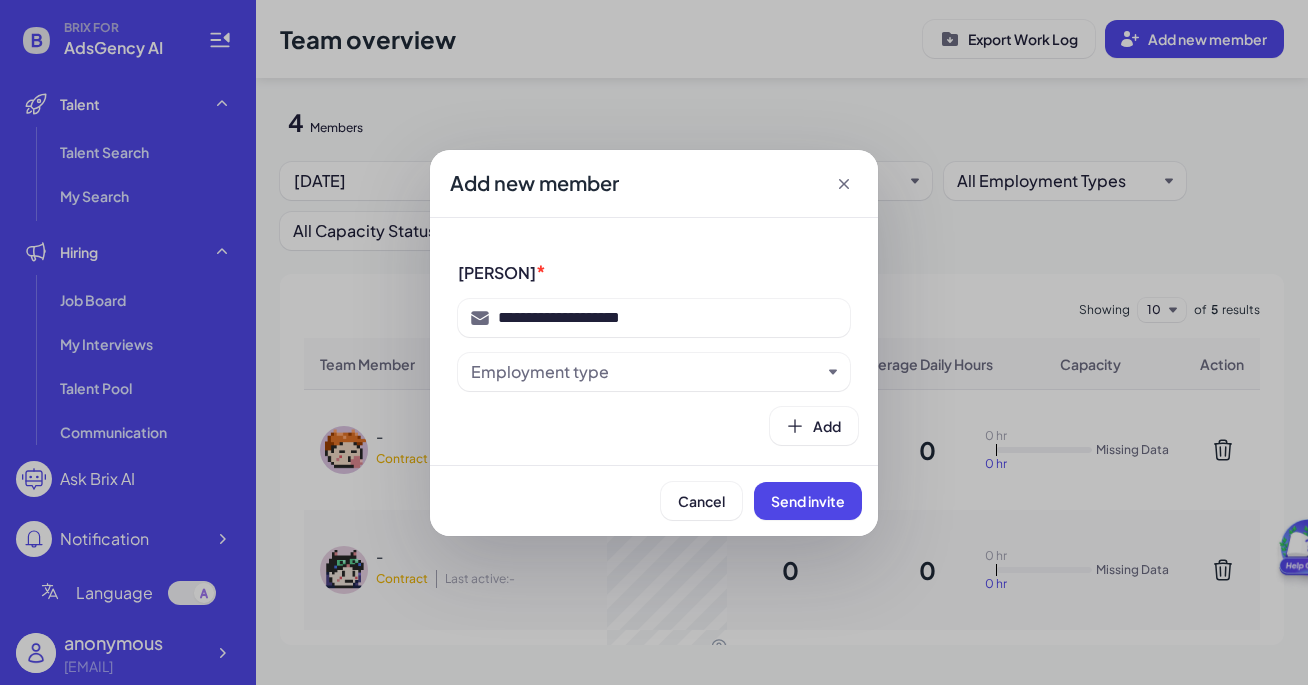 click on "Employment type" at bounding box center (540, 372) 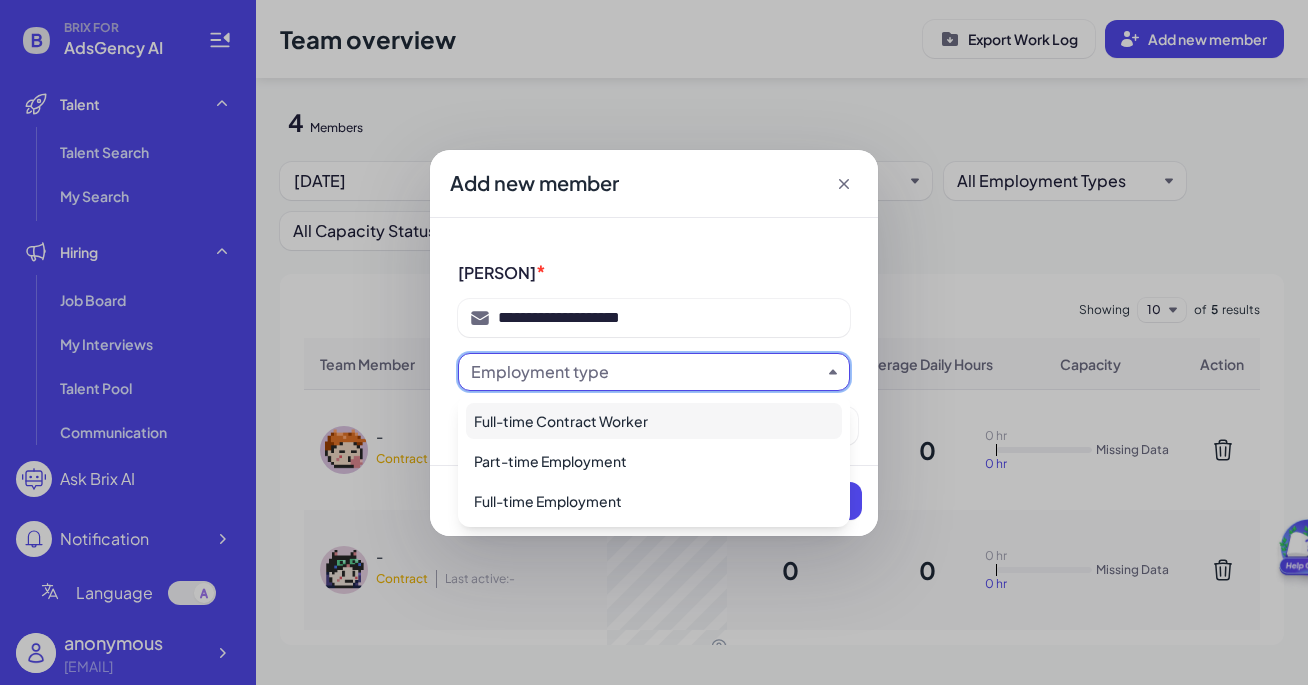 click on "Full-time Contract Worker" at bounding box center (654, 421) 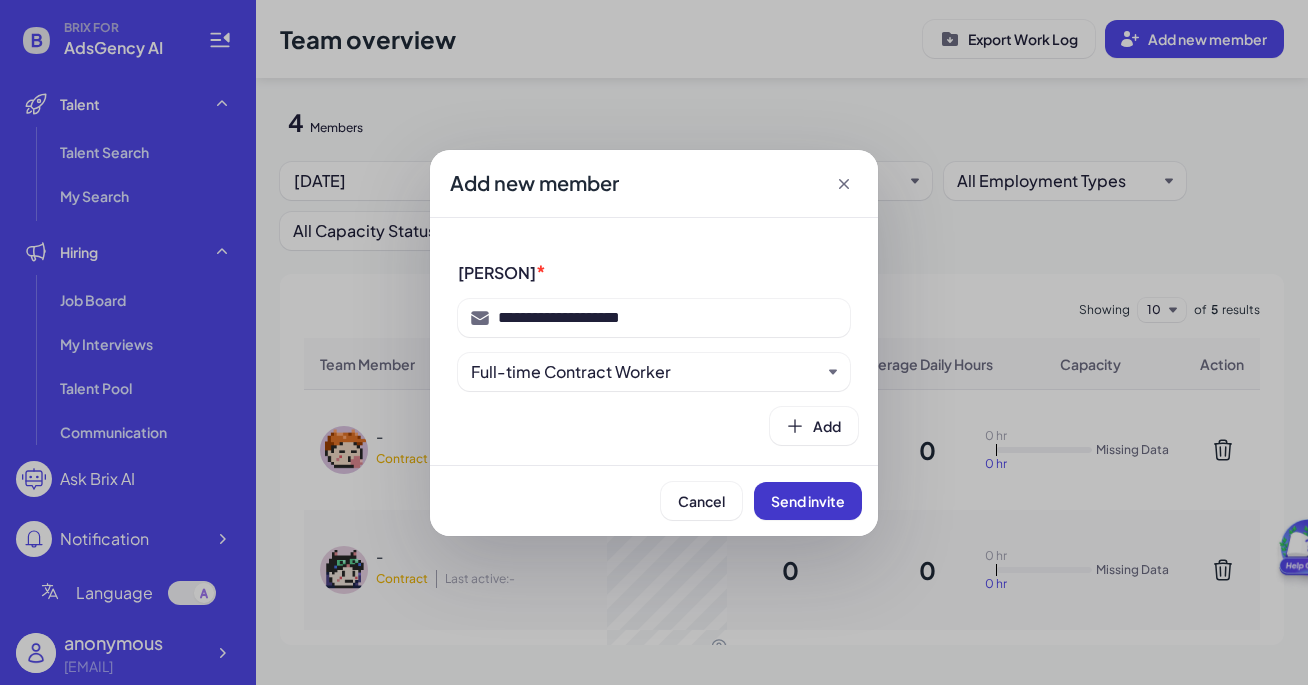 click on "Send invite" at bounding box center [808, 501] 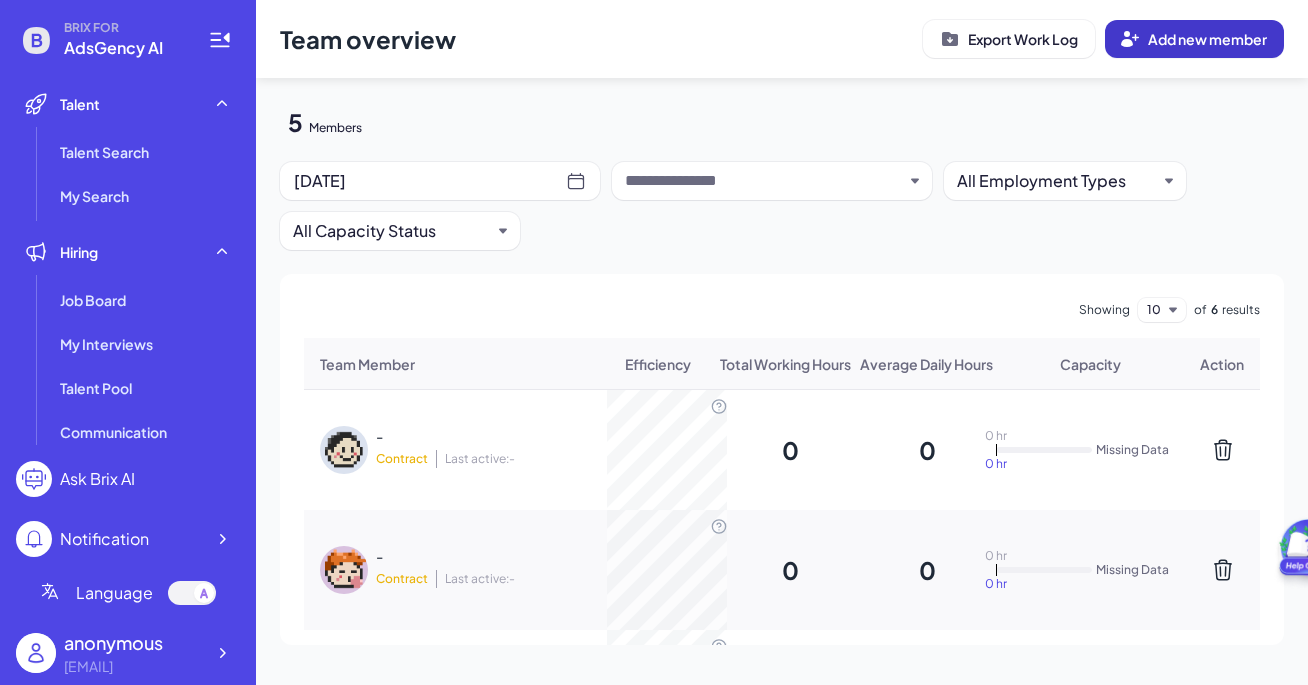 click on "Add new member" at bounding box center (1207, 39) 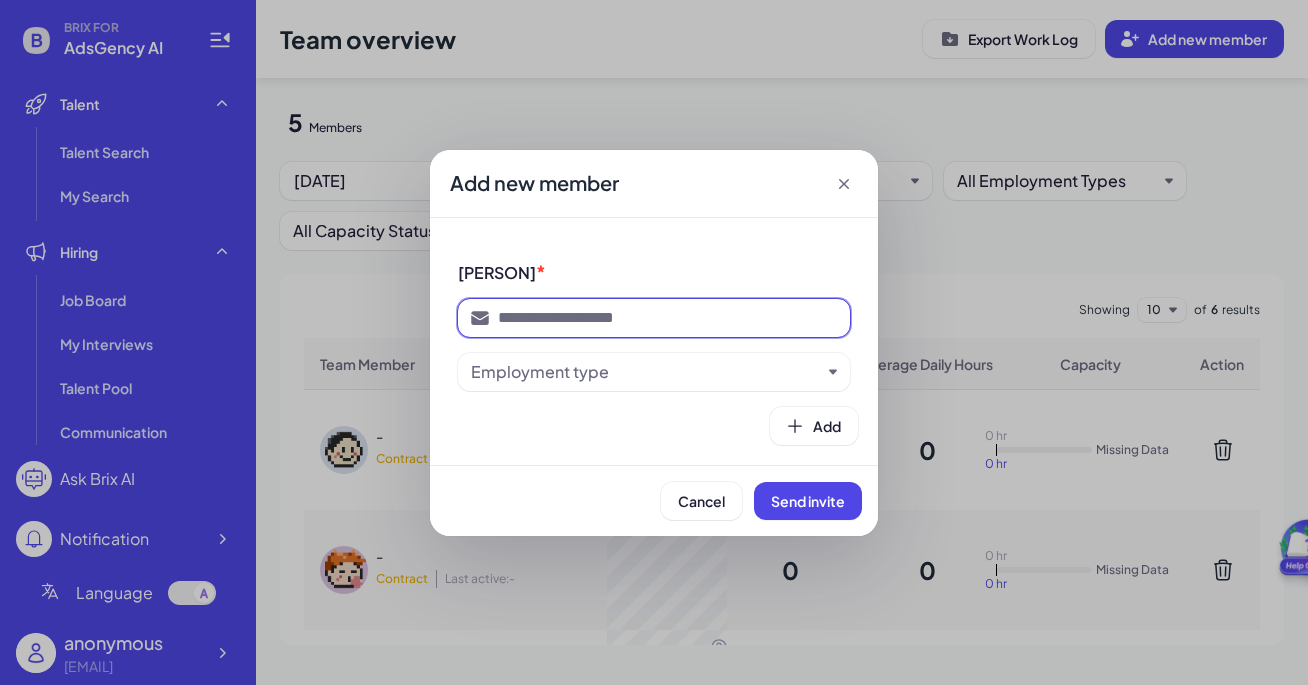 click at bounding box center (668, 318) 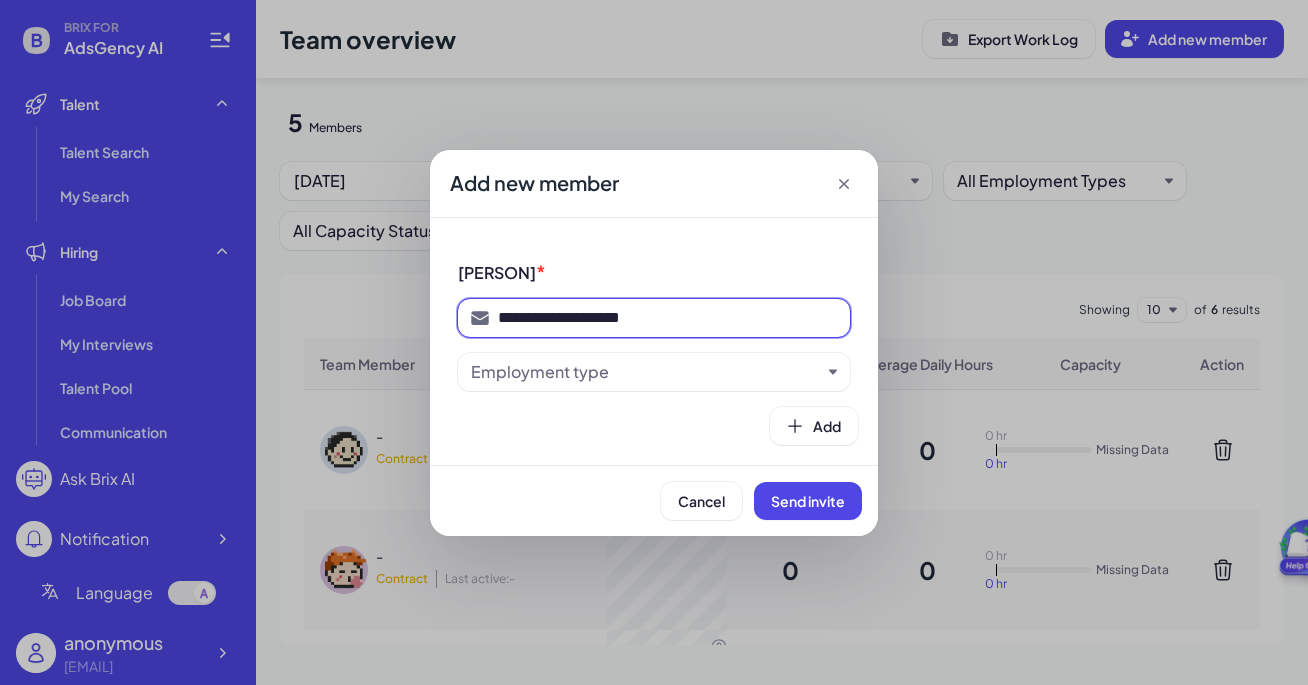 type on "**********" 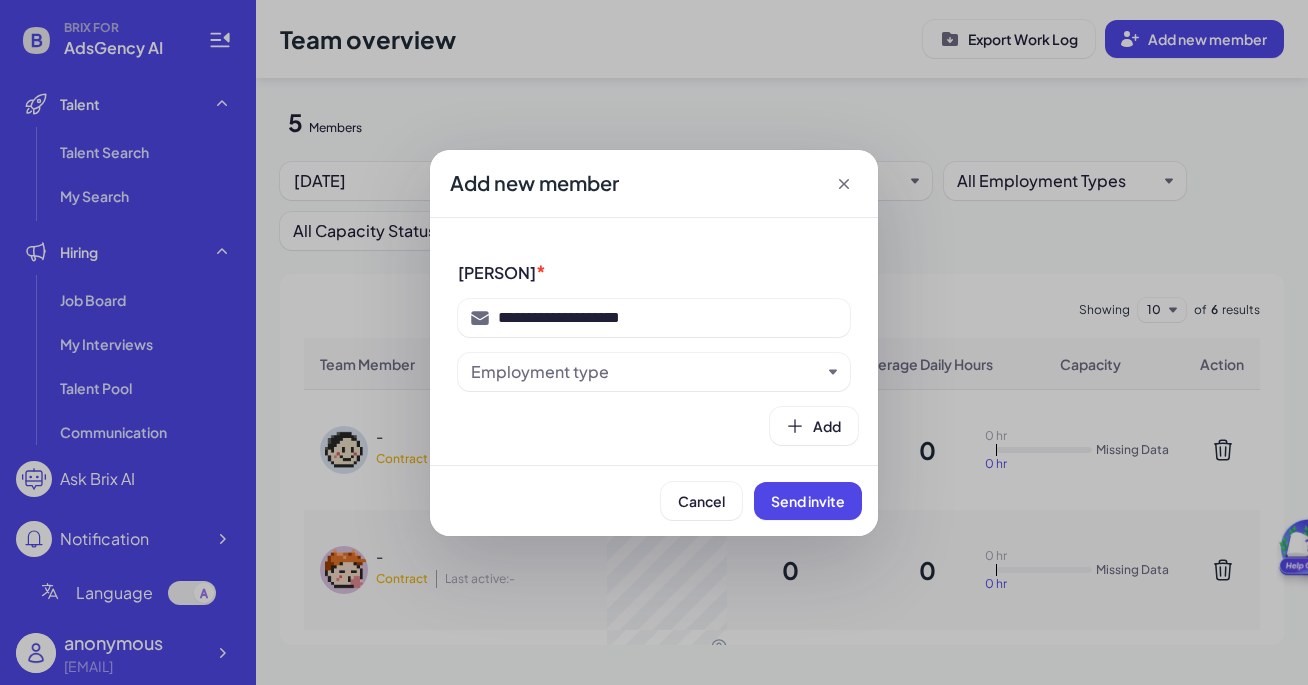 click on "Employment type" at bounding box center [540, 372] 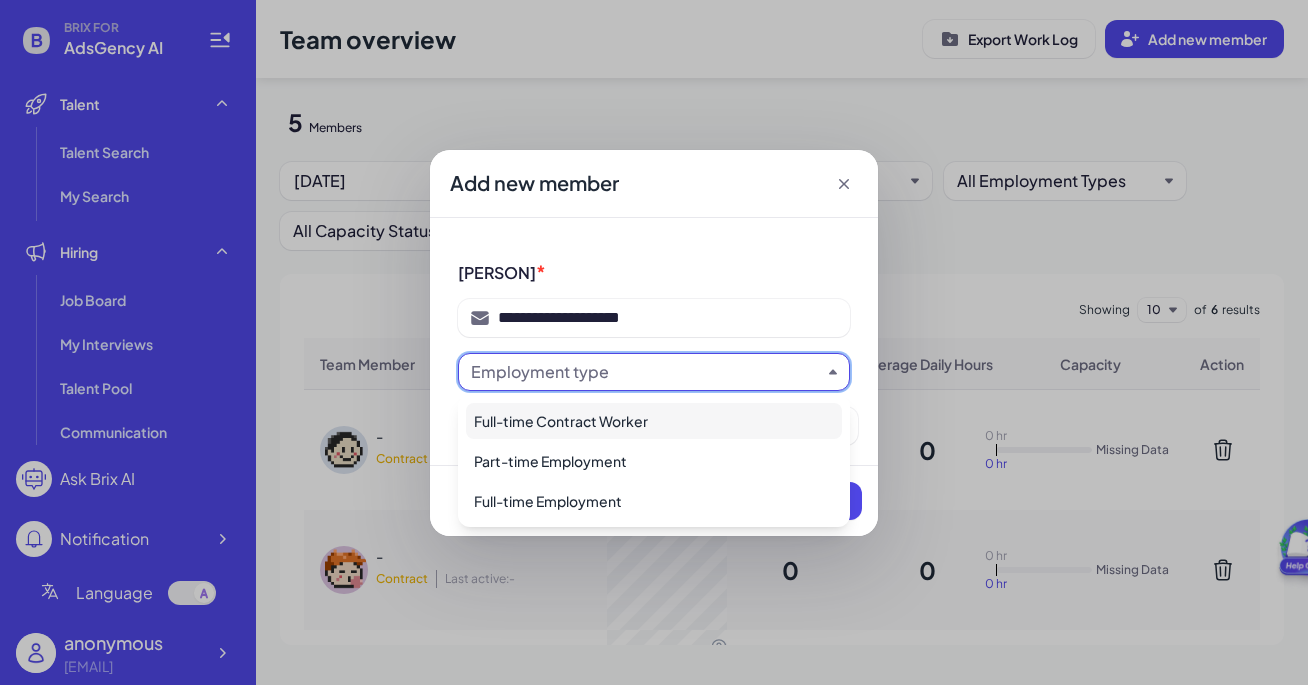 click on "Full-time Contract Worker" at bounding box center [654, 421] 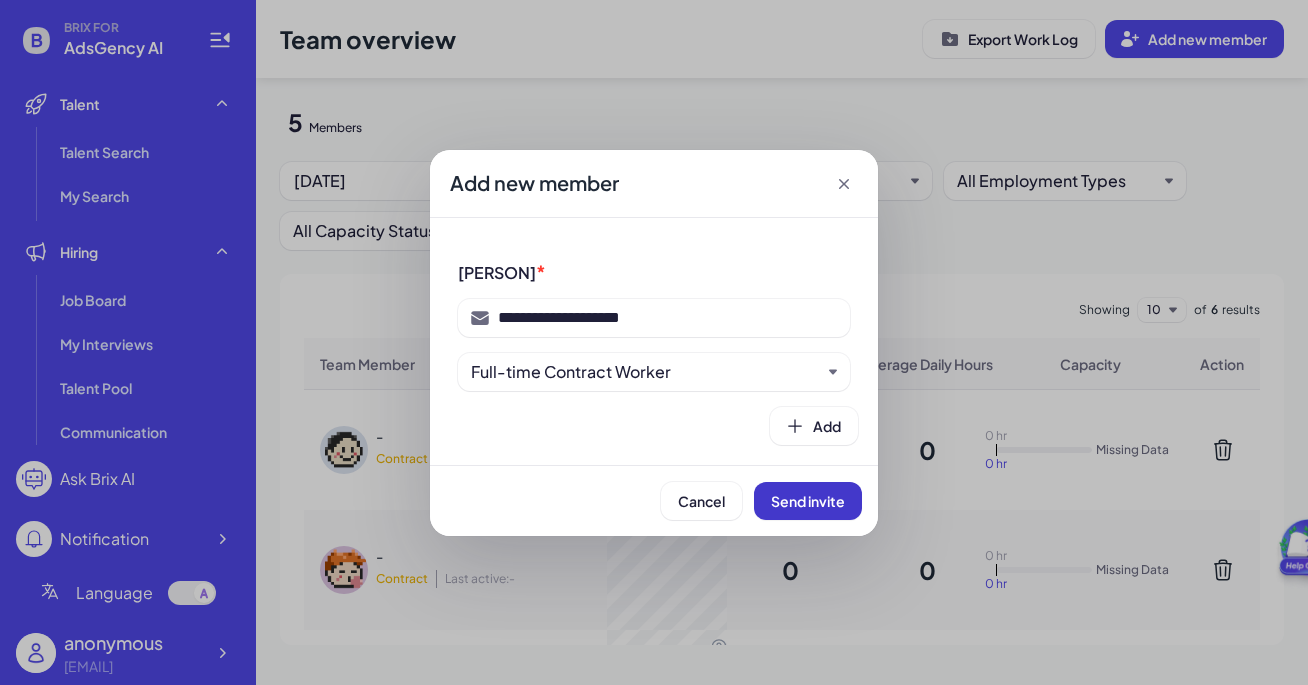 click on "Send invite" at bounding box center (808, 501) 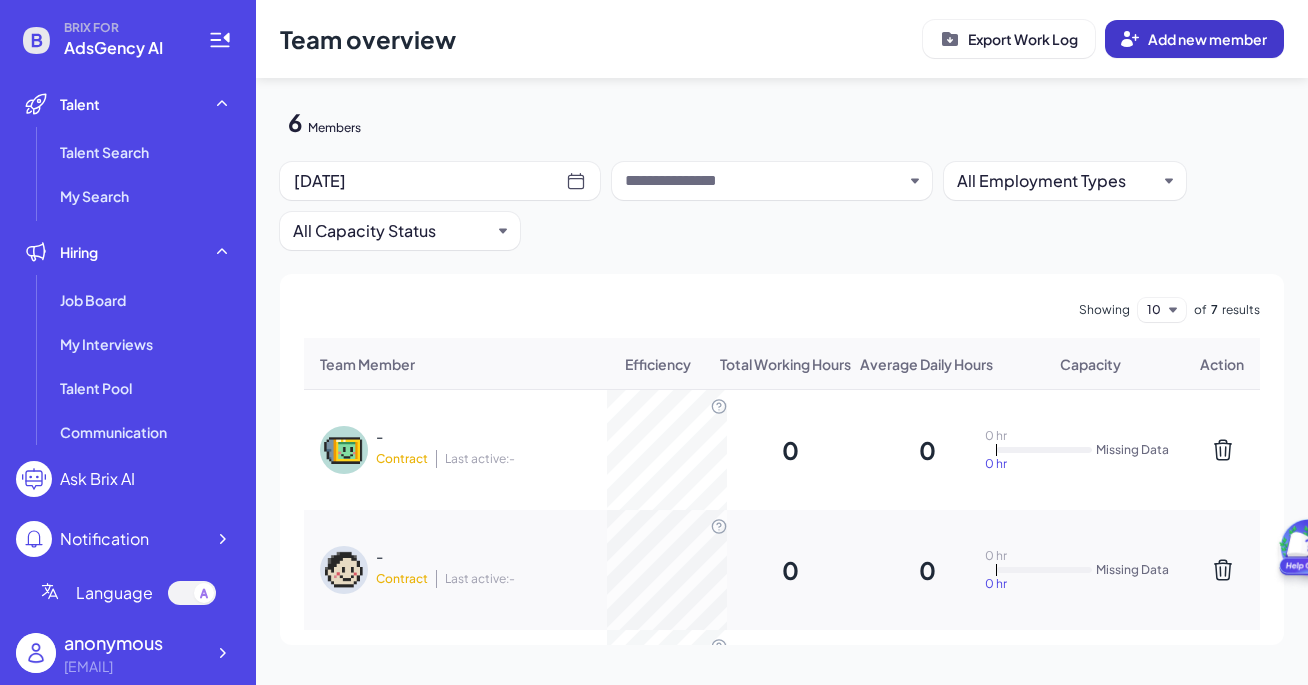 click on "Add new member" at bounding box center [1194, 39] 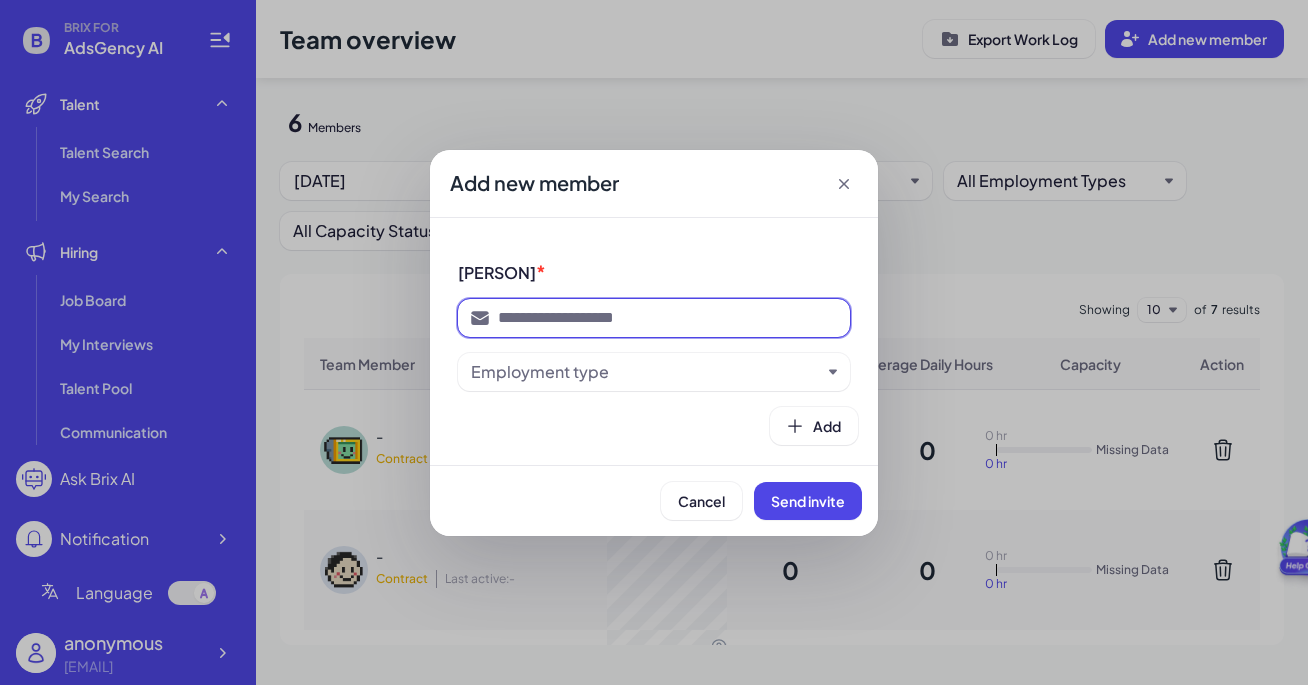 click at bounding box center (668, 318) 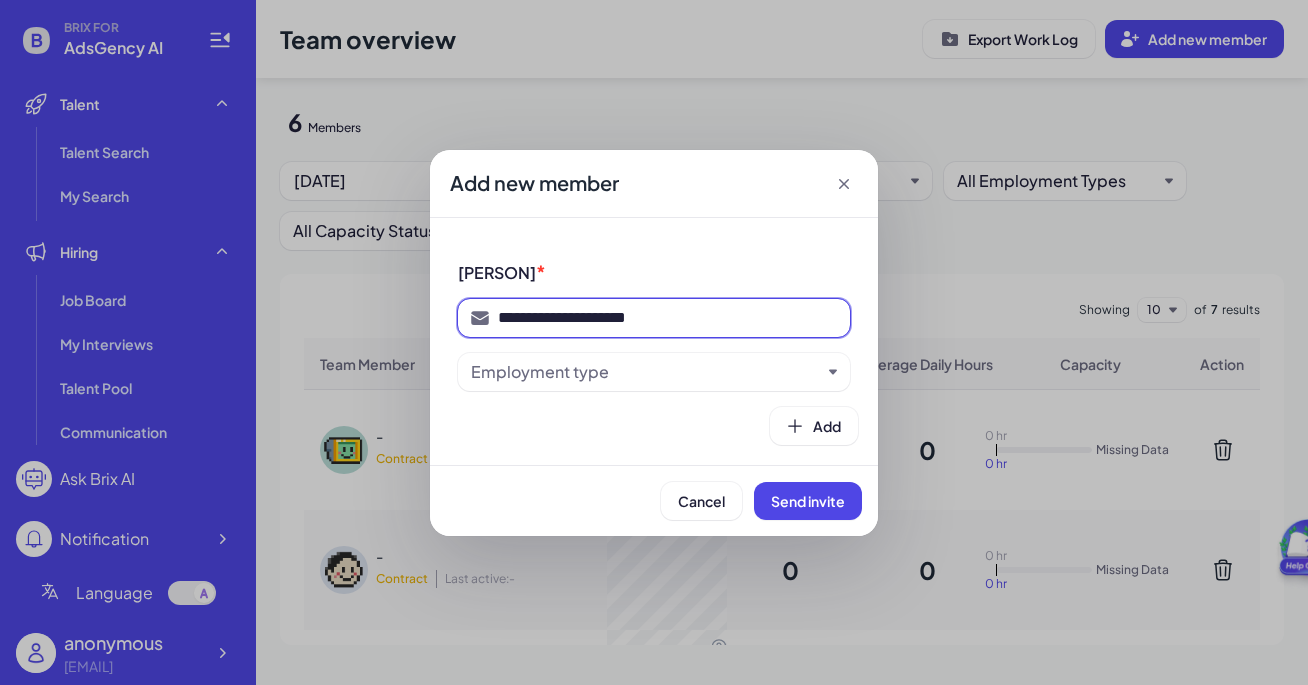 type on "**********" 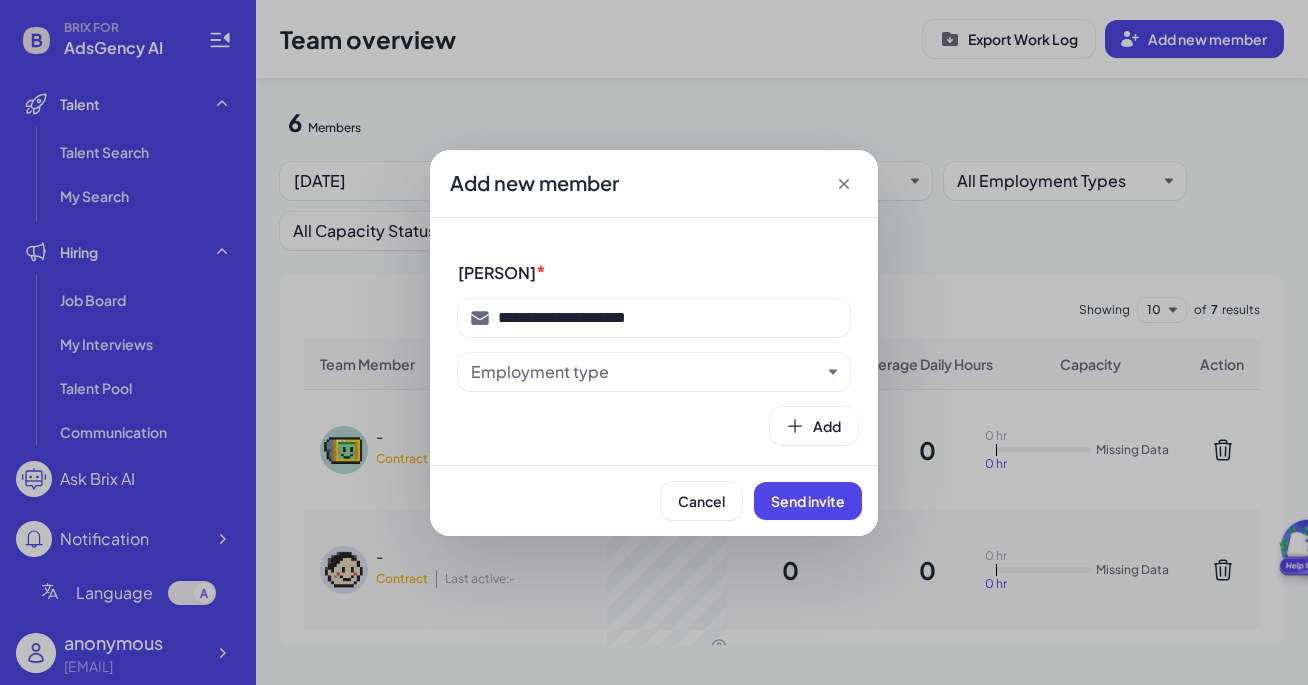 click on "Employment type" at bounding box center (646, 372) 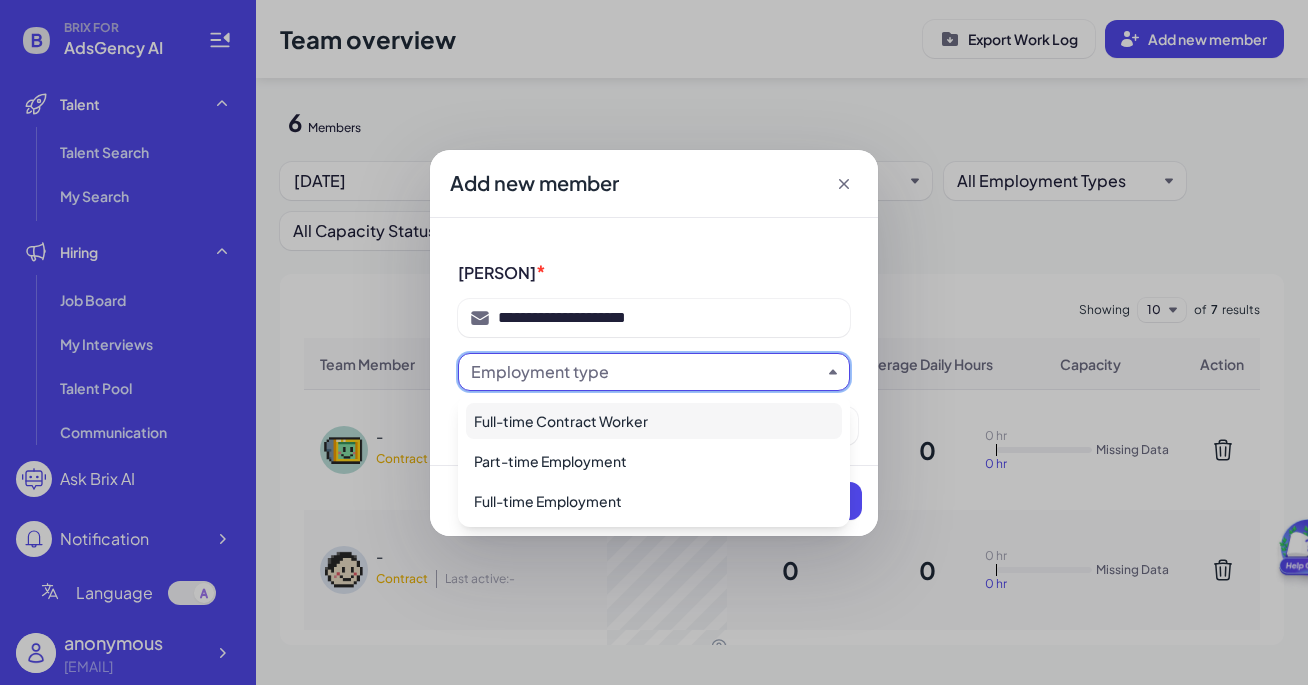 click on "Full-time Contract Worker" at bounding box center [654, 421] 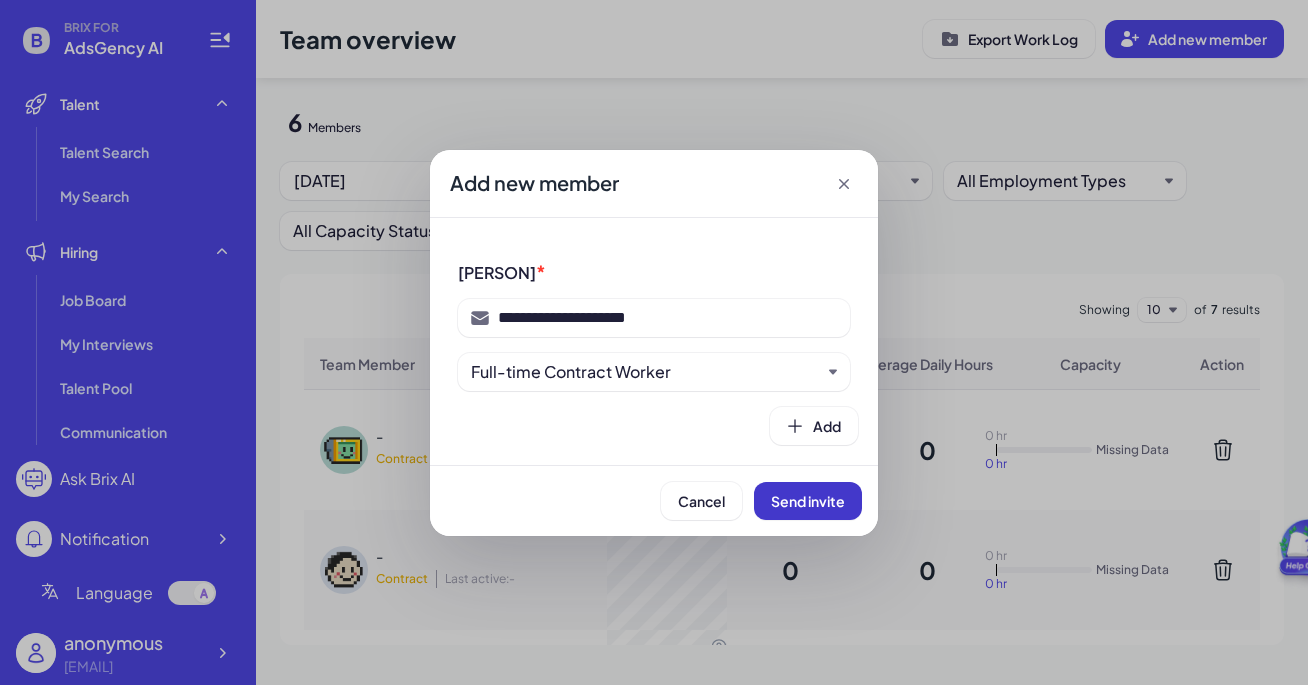 click on "Send invite" at bounding box center [808, 501] 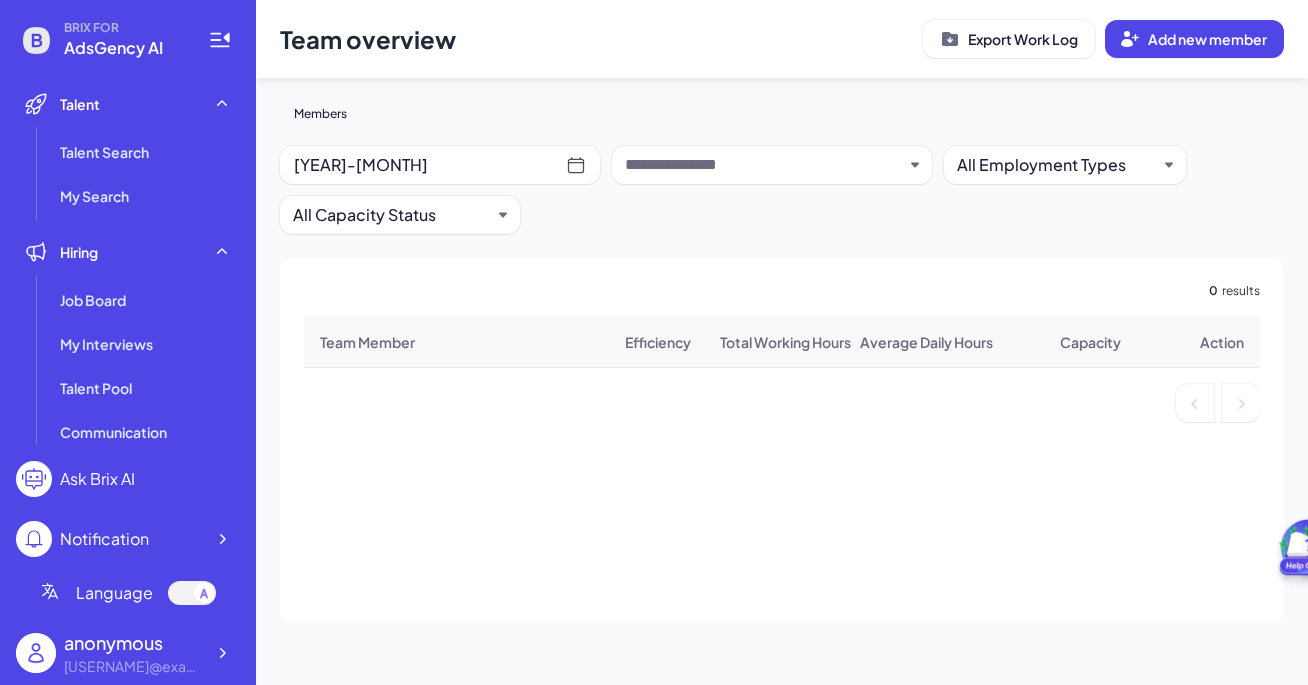 scroll, scrollTop: 0, scrollLeft: 0, axis: both 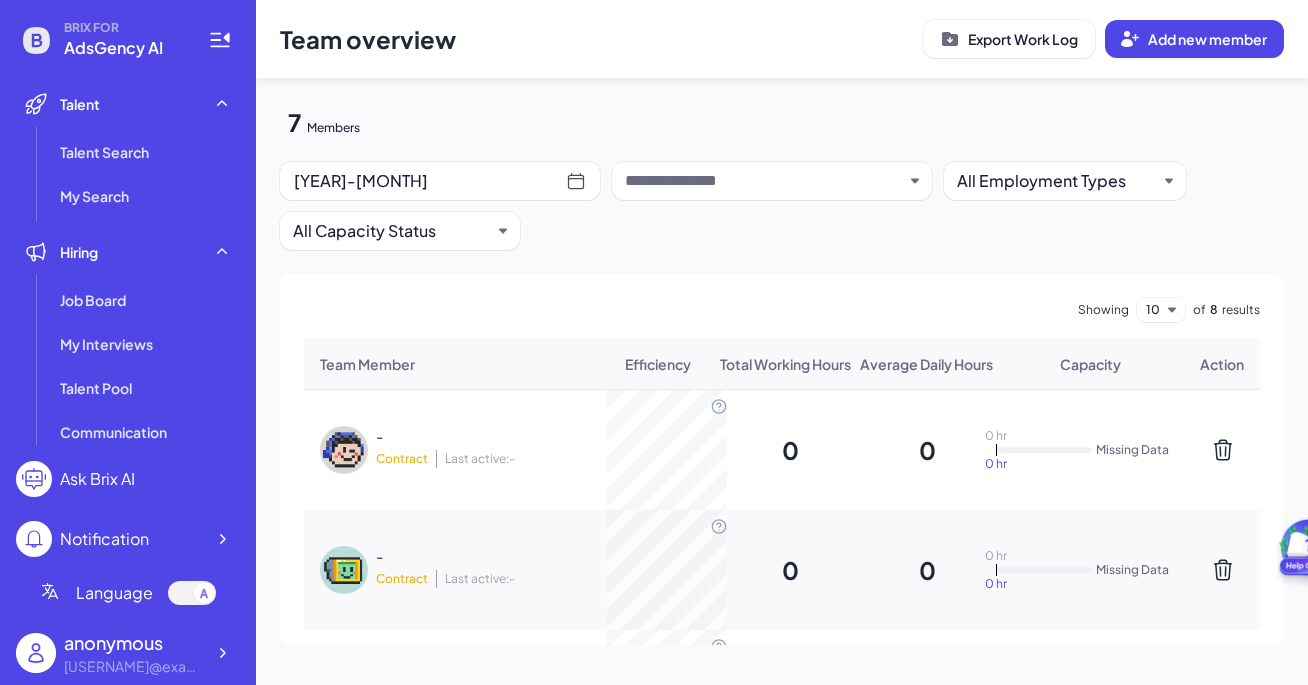 click at bounding box center (192, 593) 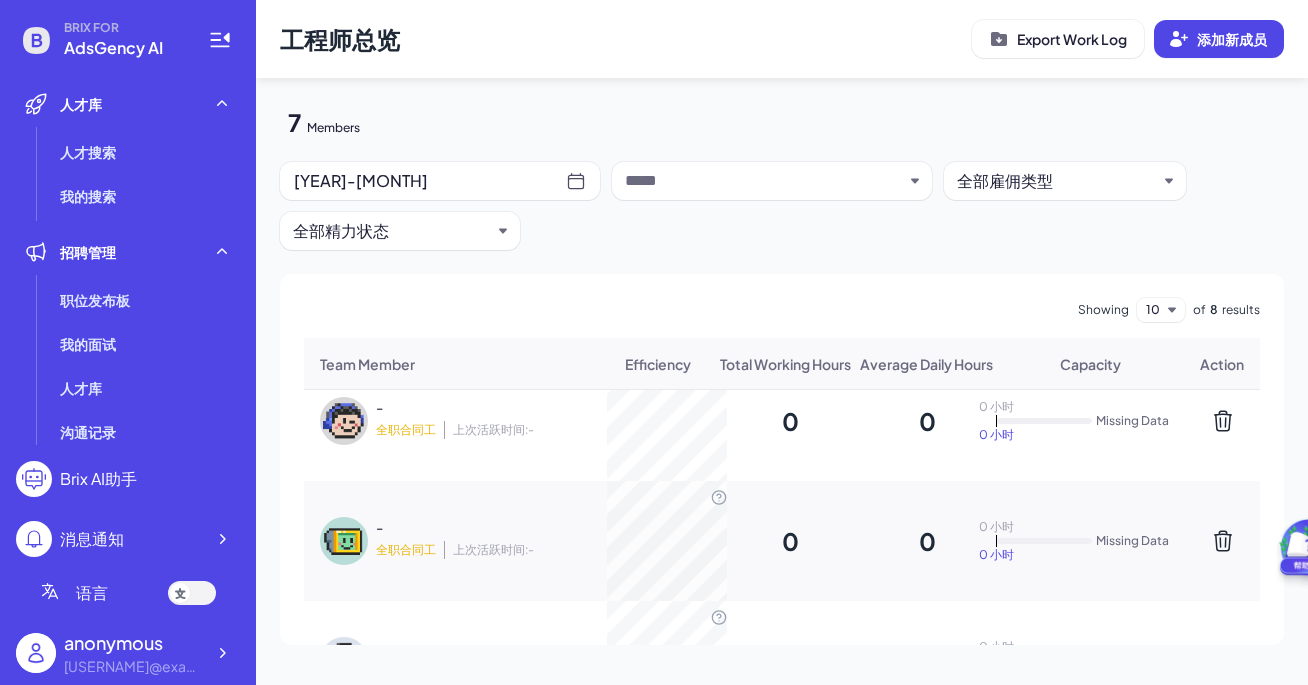 scroll, scrollTop: 0, scrollLeft: 0, axis: both 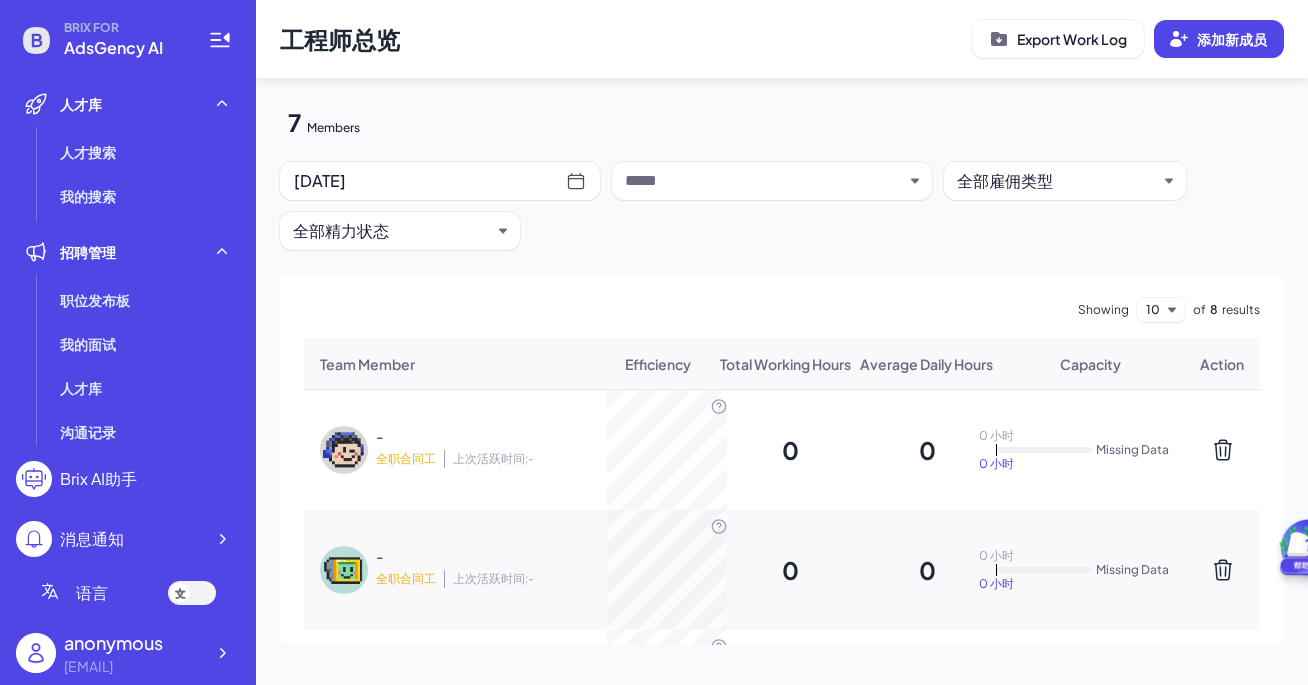 click at bounding box center [772, 181] 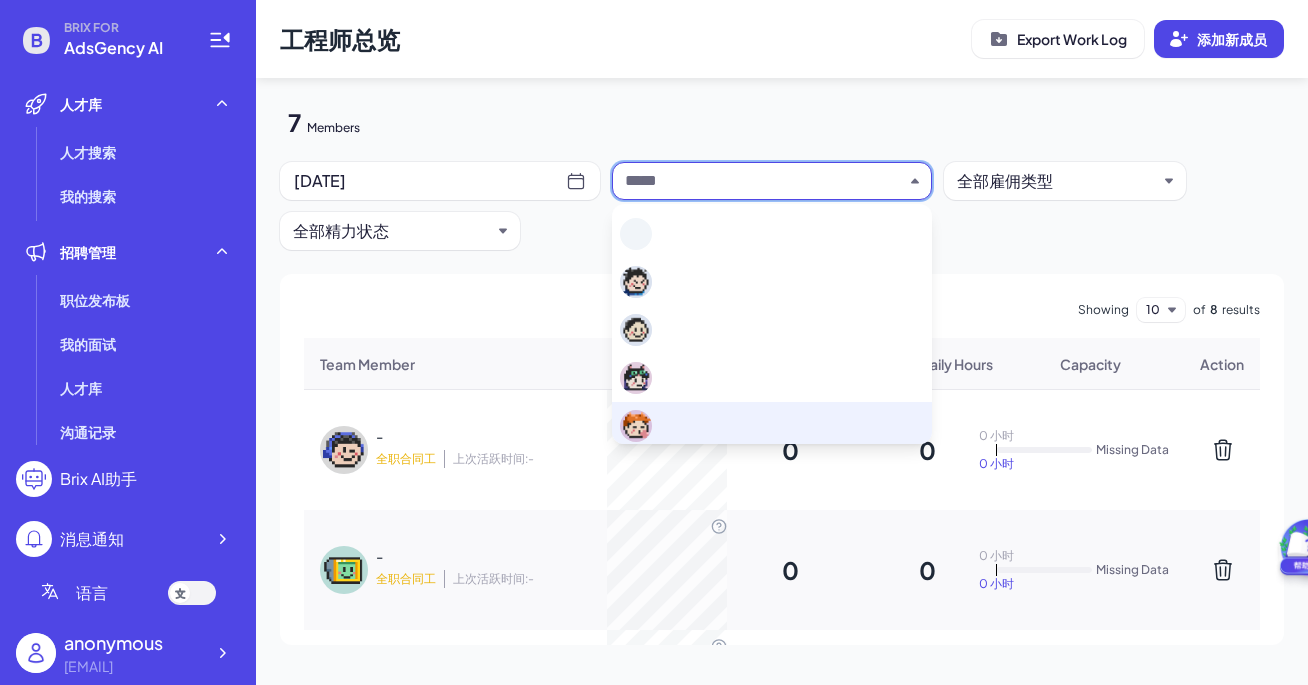 scroll, scrollTop: 156, scrollLeft: 0, axis: vertical 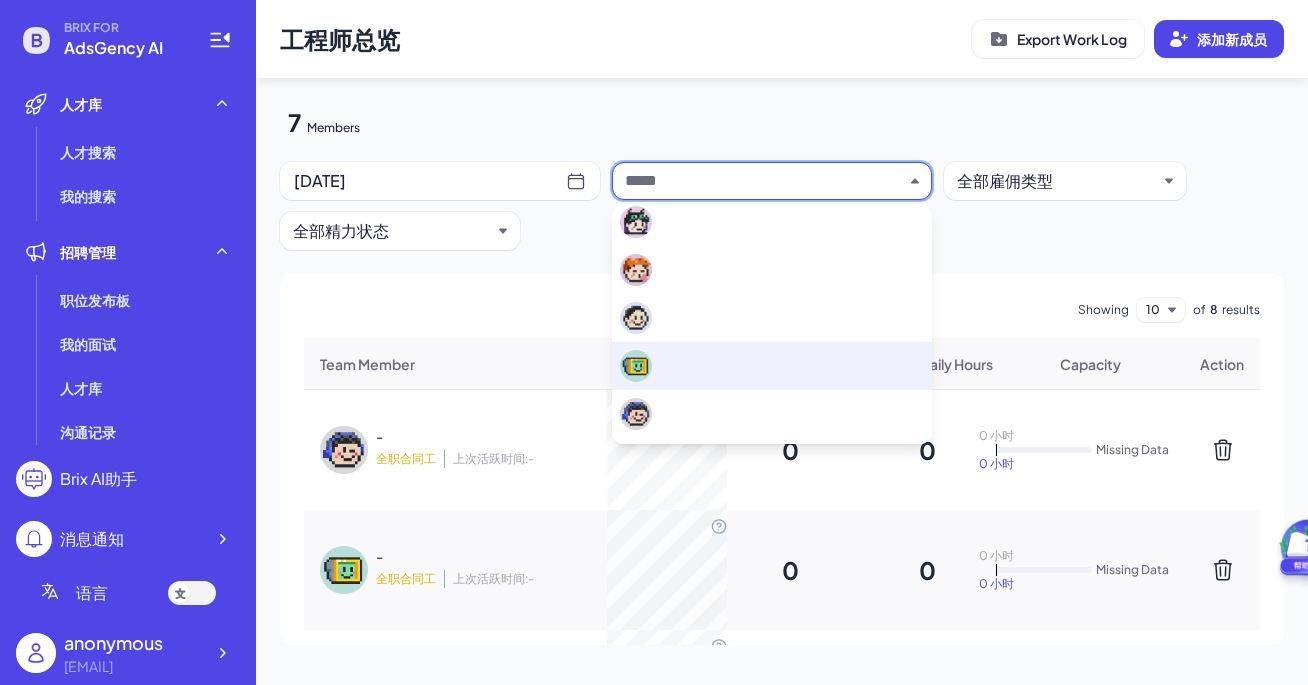 click on "Team Member Efficiency Total Working Hours Average Daily Hours Capacity Action" at bounding box center [782, 364] 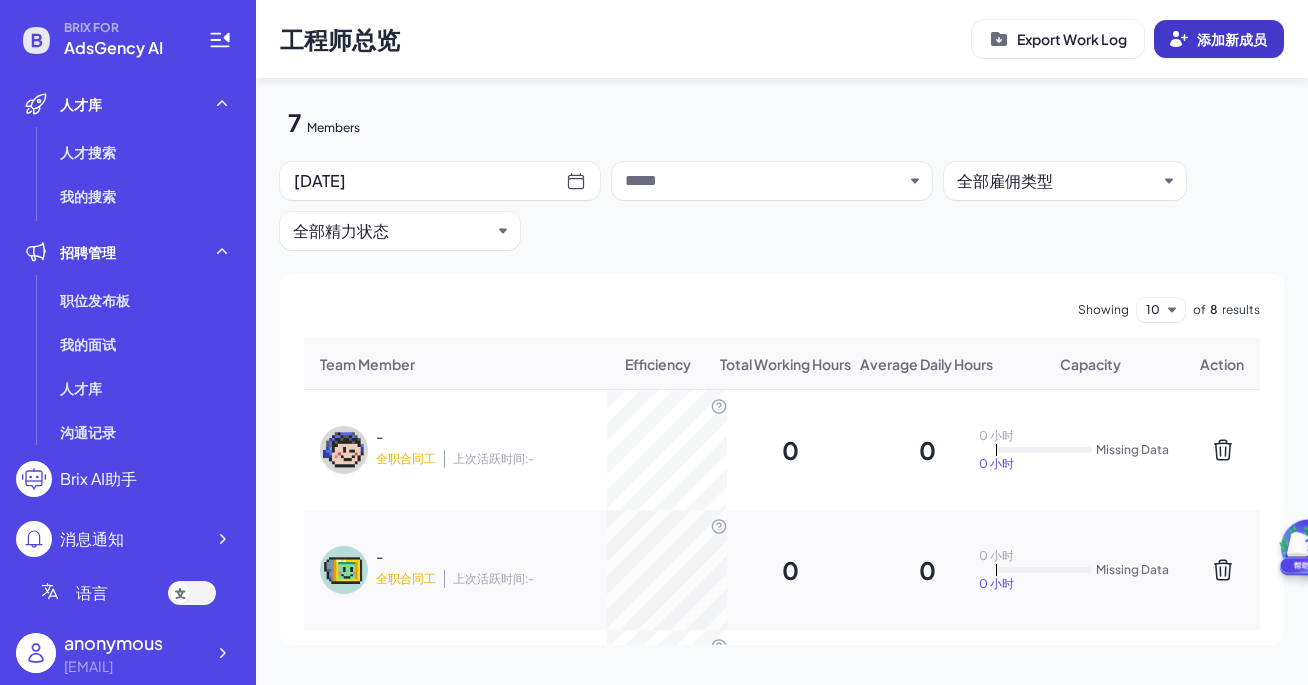click on "添加新成员" at bounding box center (1219, 39) 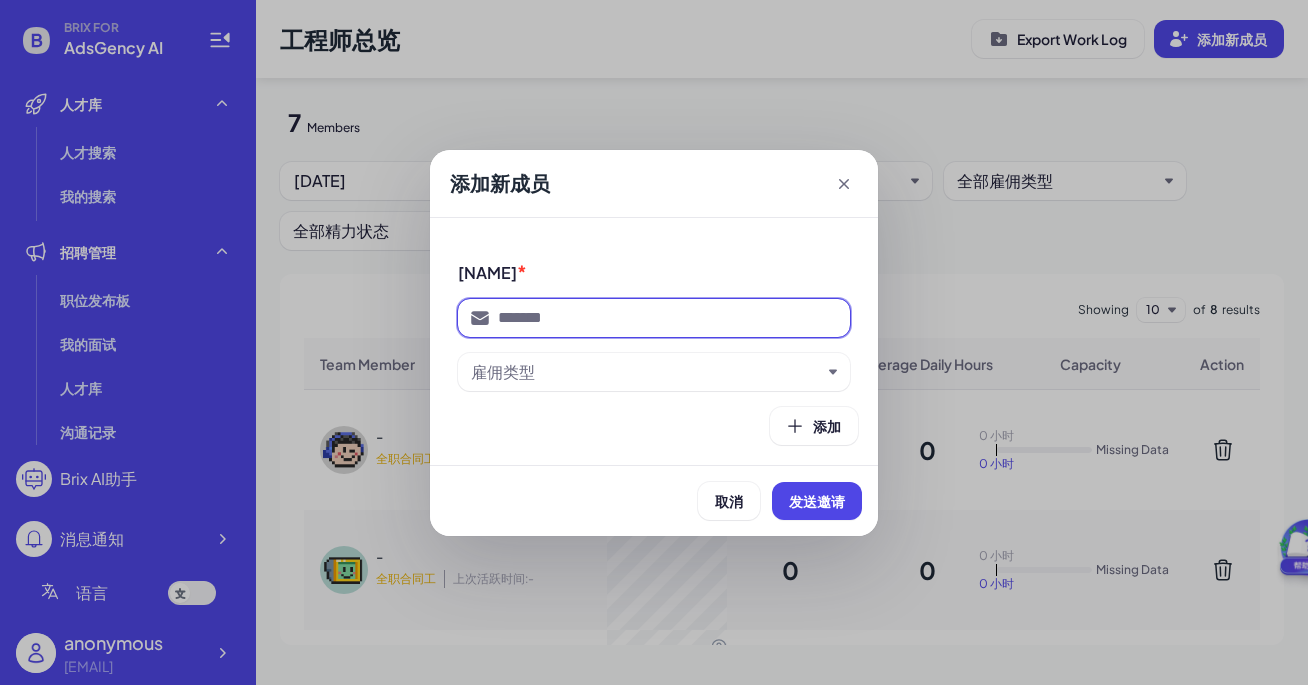click at bounding box center (668, 318) 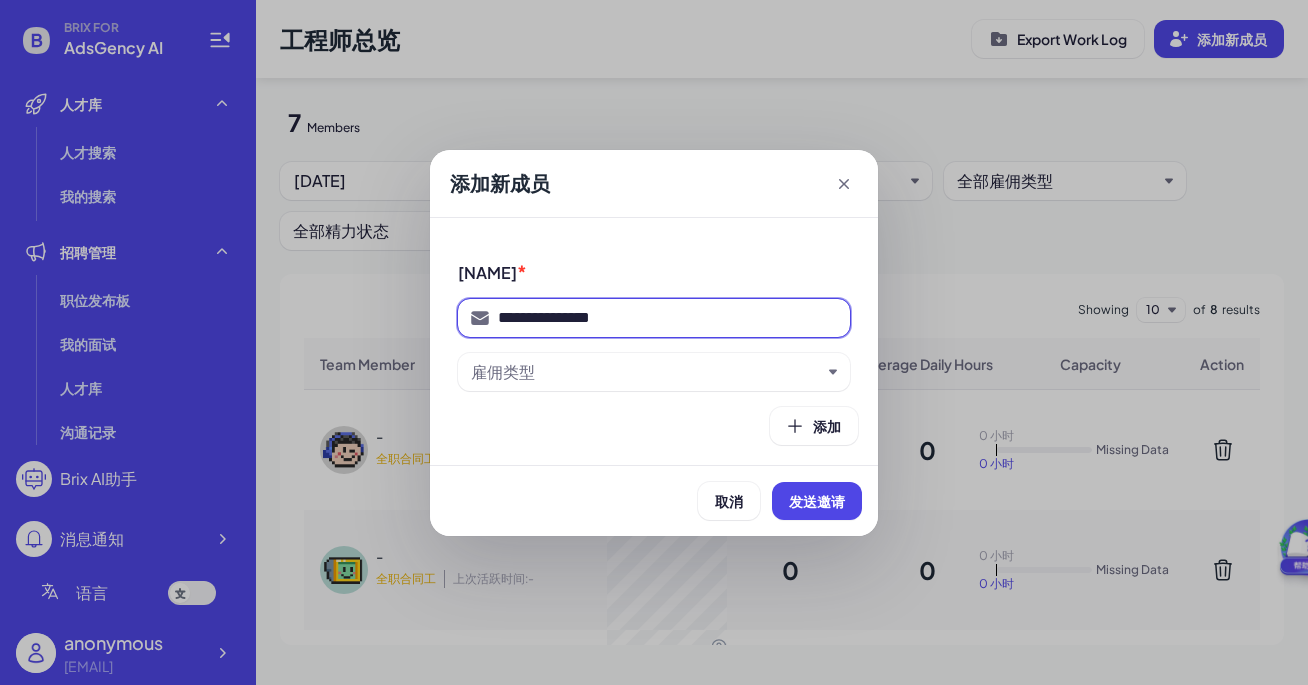 type on "**********" 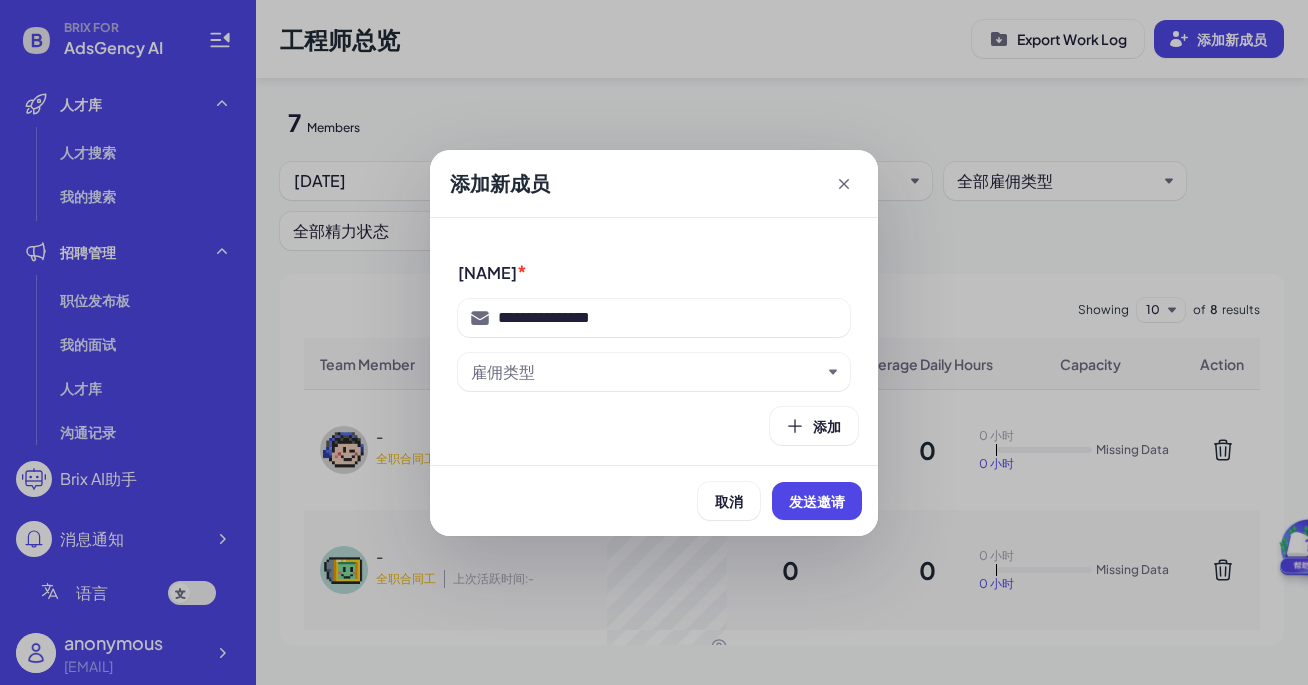 click on "雇佣类型" at bounding box center (646, 372) 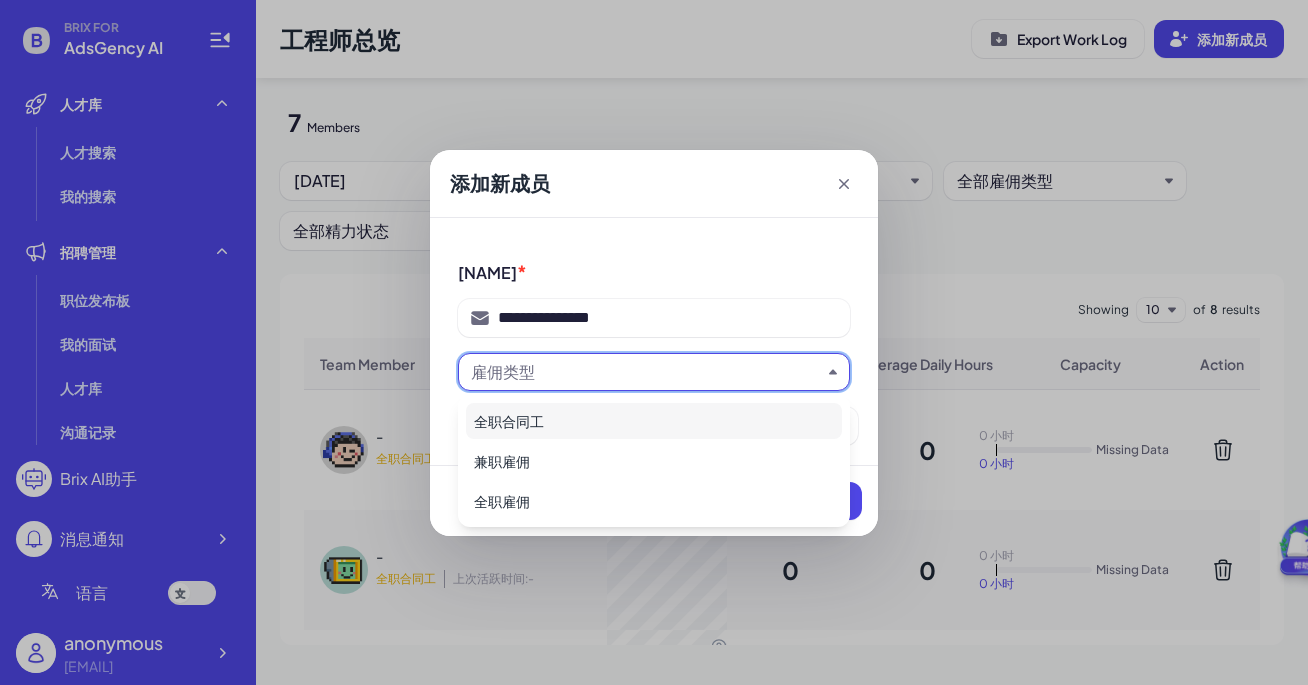 click on "全职合同工" at bounding box center [654, 421] 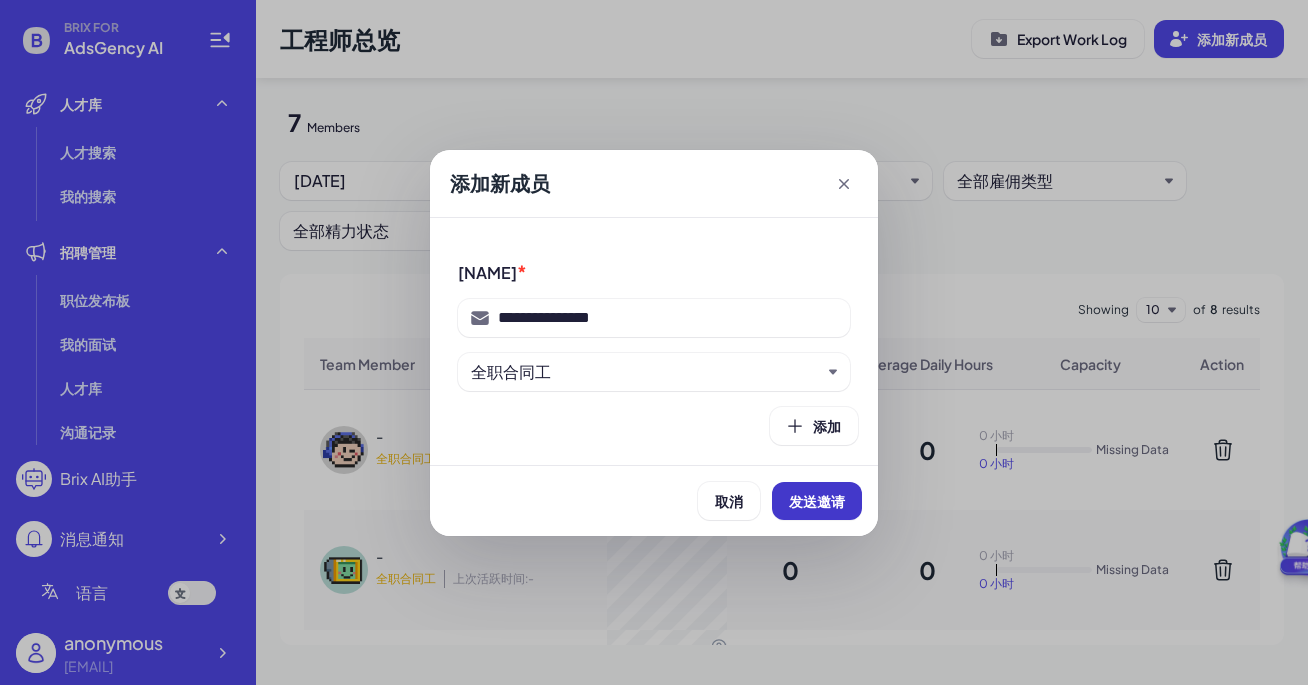 click on "发送邀请" at bounding box center (817, 501) 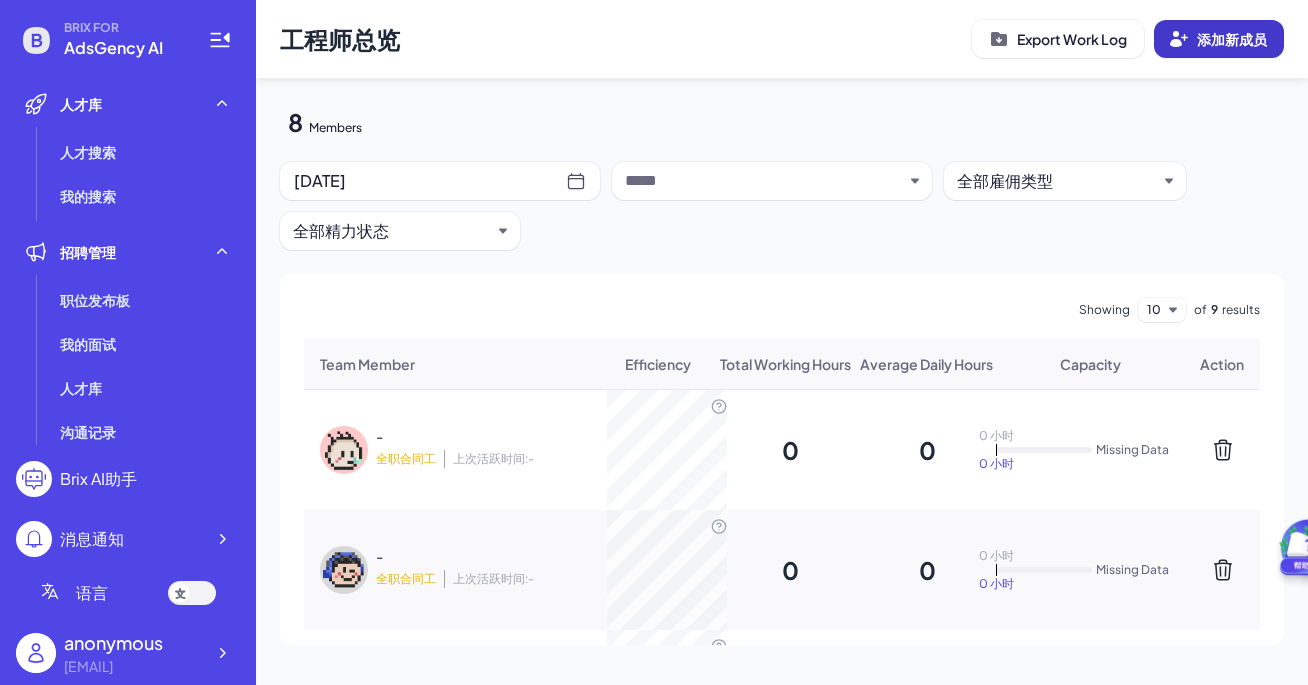 click 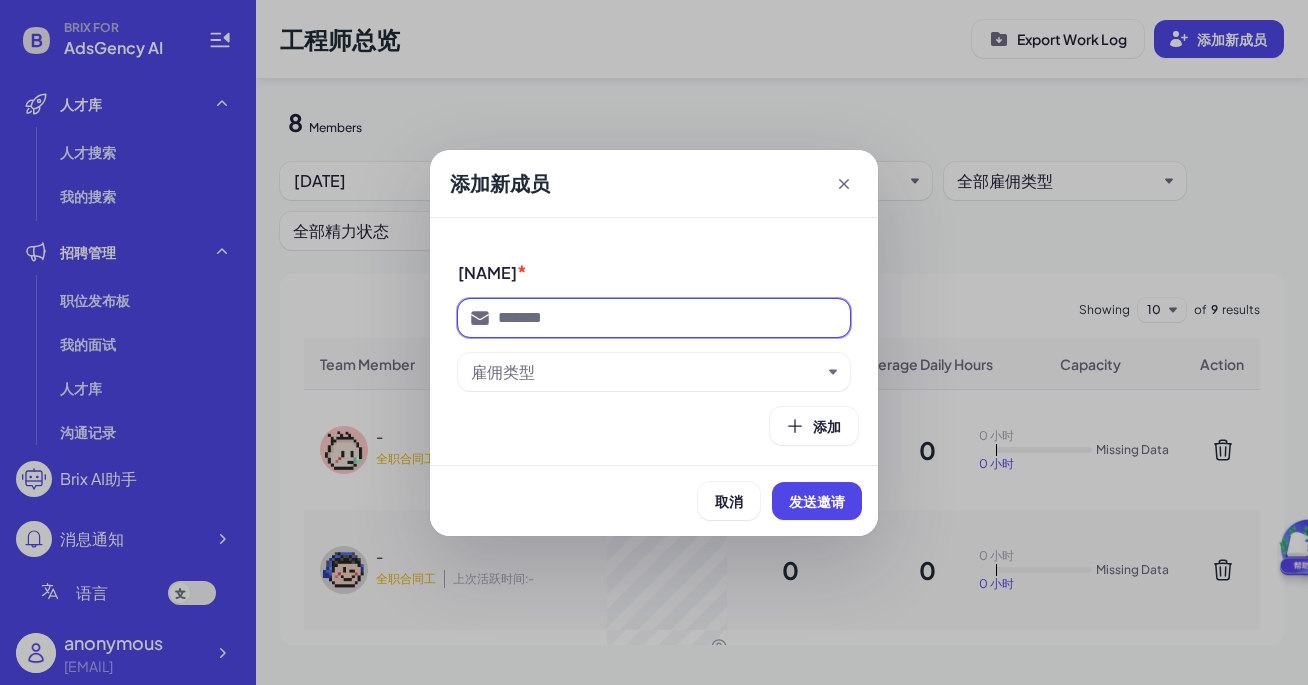 click at bounding box center (668, 318) 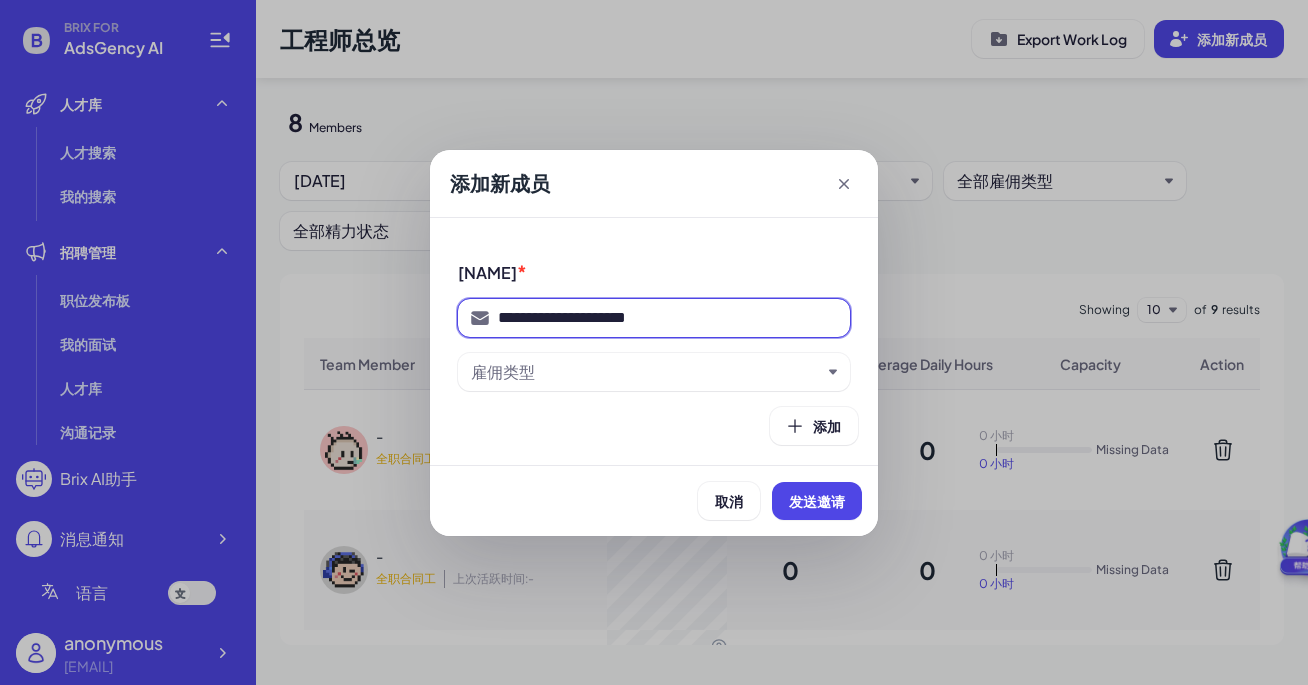 type on "**********" 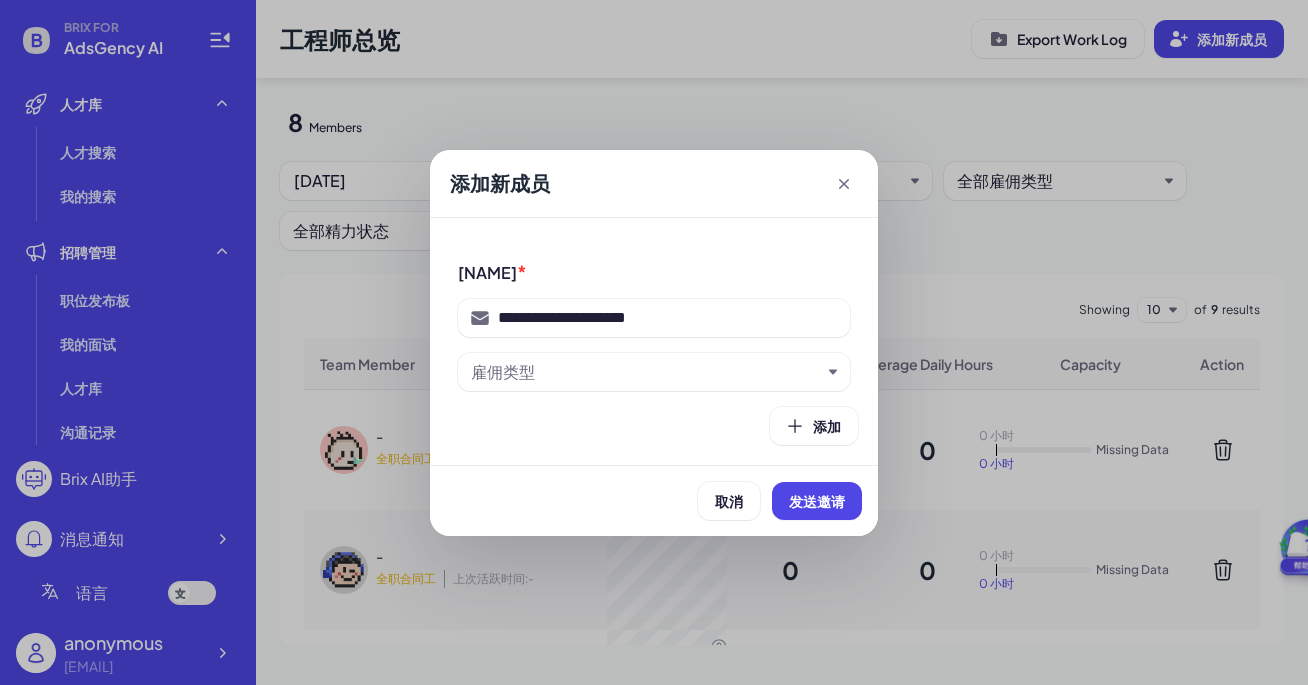 click on "雇佣类型" at bounding box center [646, 372] 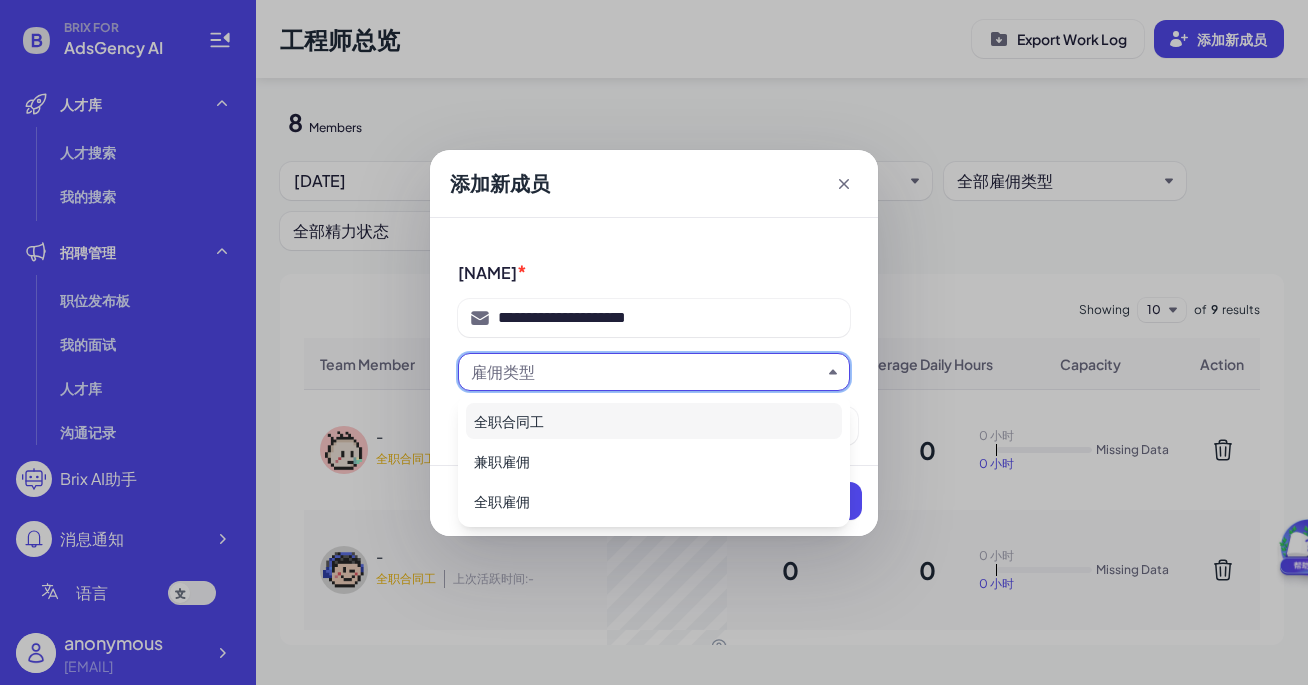 click on "全职合同工" at bounding box center (654, 421) 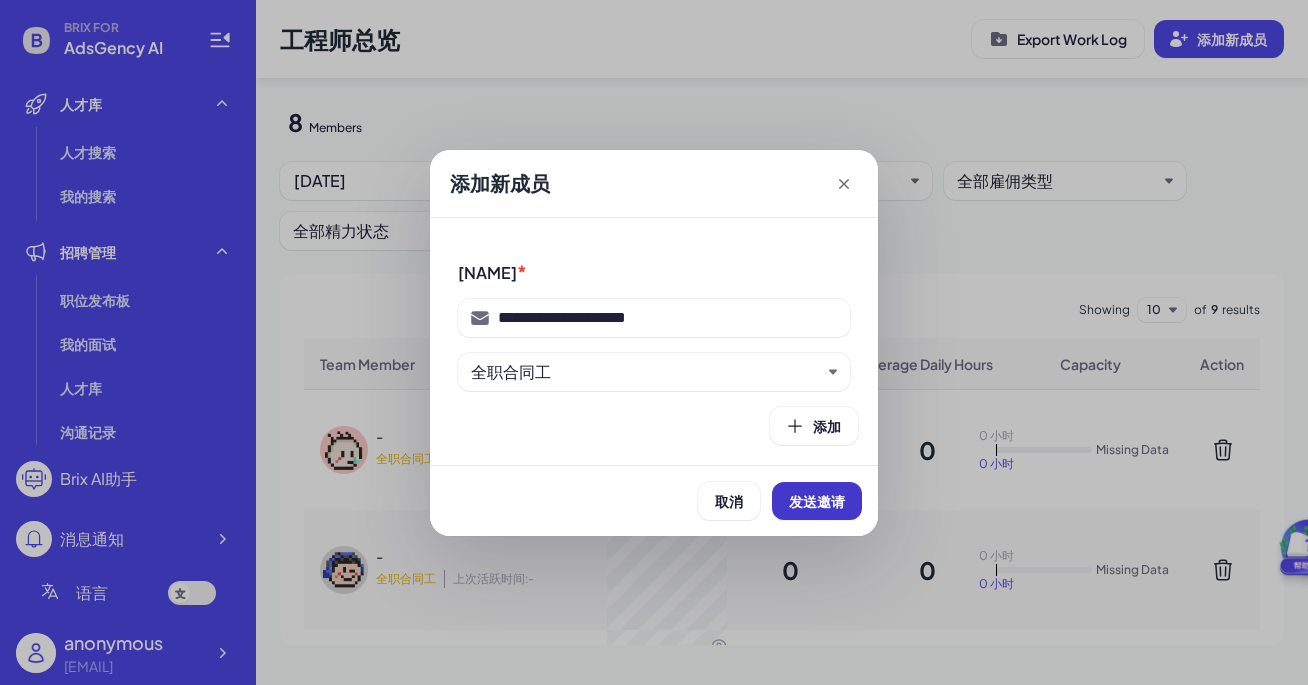 click on "发送邀请" at bounding box center [817, 501] 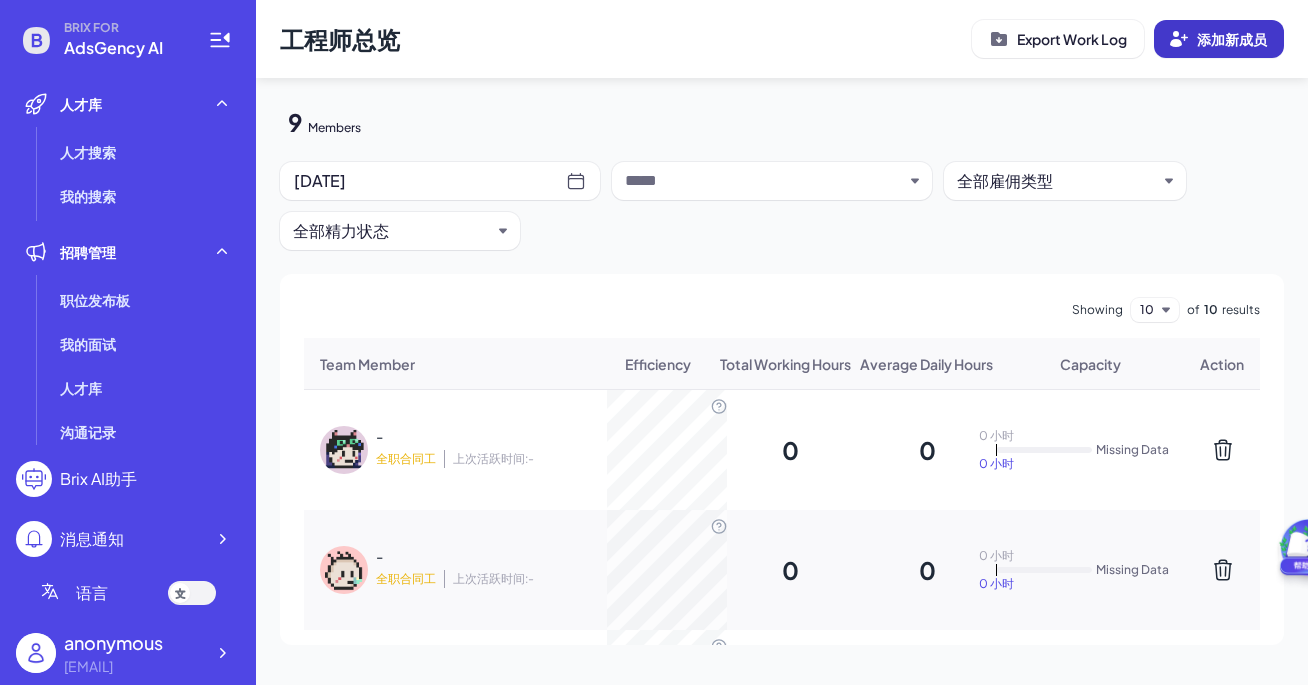click 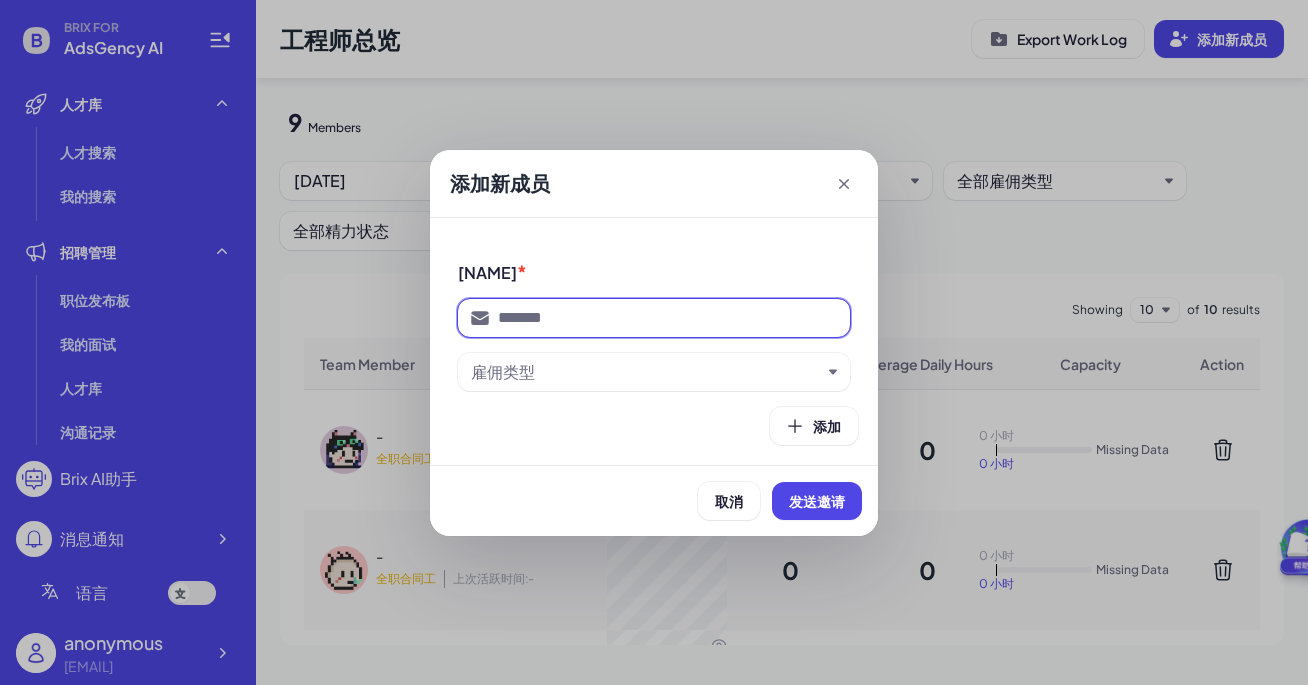 click at bounding box center (668, 318) 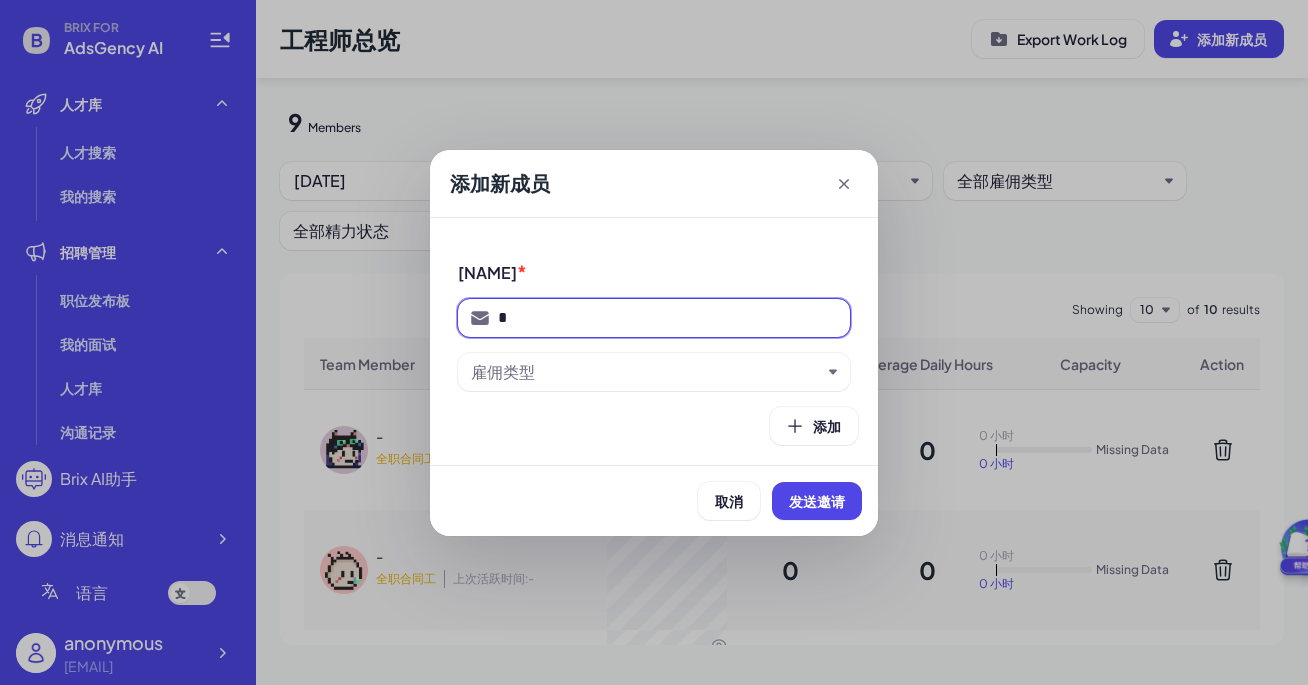 type on "*" 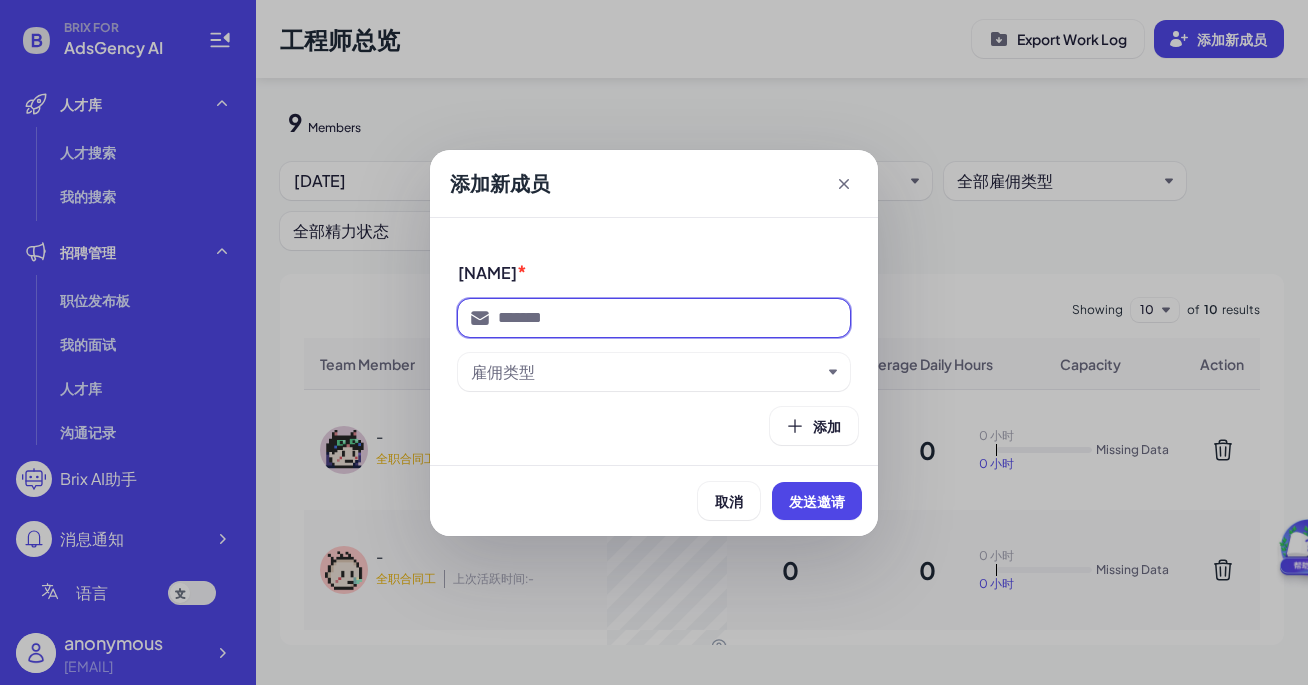 paste on "**********" 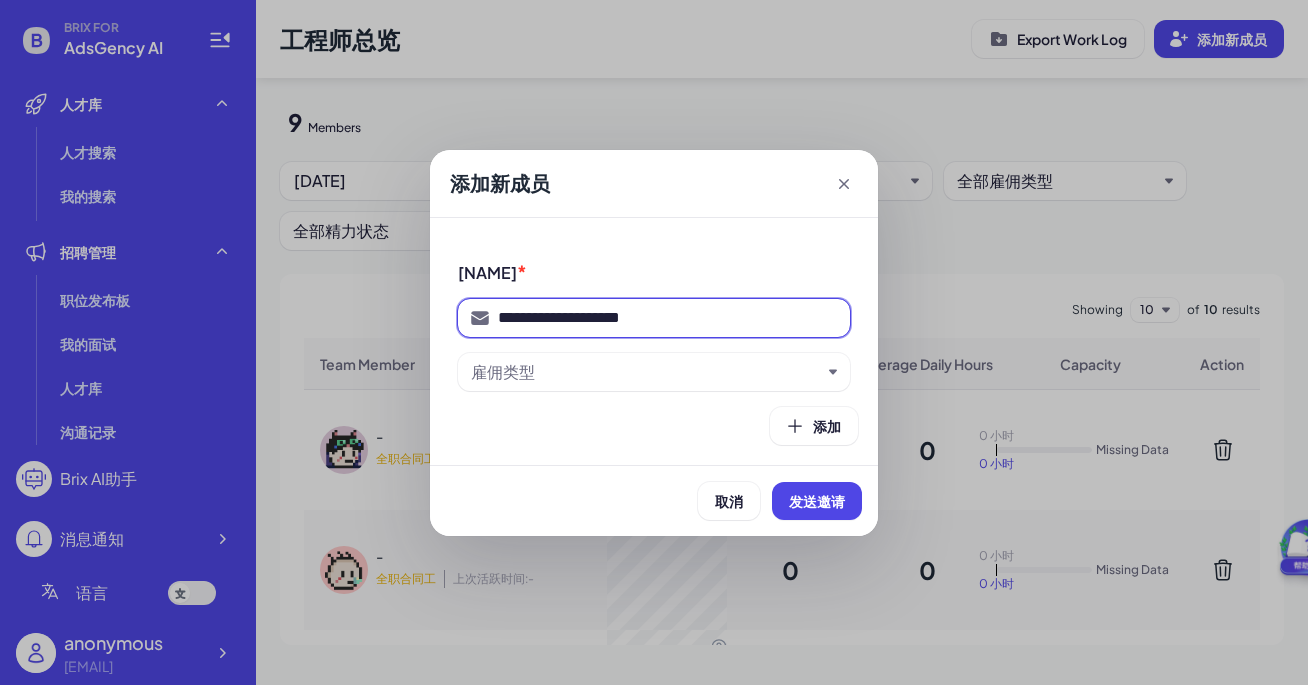 type on "**********" 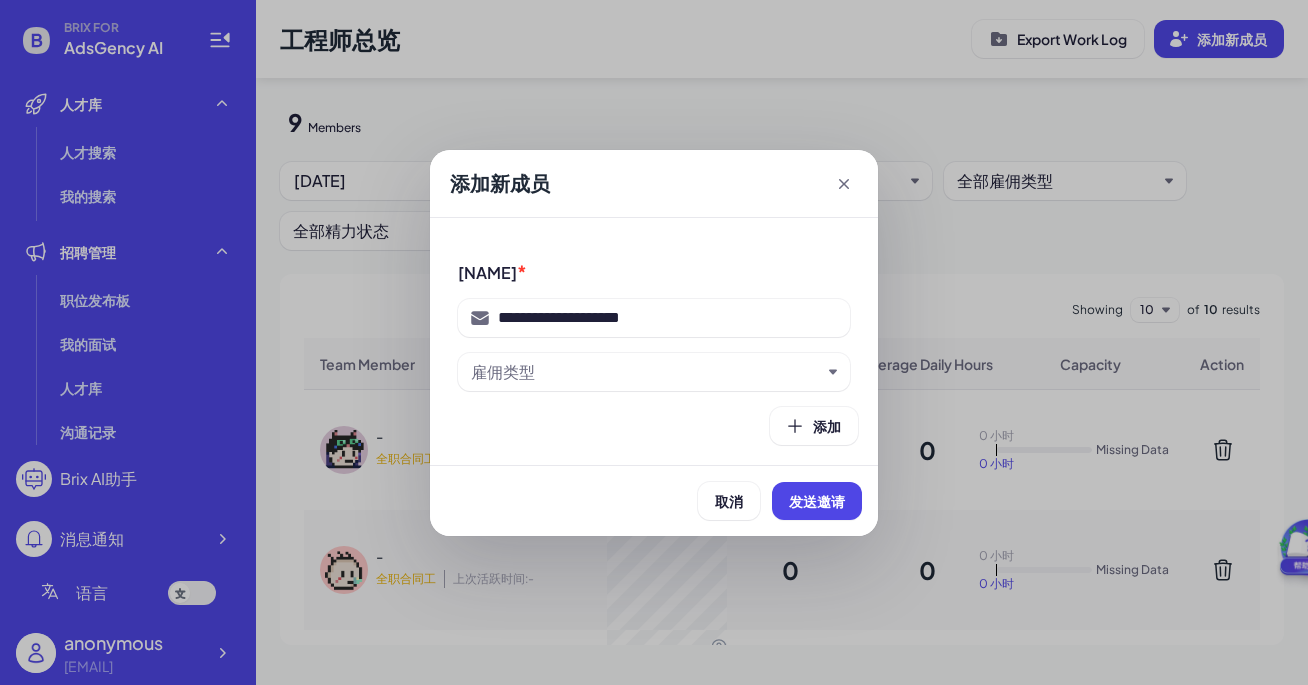 click on "雇佣类型" at bounding box center (654, 372) 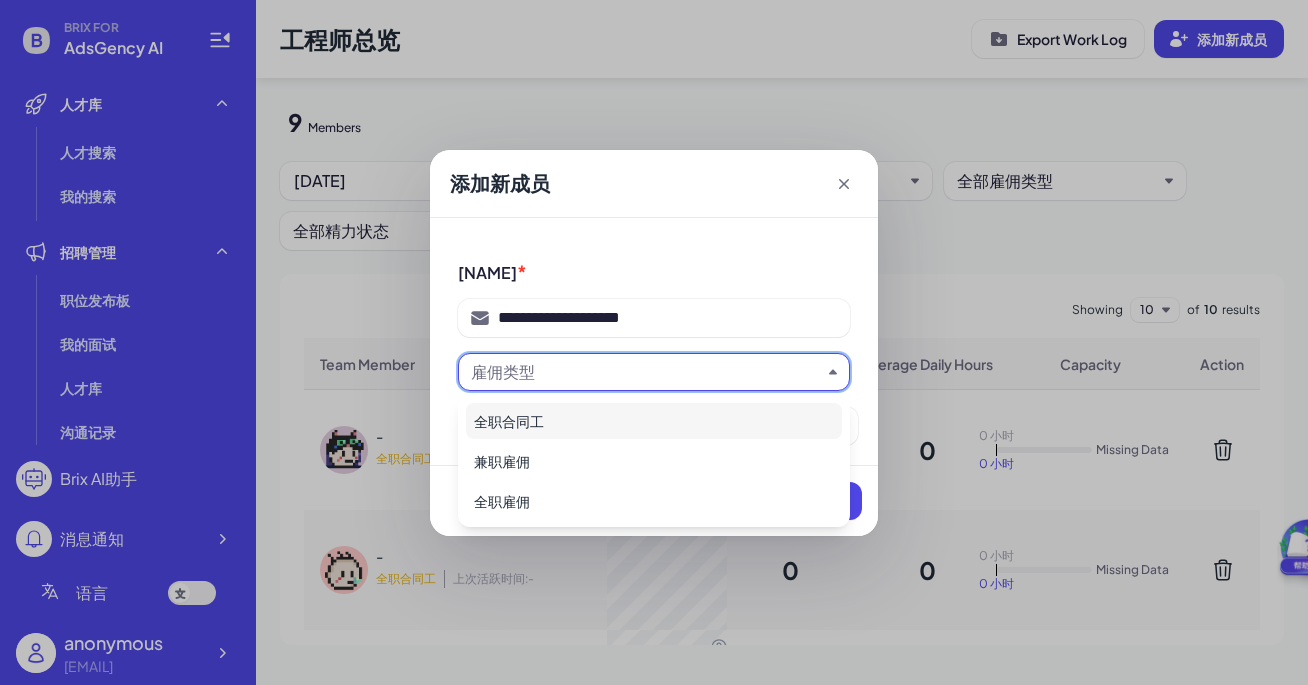 click on "全职合同工" at bounding box center (654, 421) 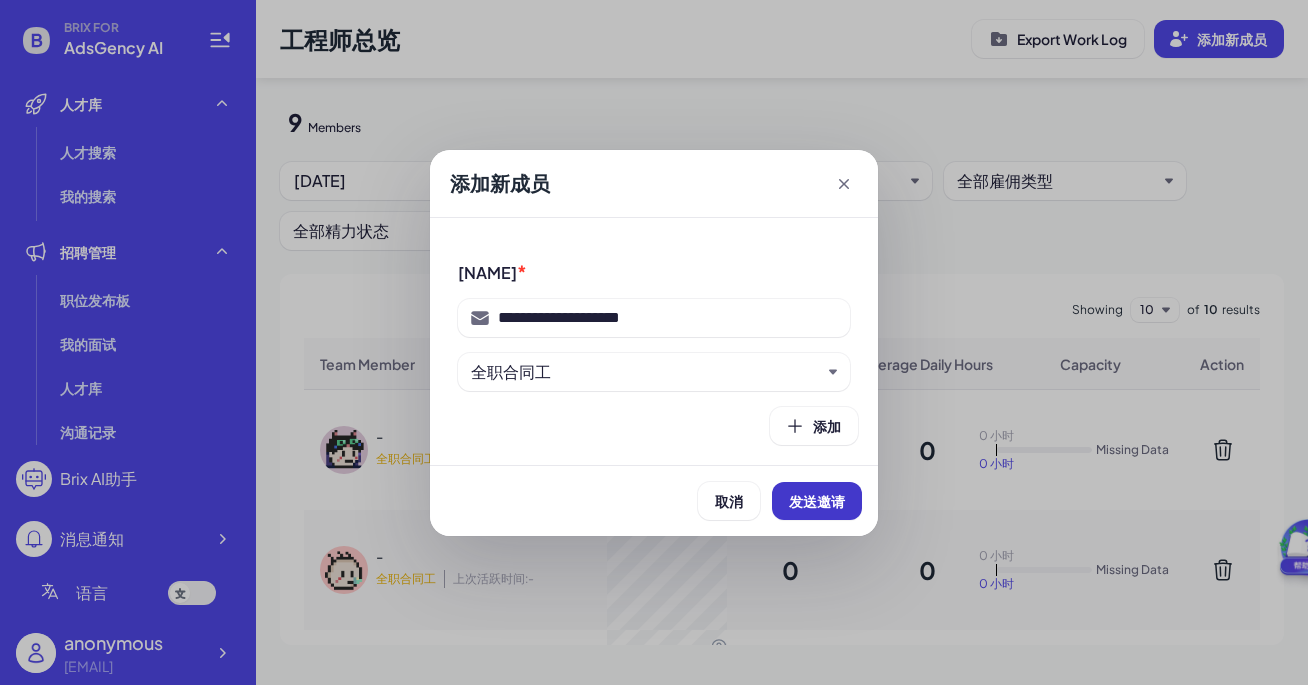 click on "发送邀请" at bounding box center (817, 501) 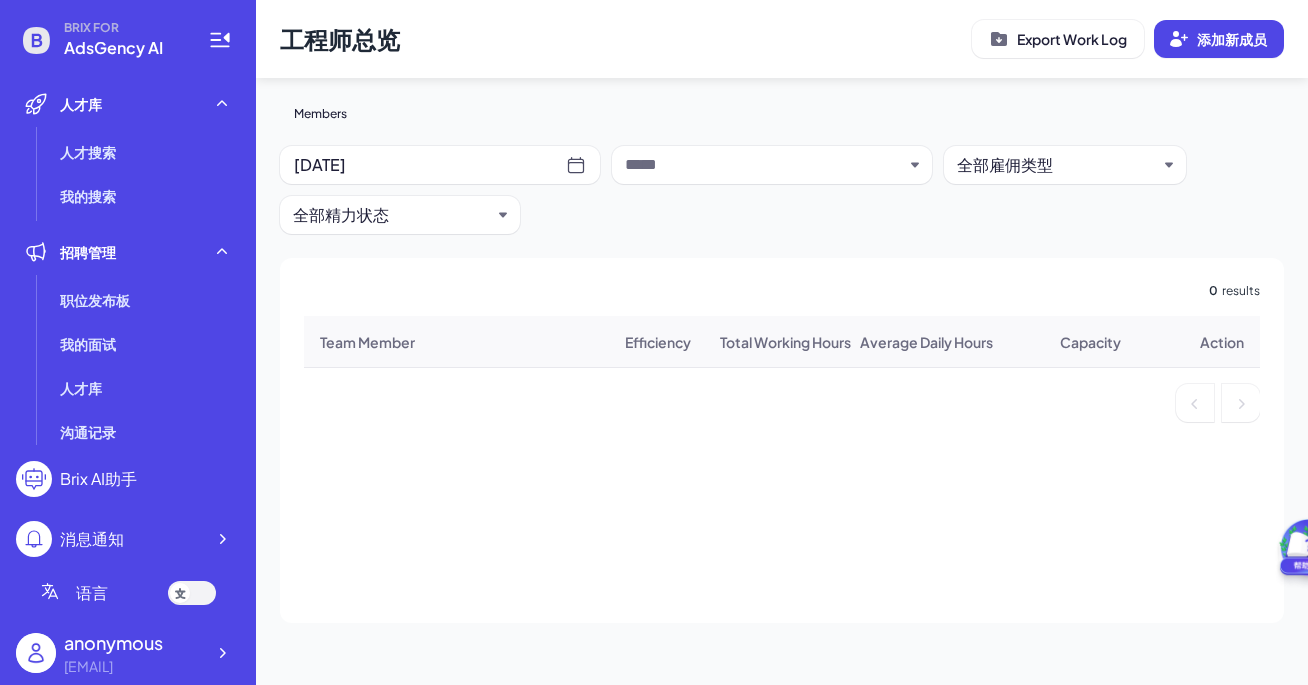 scroll, scrollTop: 0, scrollLeft: 0, axis: both 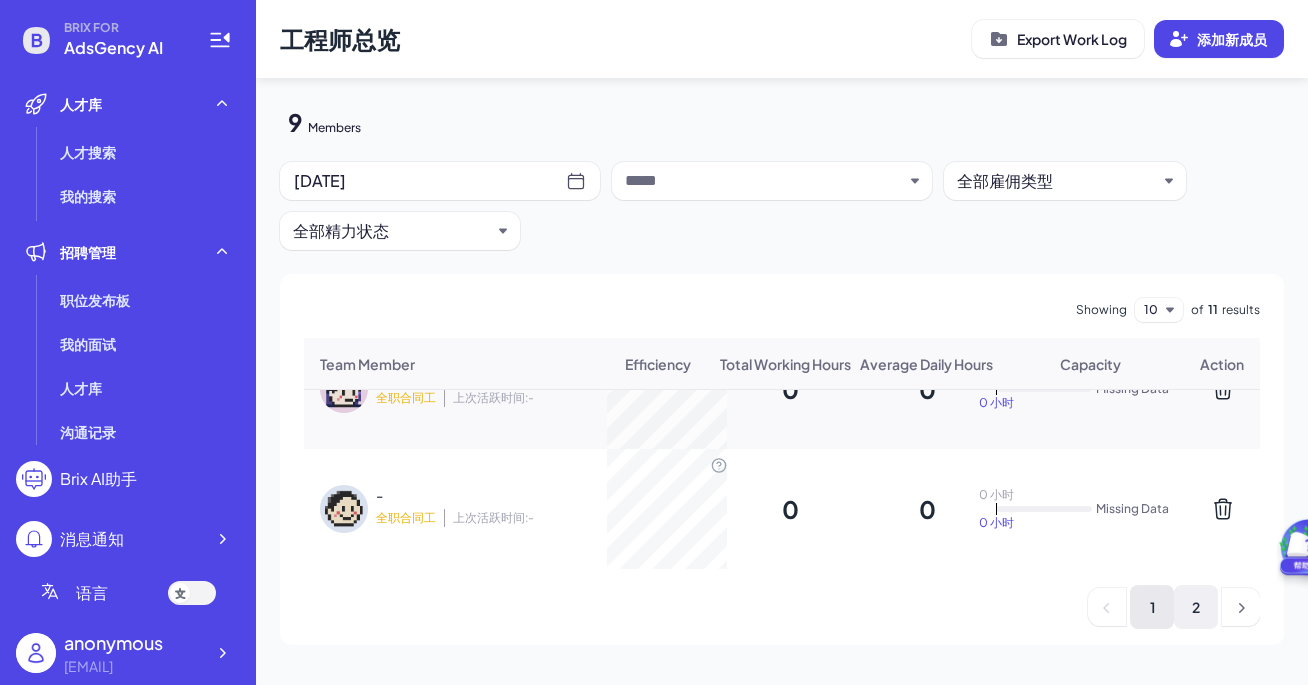 click on "2" at bounding box center (1196, 607) 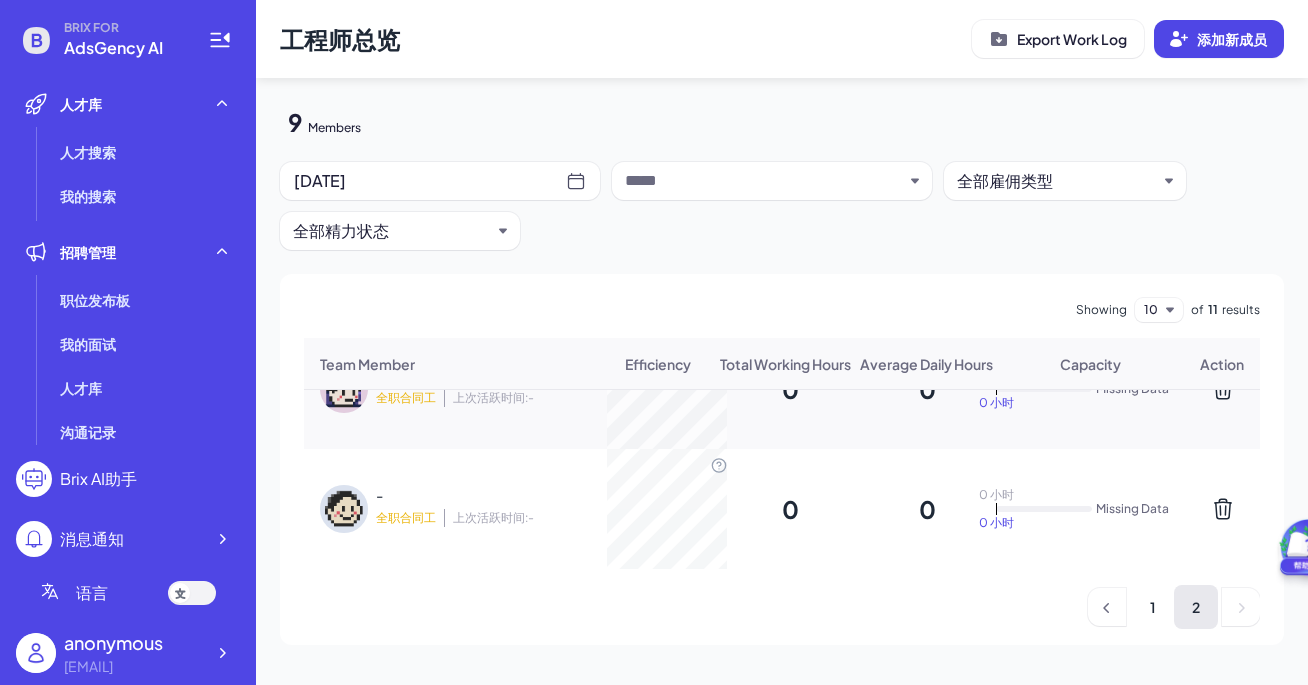 scroll, scrollTop: 0, scrollLeft: 0, axis: both 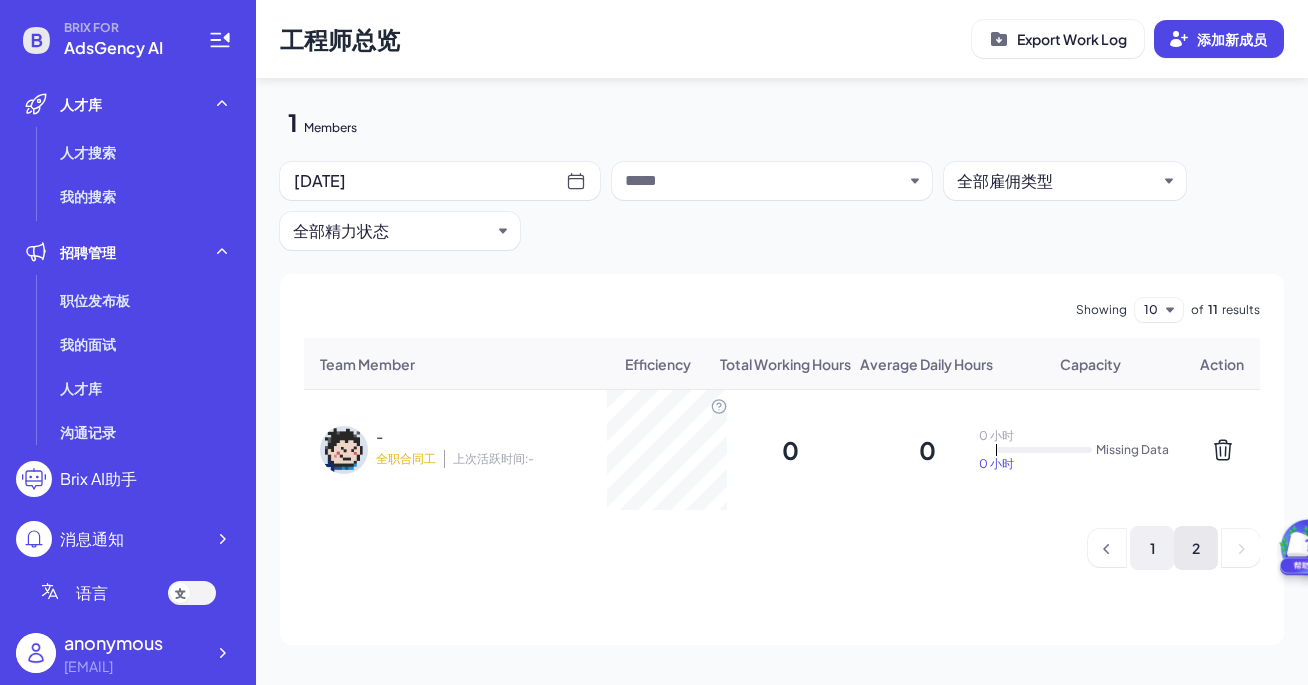 click on "1" at bounding box center (1152, 548) 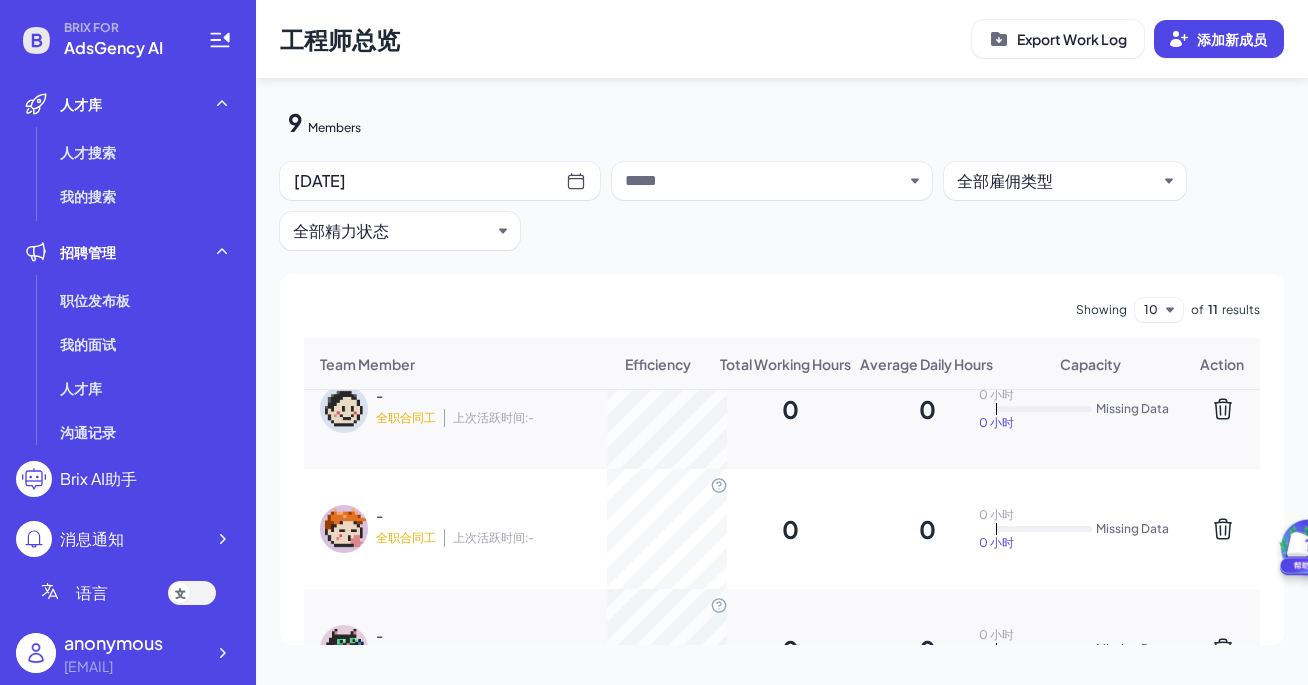 scroll, scrollTop: 901, scrollLeft: 0, axis: vertical 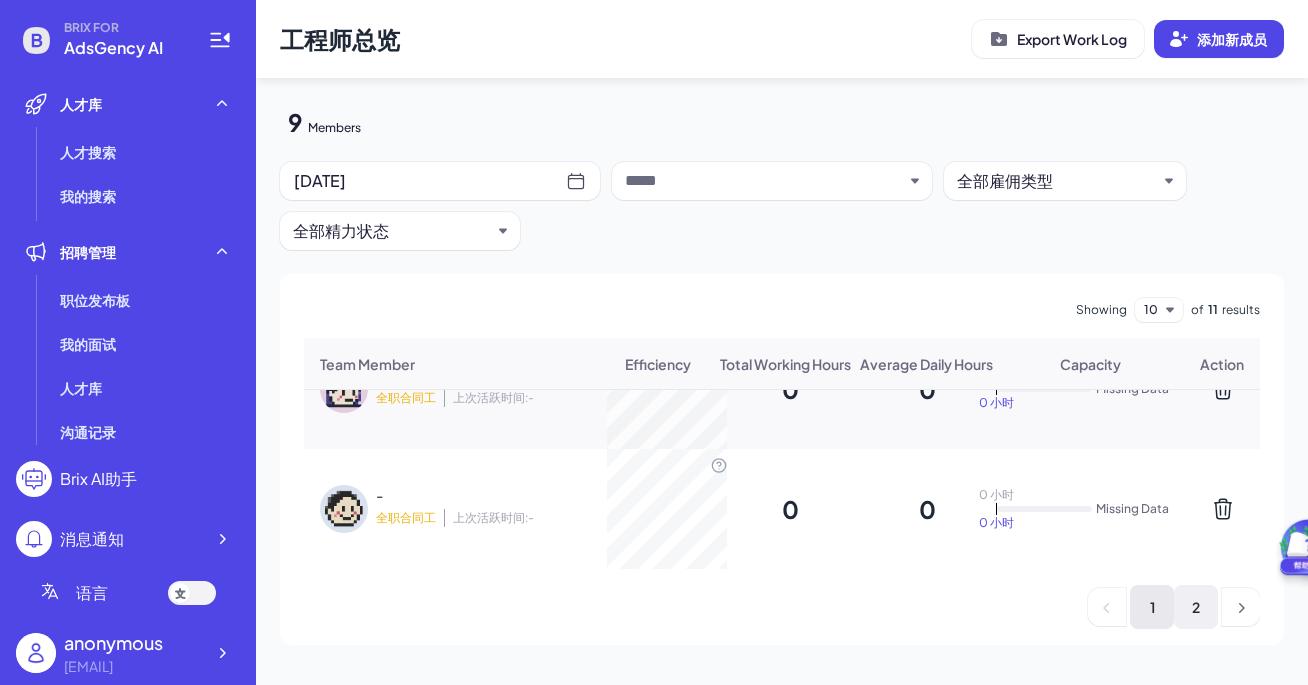 click on "2" at bounding box center (1196, 607) 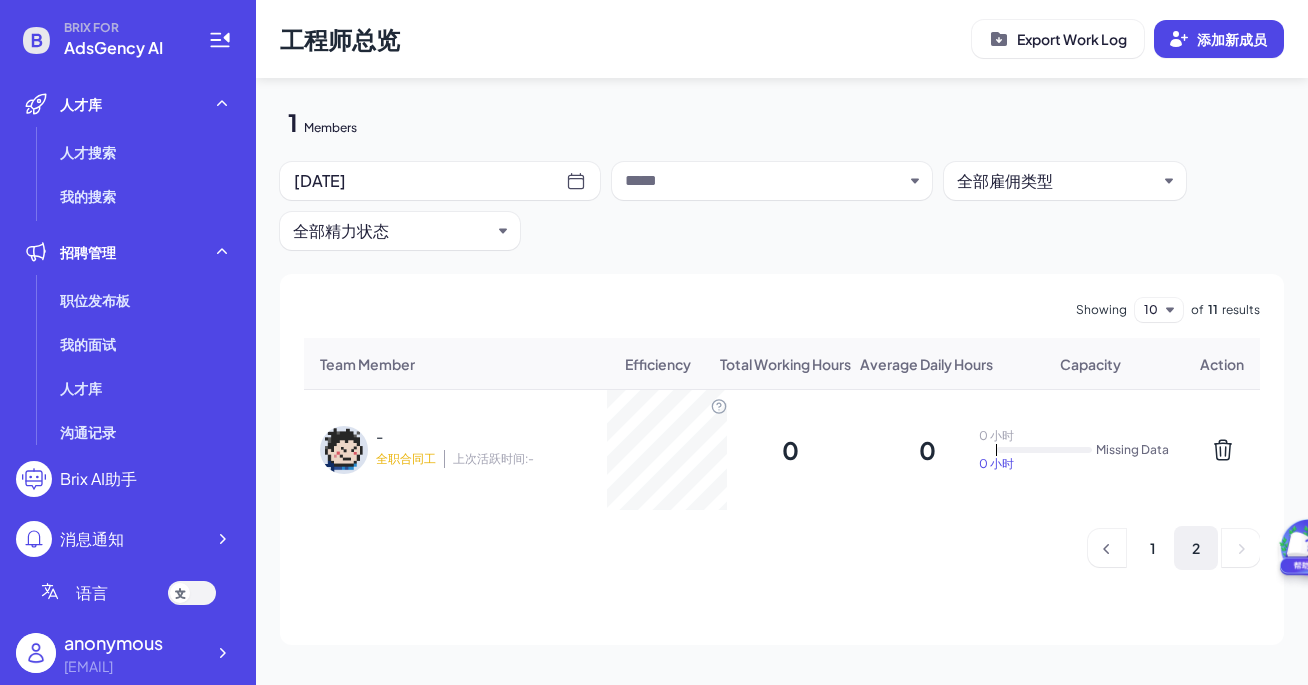 scroll, scrollTop: 0, scrollLeft: 0, axis: both 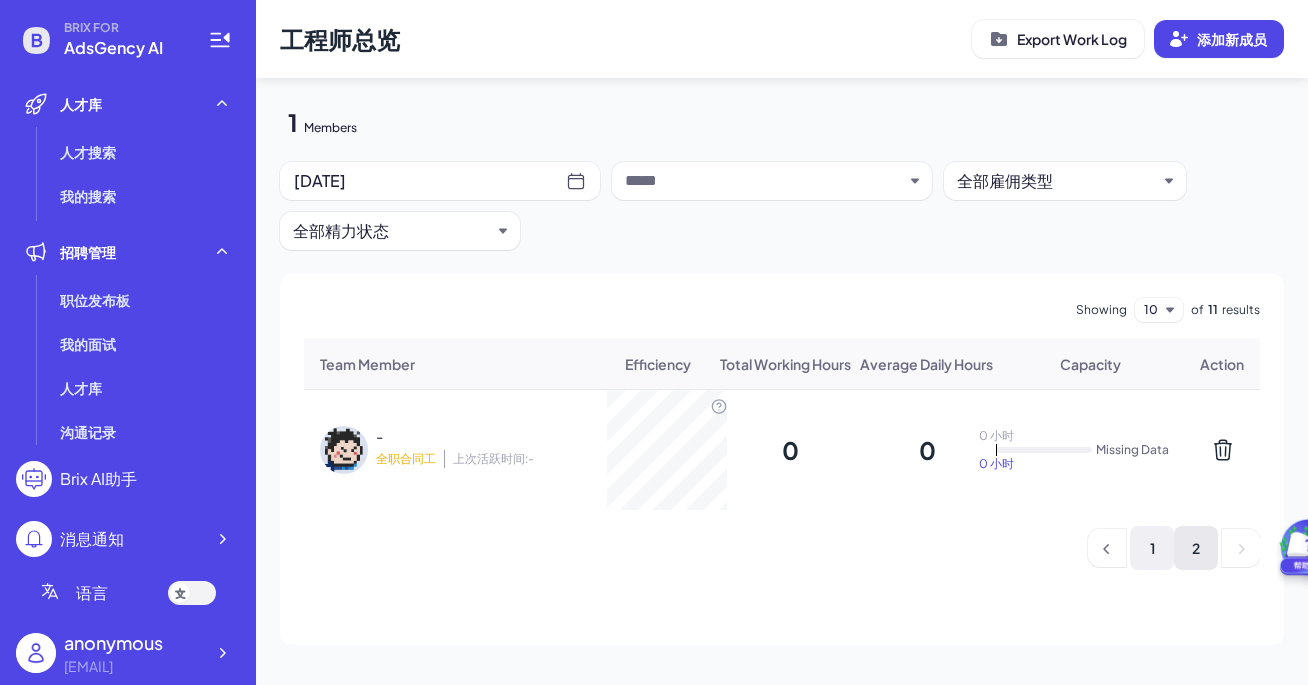 click on "1" at bounding box center [1152, 548] 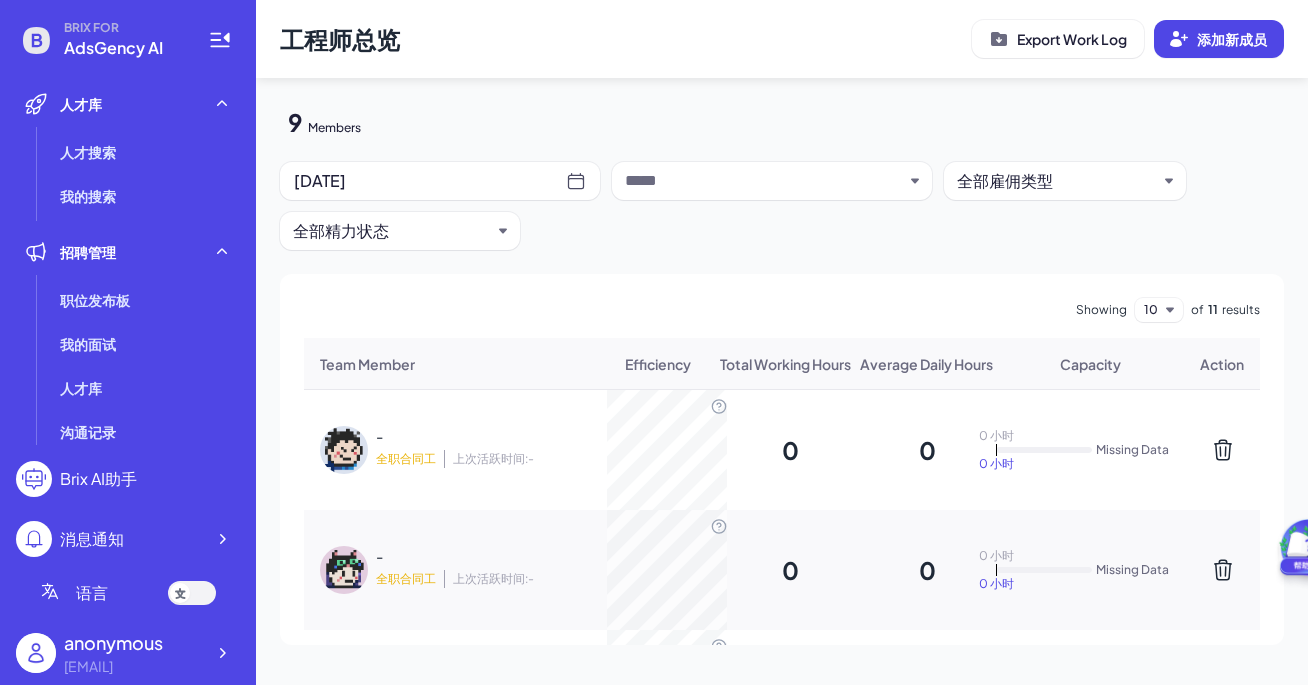 click at bounding box center [772, 181] 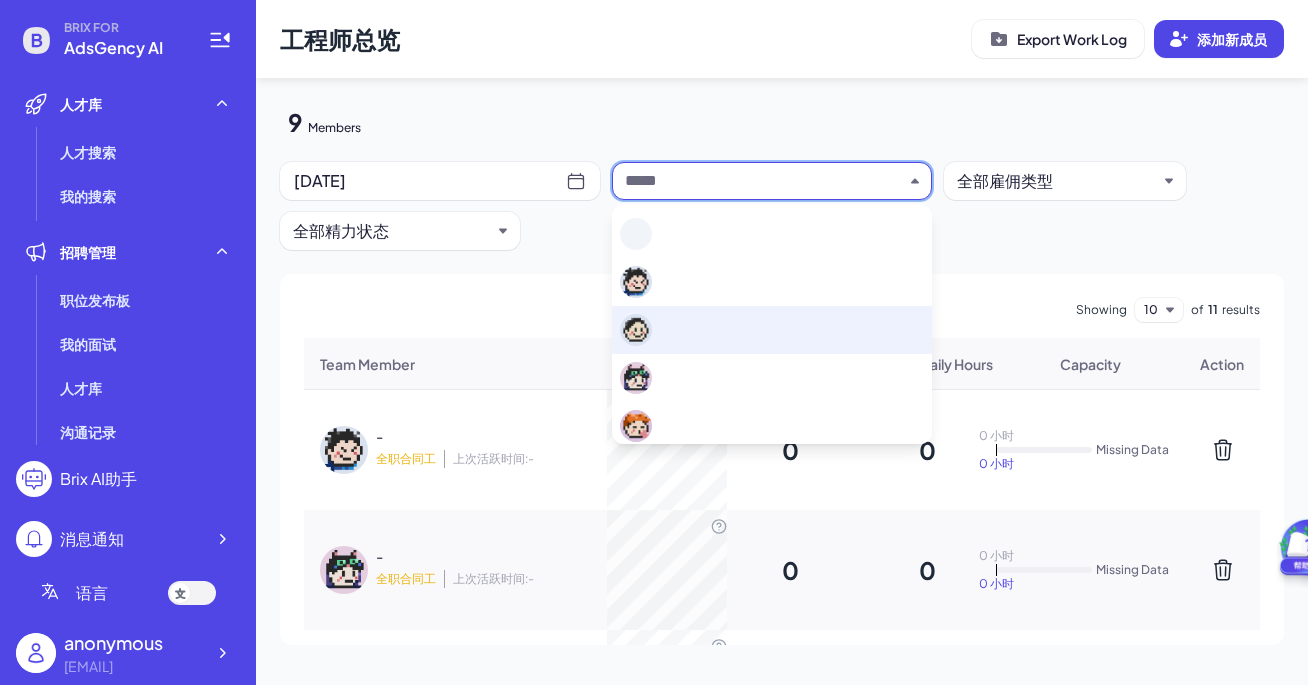 scroll, scrollTop: 300, scrollLeft: 0, axis: vertical 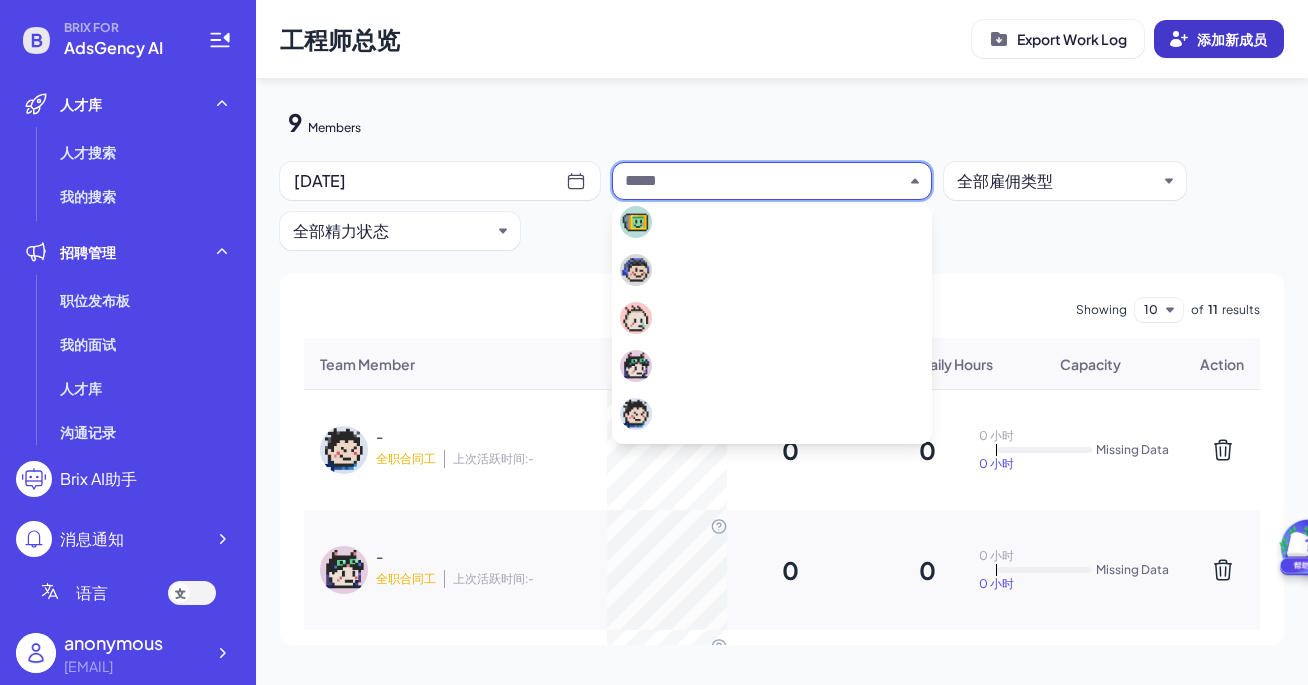 click on "添加新成员" at bounding box center (1232, 39) 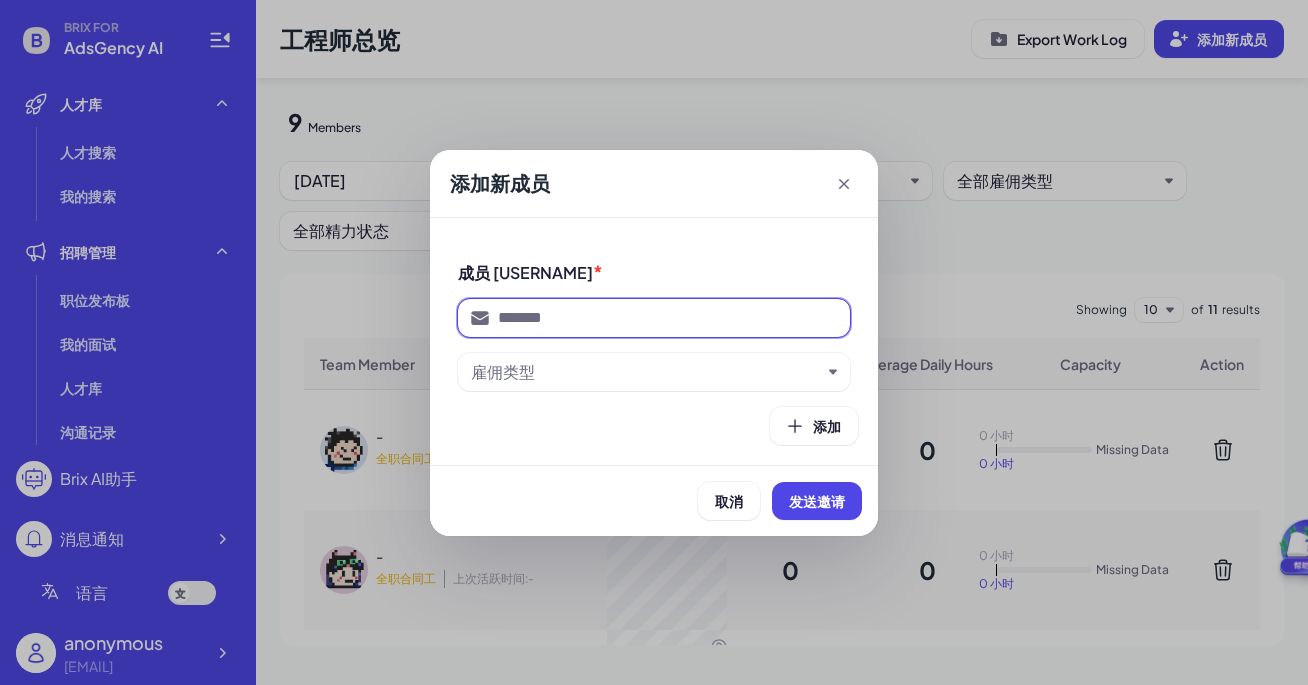 click at bounding box center [668, 318] 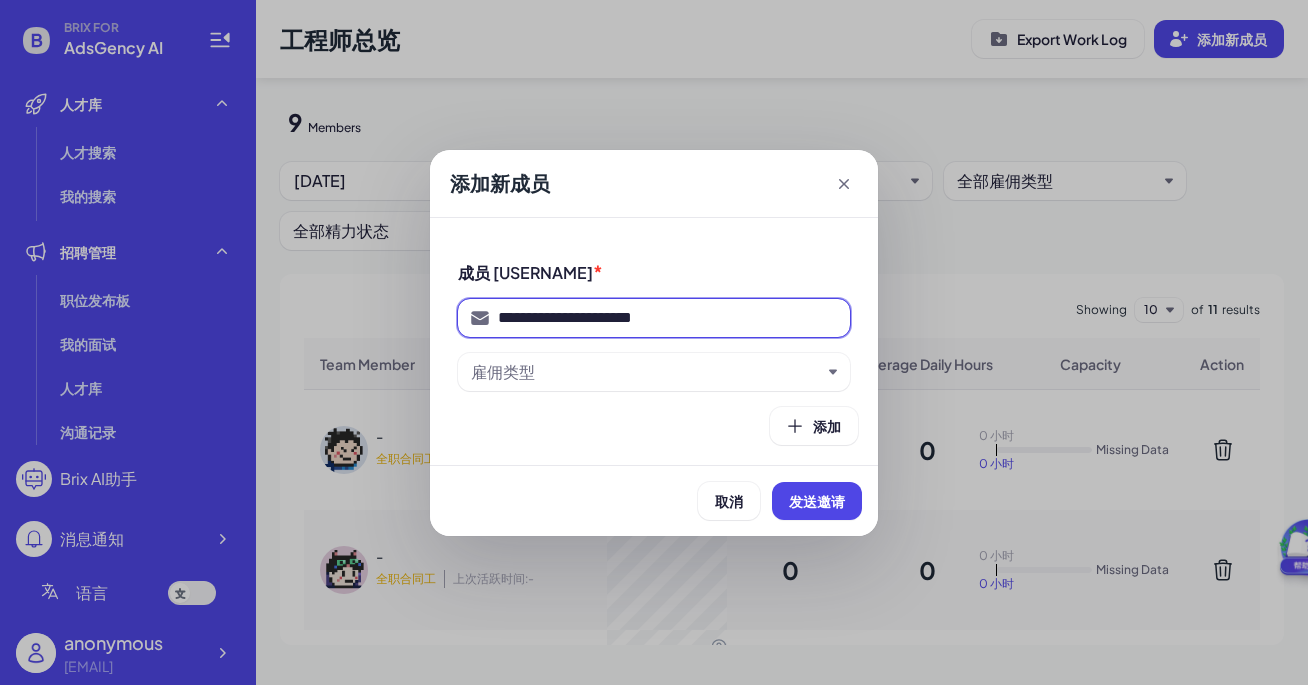 type on "**********" 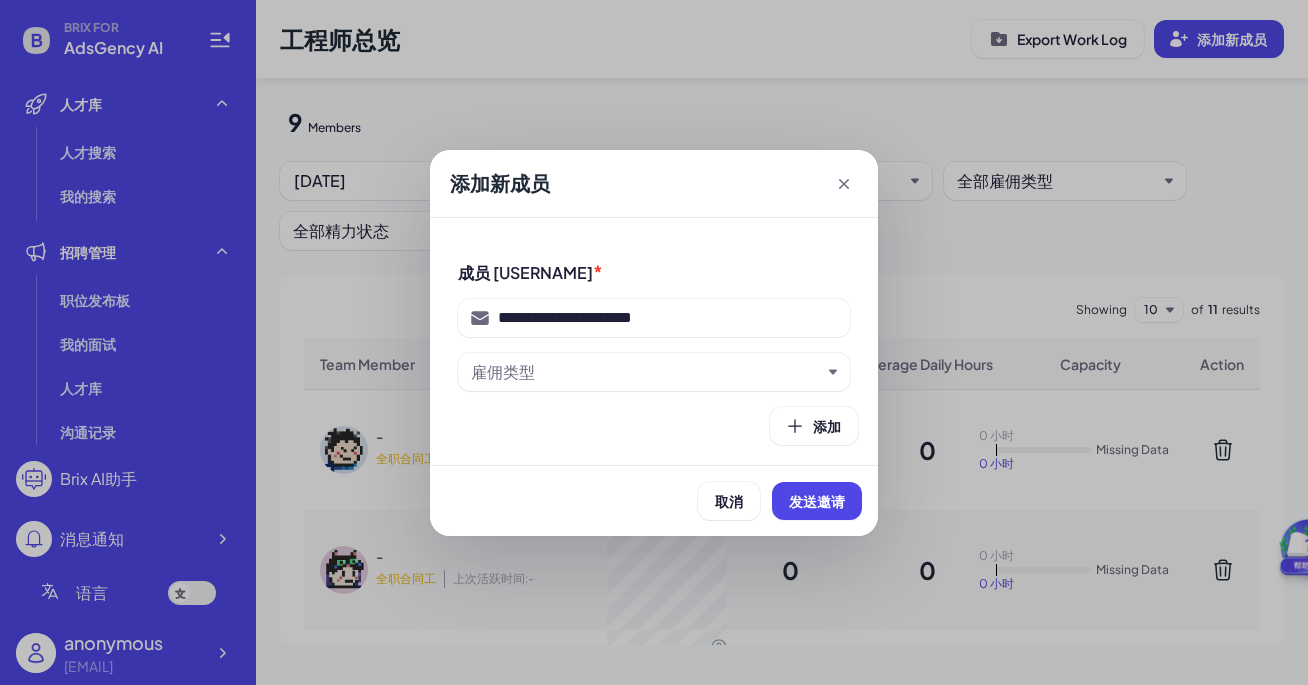 click on "雇佣类型" at bounding box center (646, 372) 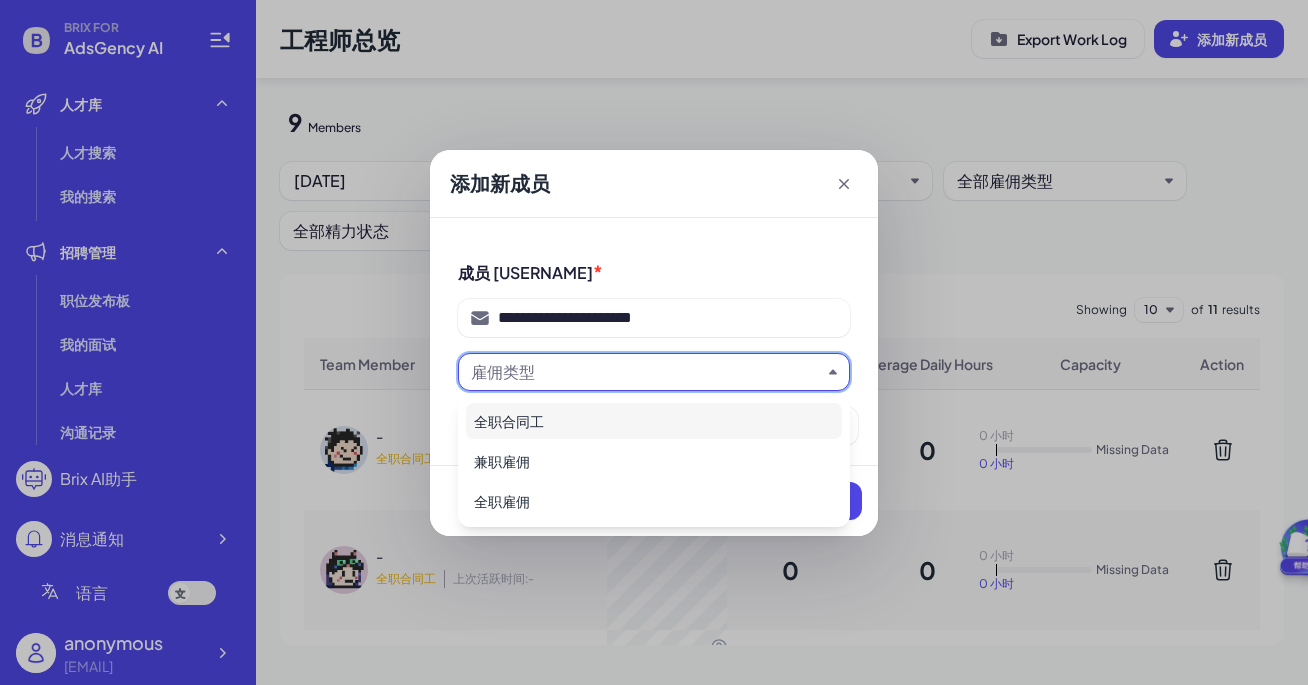 click on "全职合同工" at bounding box center [654, 421] 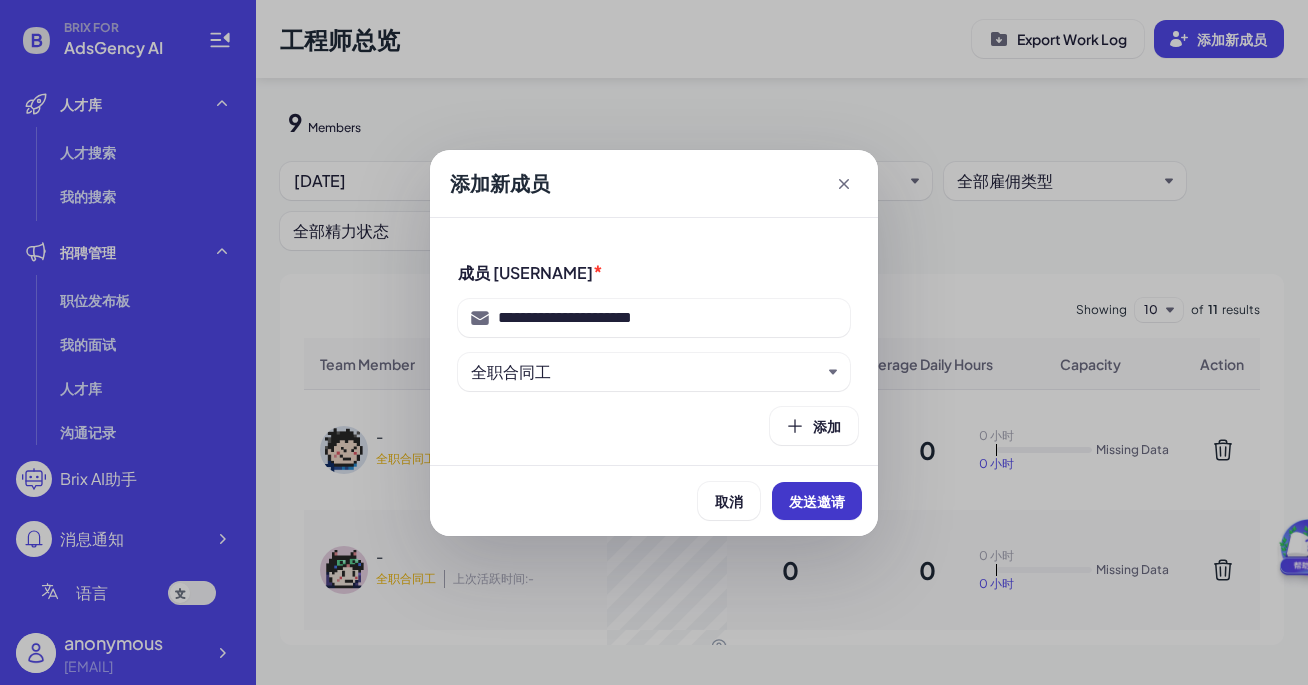 click on "发送邀请" at bounding box center [817, 501] 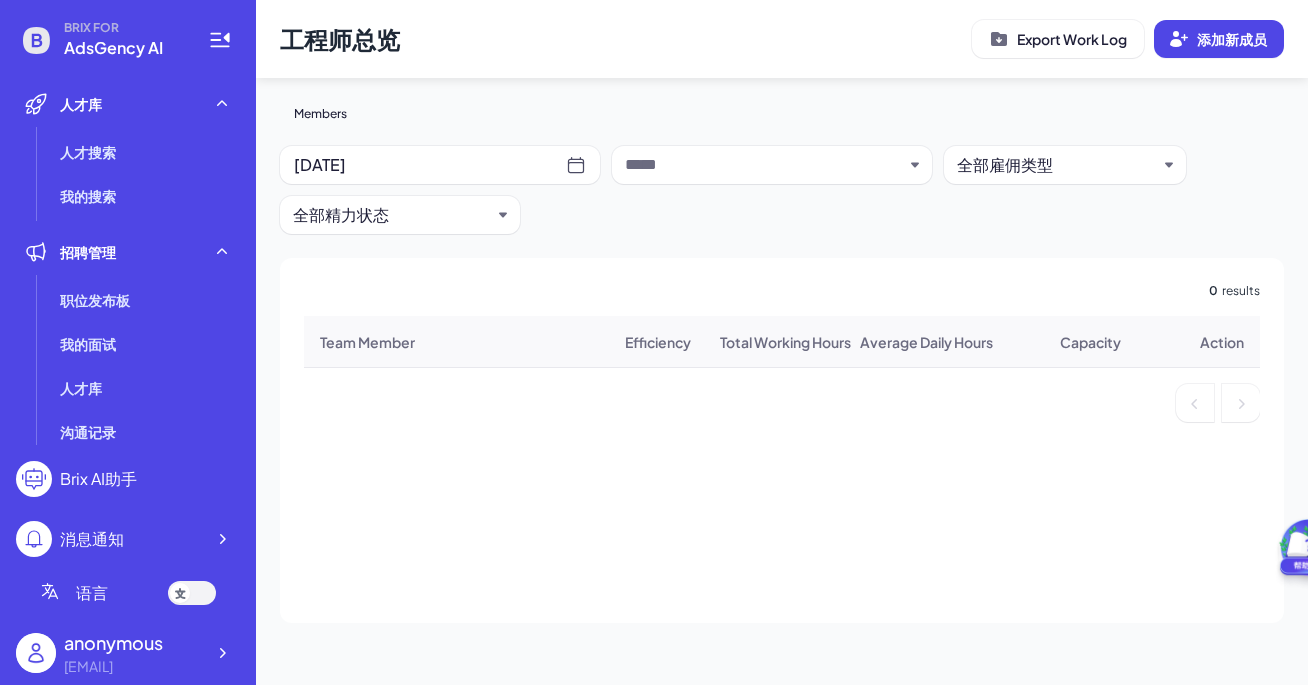 scroll, scrollTop: 0, scrollLeft: 0, axis: both 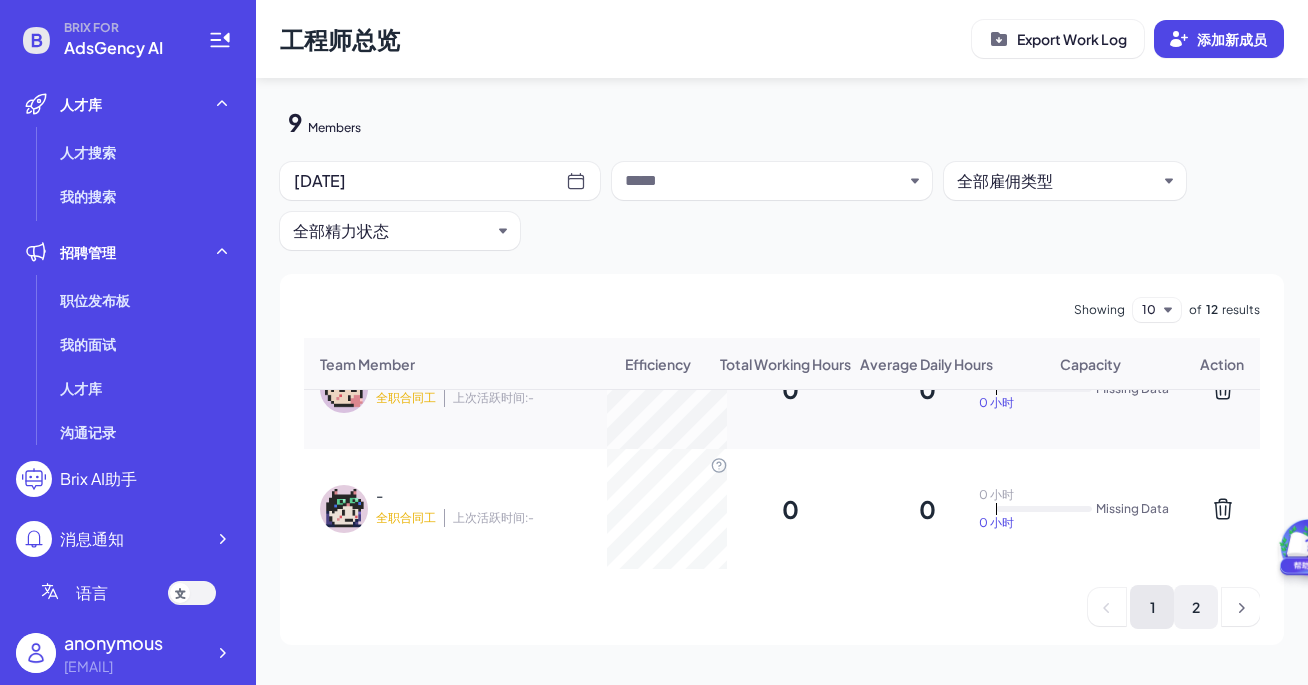 click on "2" at bounding box center (1196, 607) 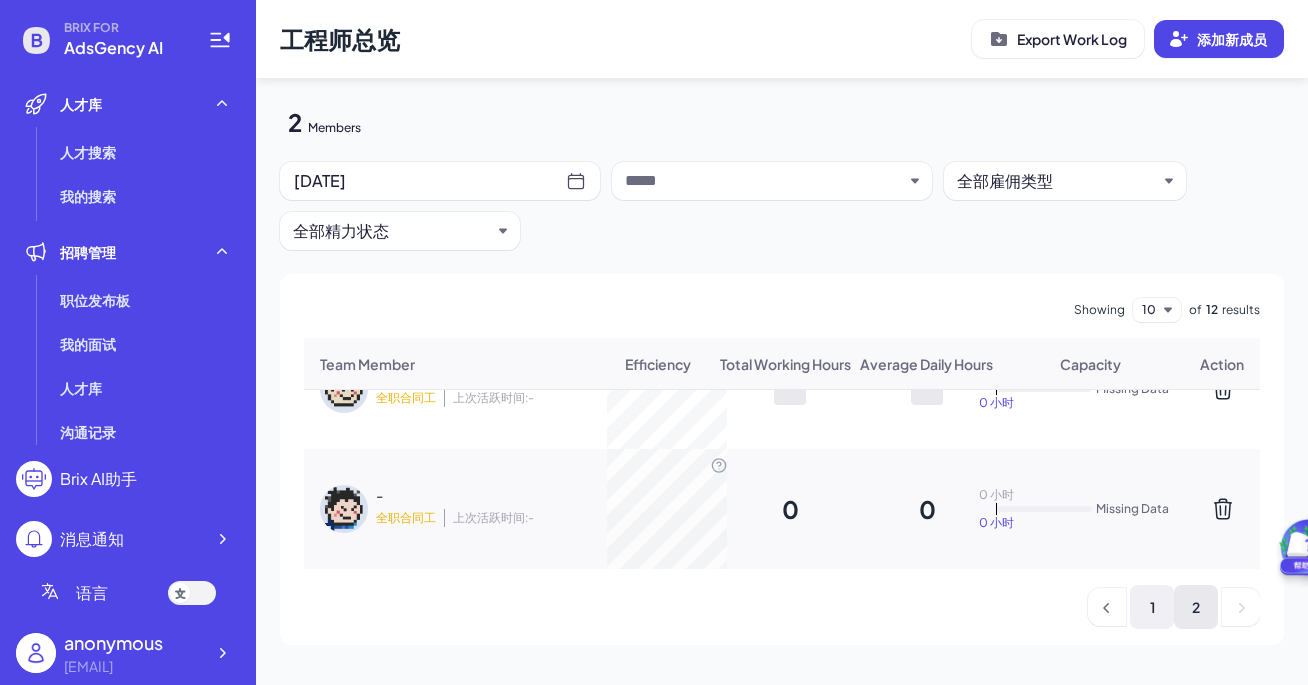 click on "1" at bounding box center [1152, 607] 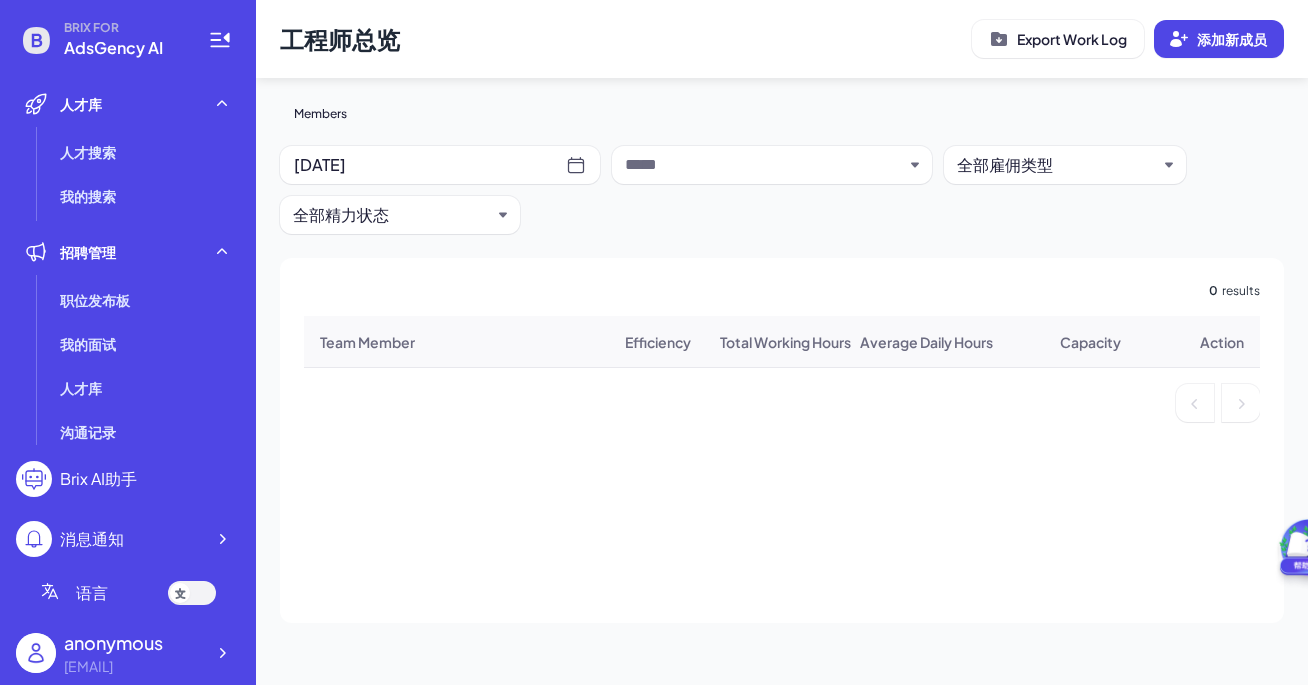 scroll, scrollTop: 0, scrollLeft: 0, axis: both 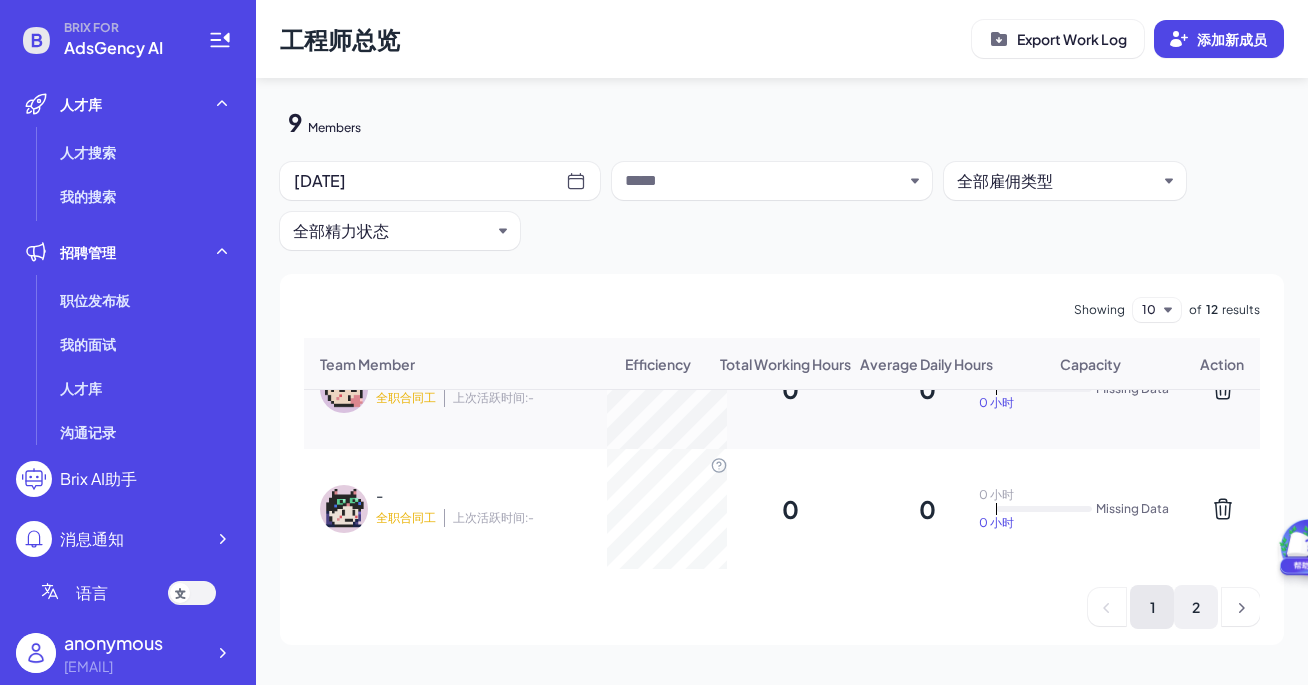 click on "2" at bounding box center (1196, 607) 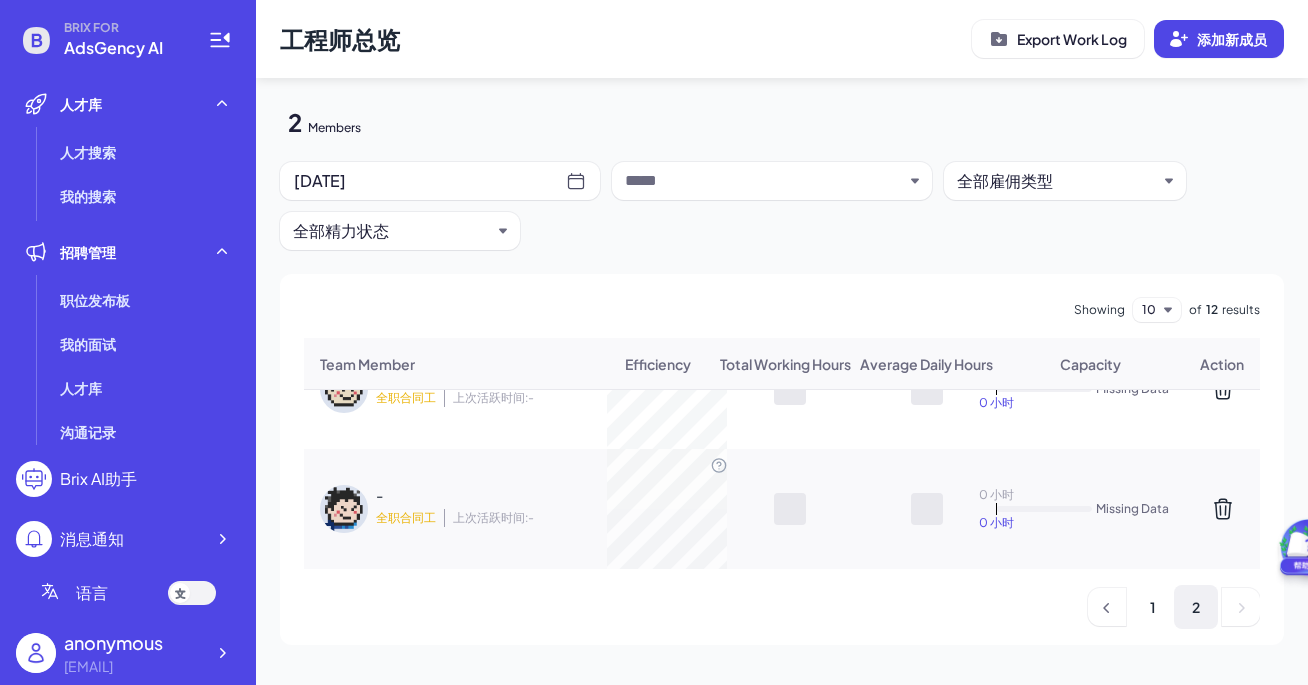scroll, scrollTop: 61, scrollLeft: 0, axis: vertical 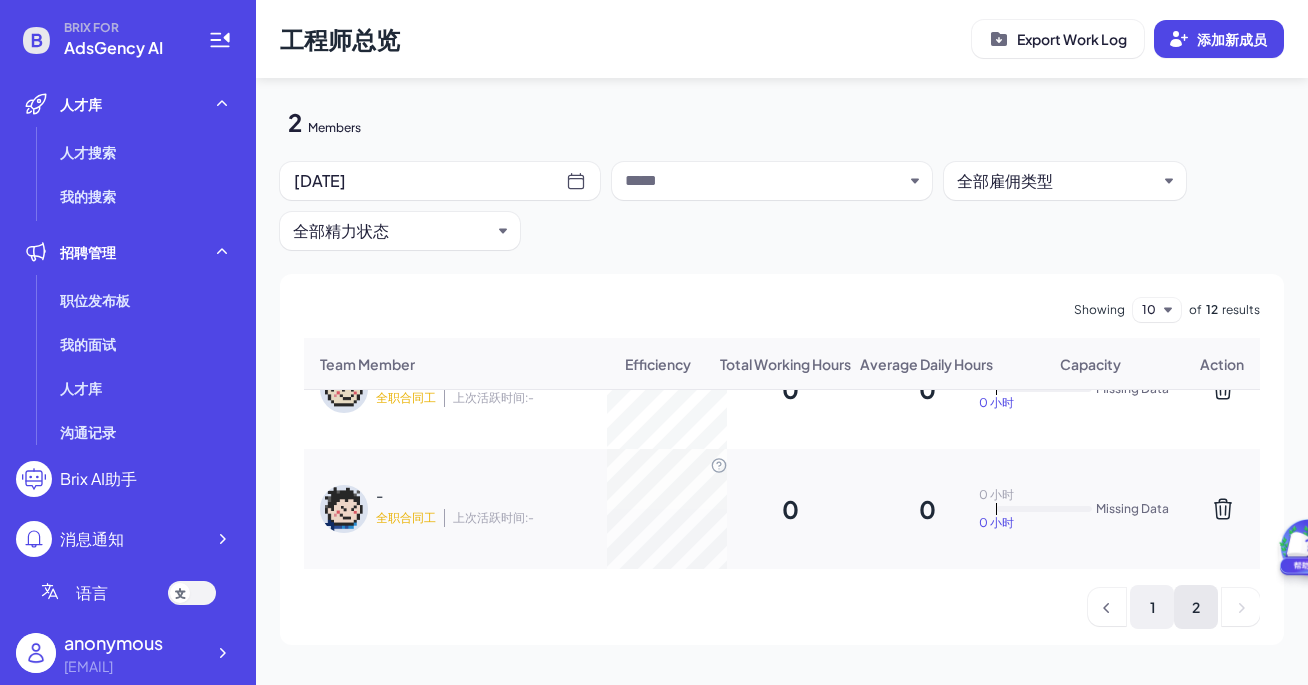 click on "1" at bounding box center [1152, 607] 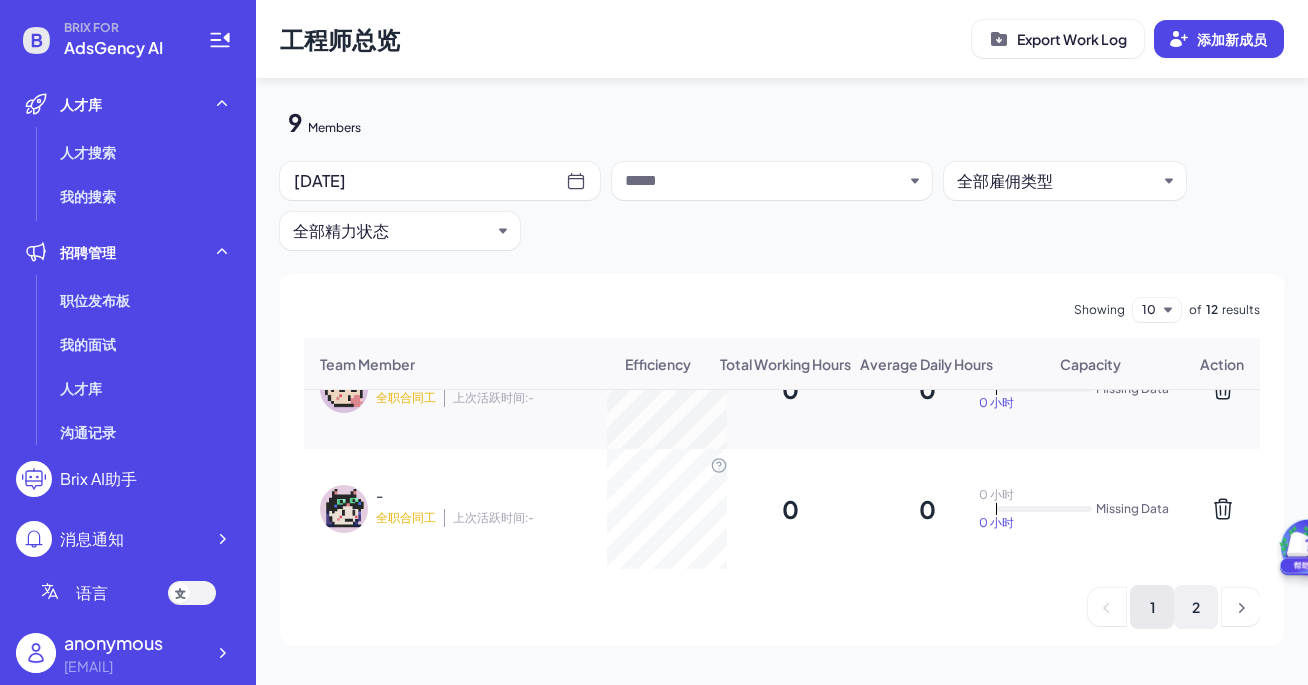 click on "2" at bounding box center [1196, 607] 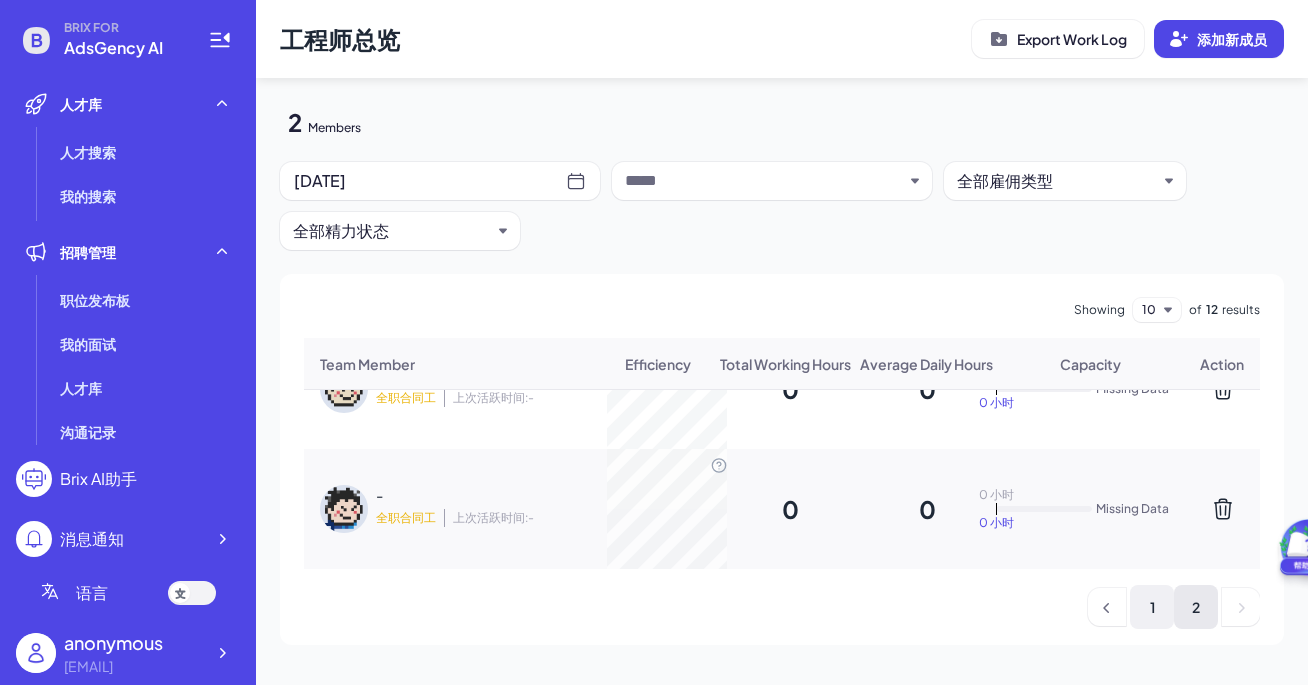 click on "1" at bounding box center (1152, 607) 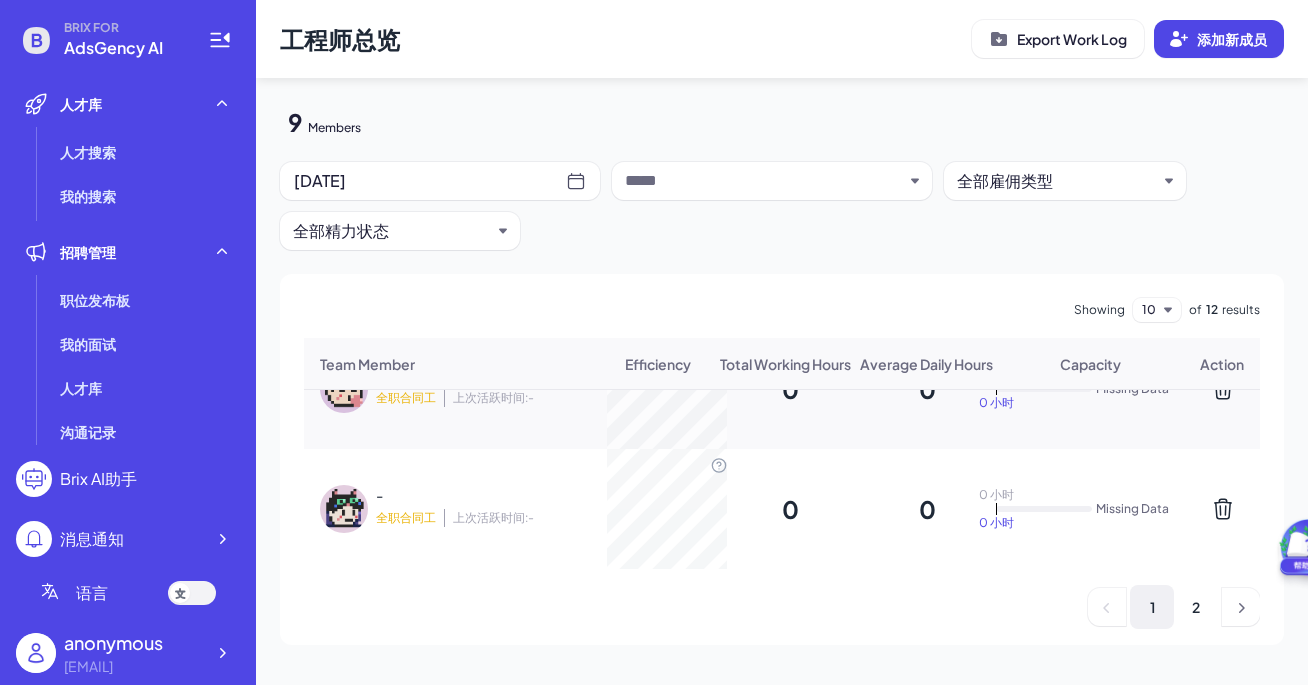 click on "1" at bounding box center (1152, 607) 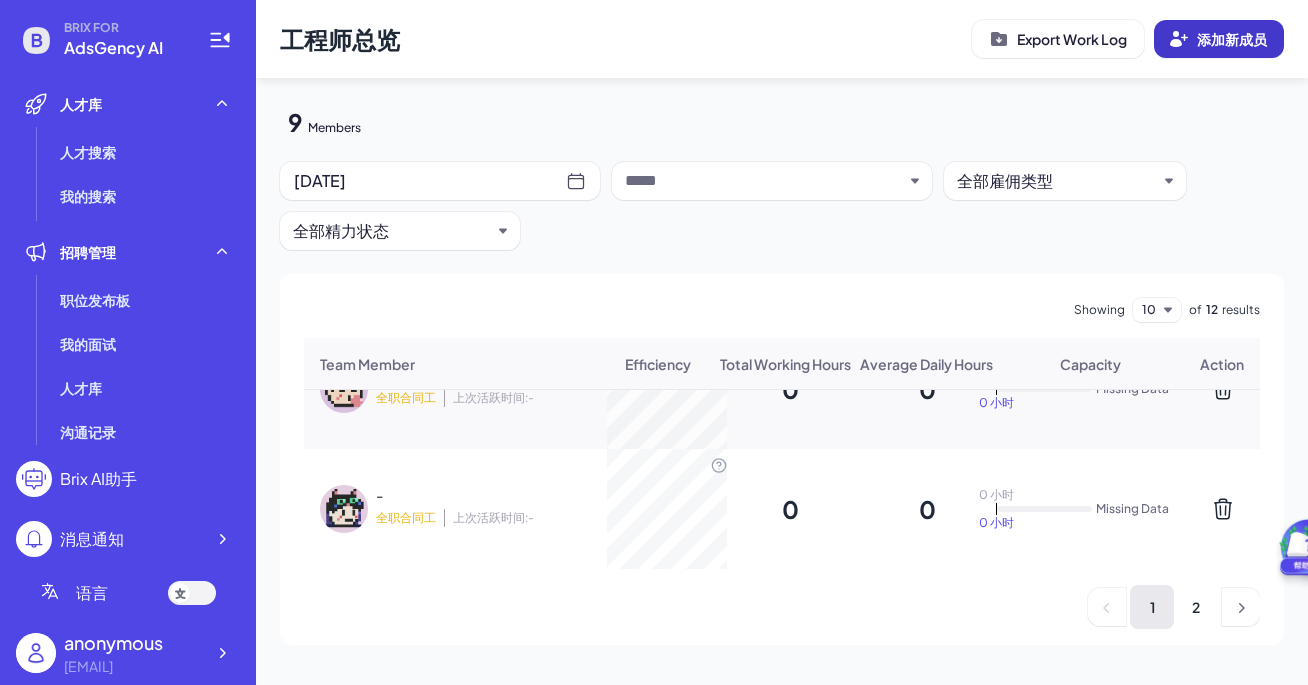 click 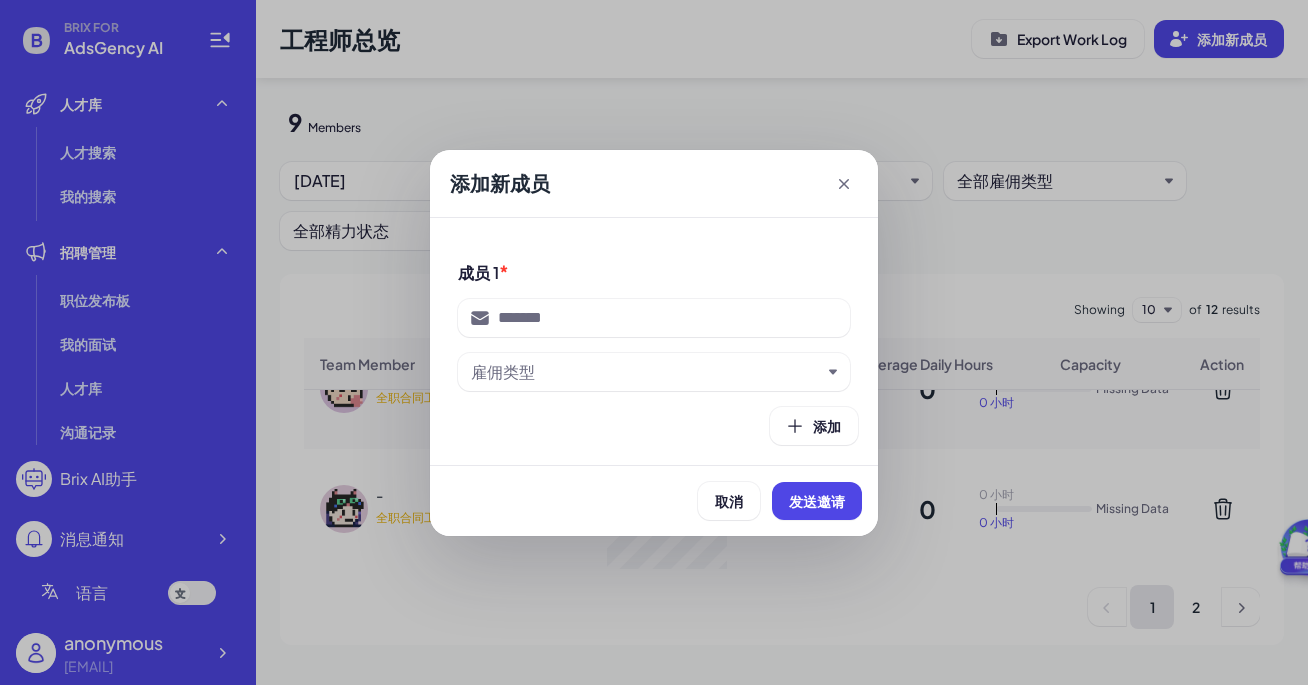 click 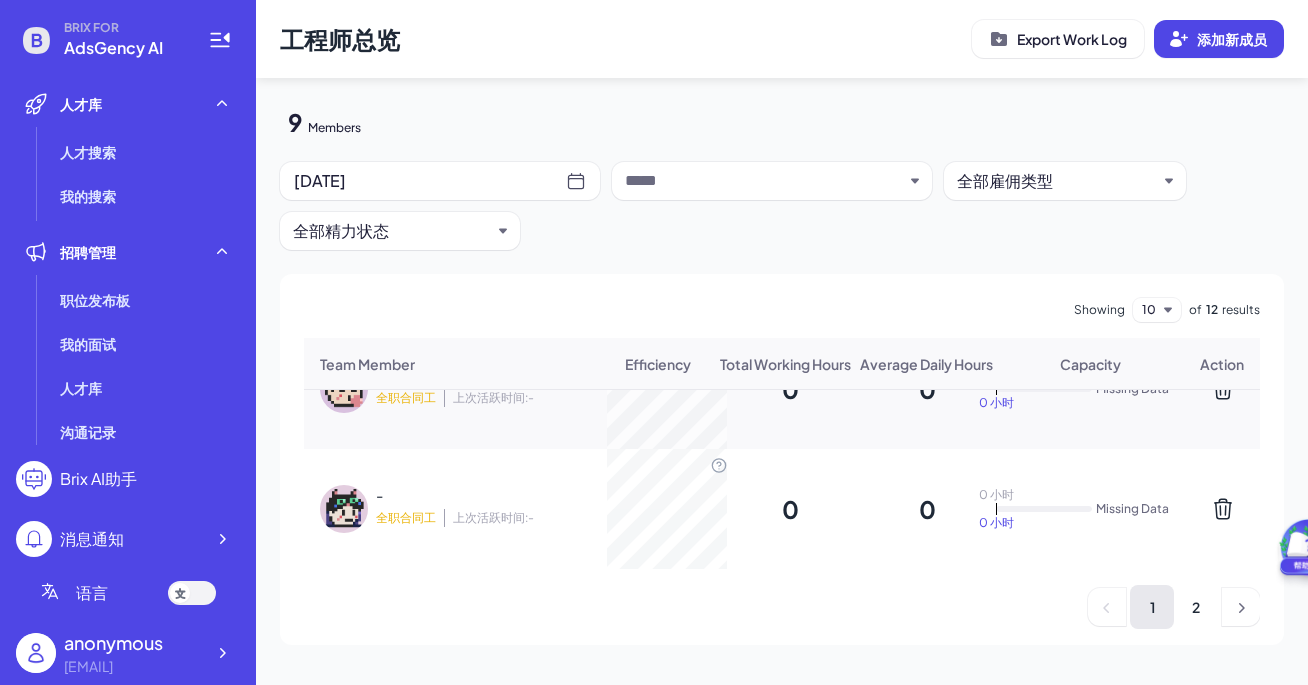click on "anonymous" at bounding box center [134, 642] 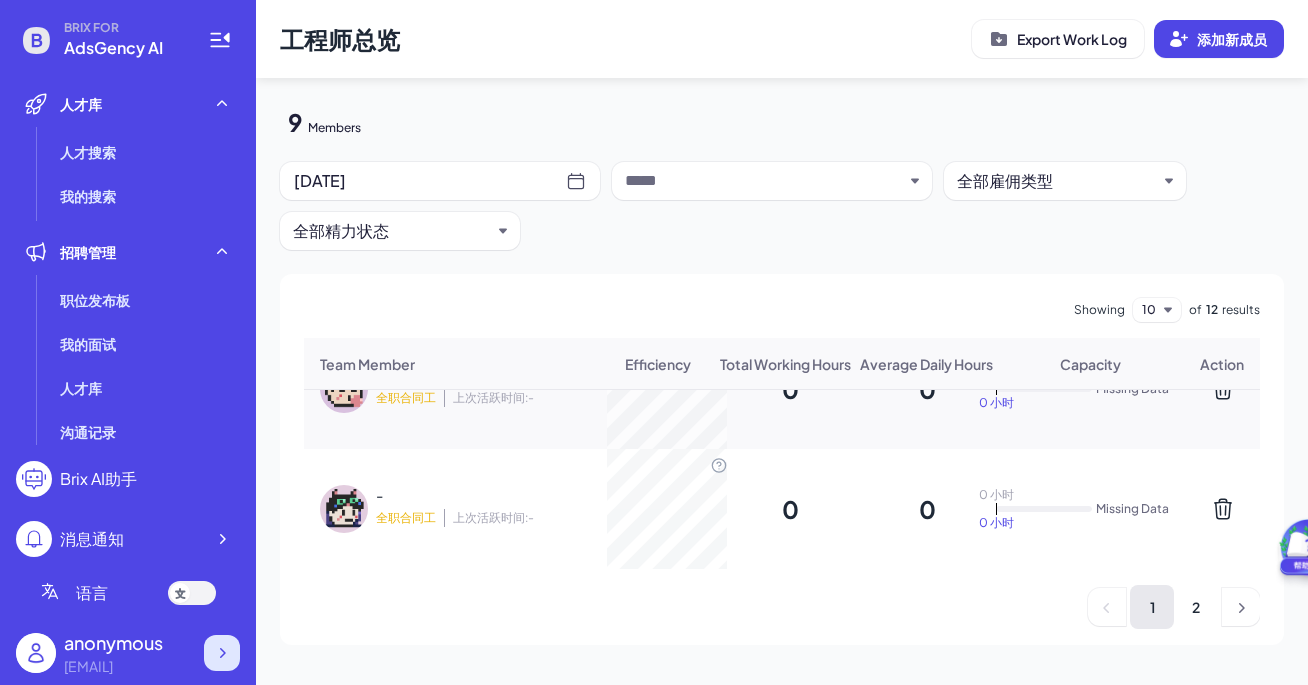 click 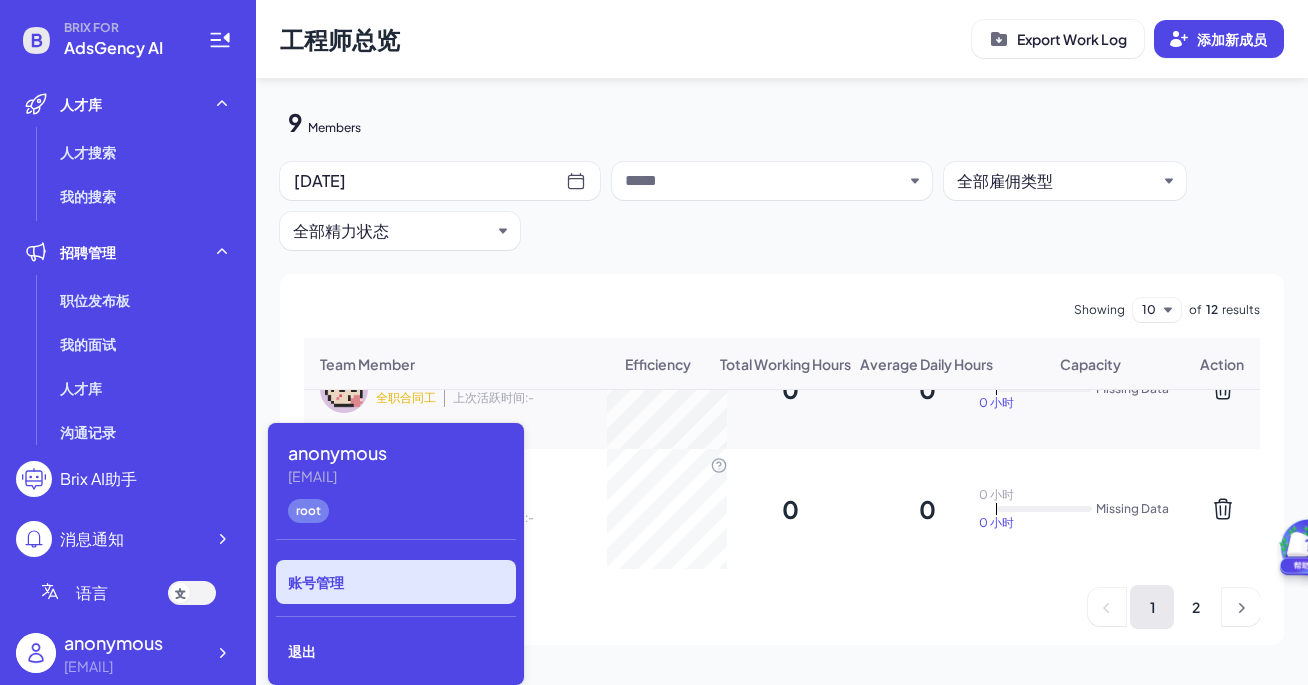 click on "账号管理" at bounding box center [396, 582] 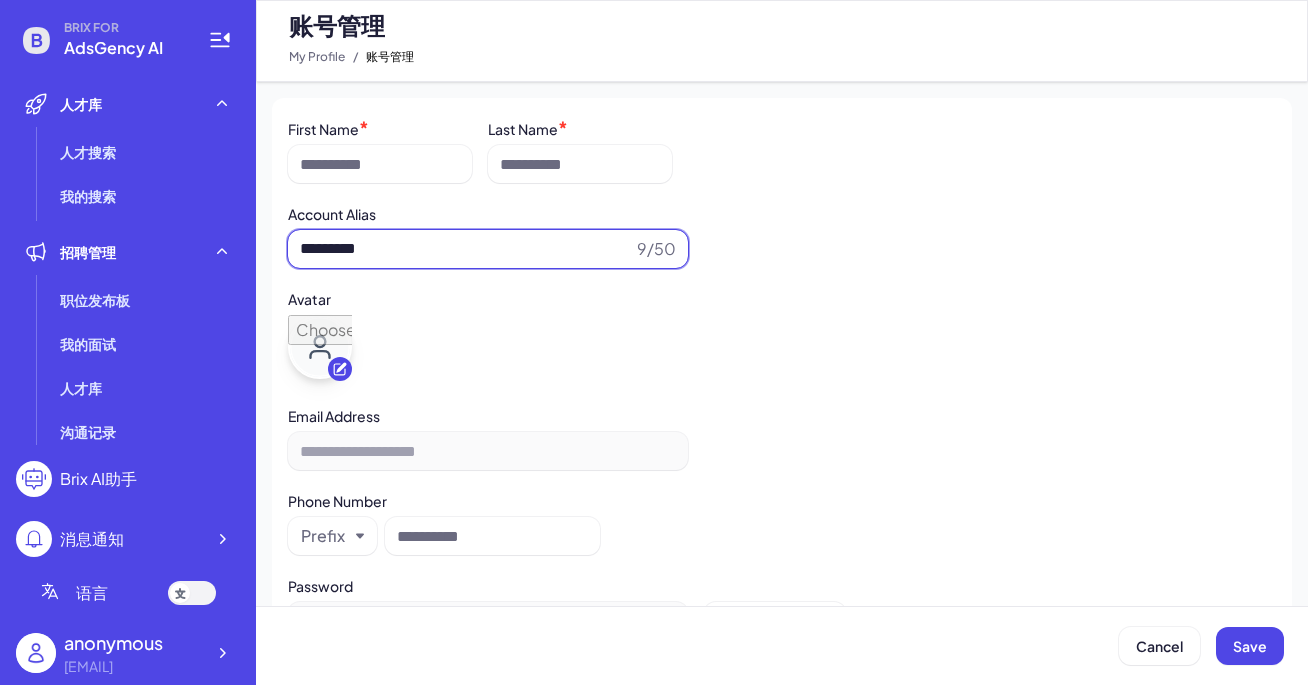 click on "*********" at bounding box center [464, 249] 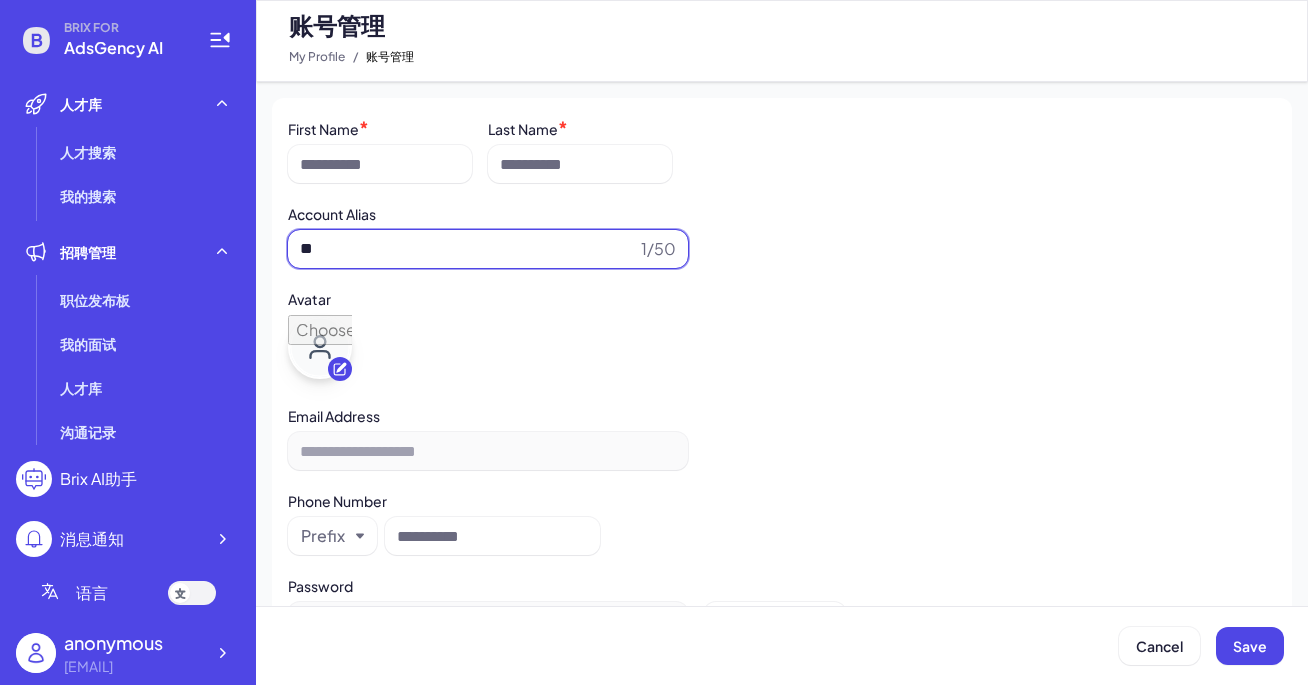 type on "*" 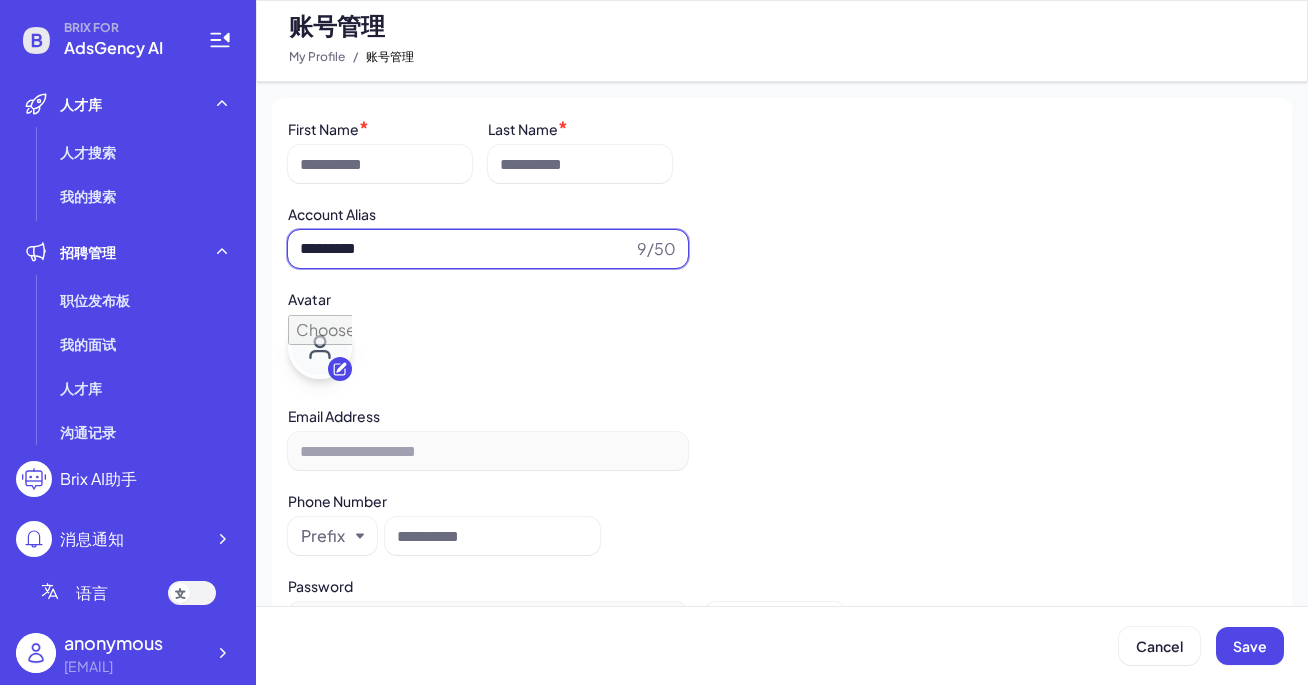 click on "*********" at bounding box center (464, 249) 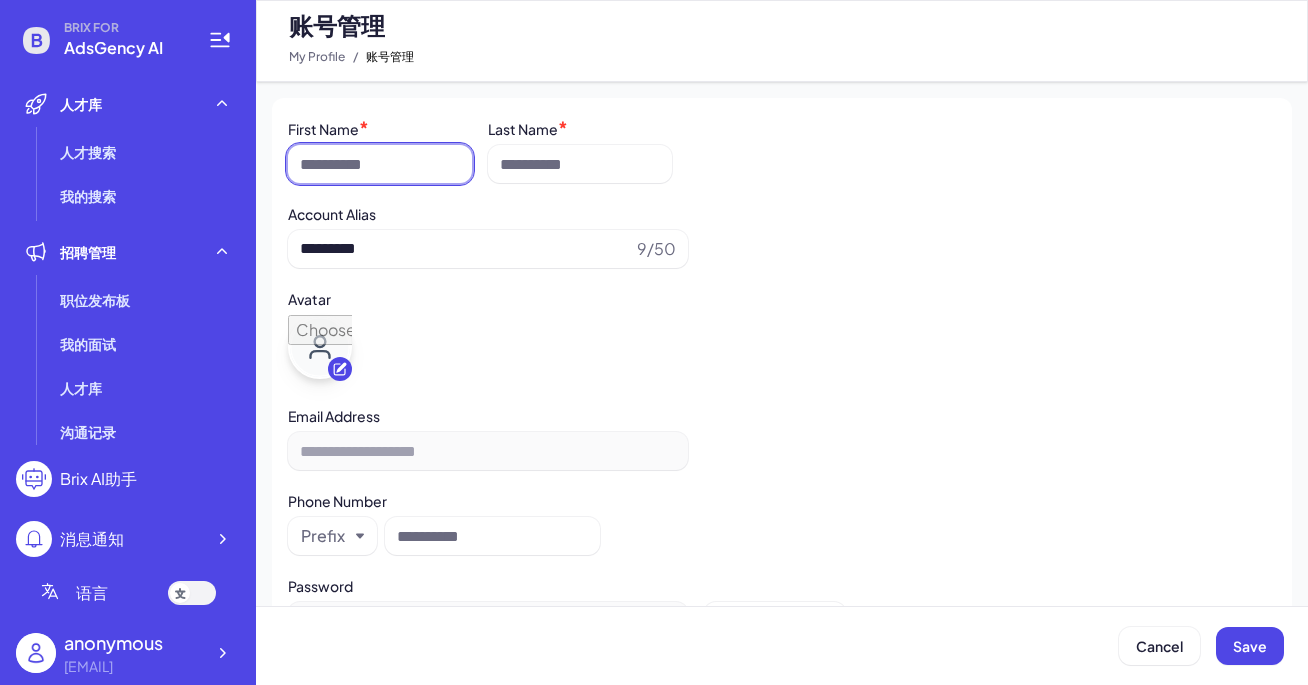 click at bounding box center (380, 164) 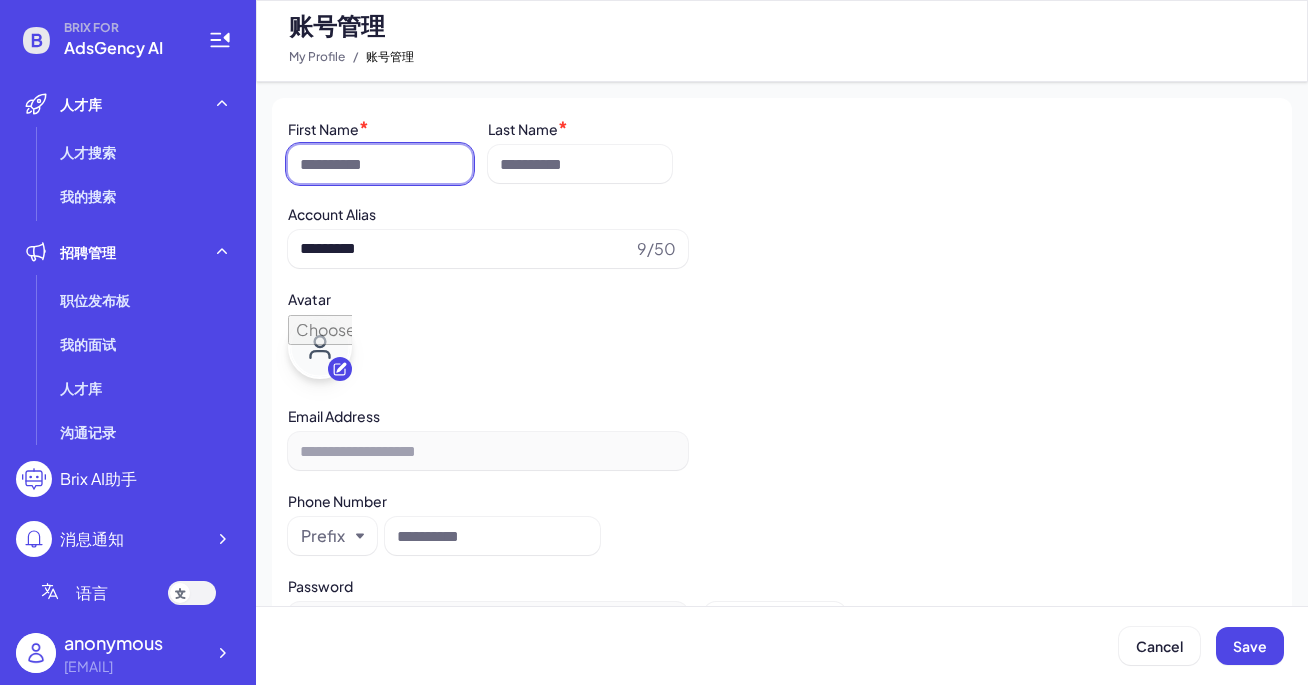 paste on "*********" 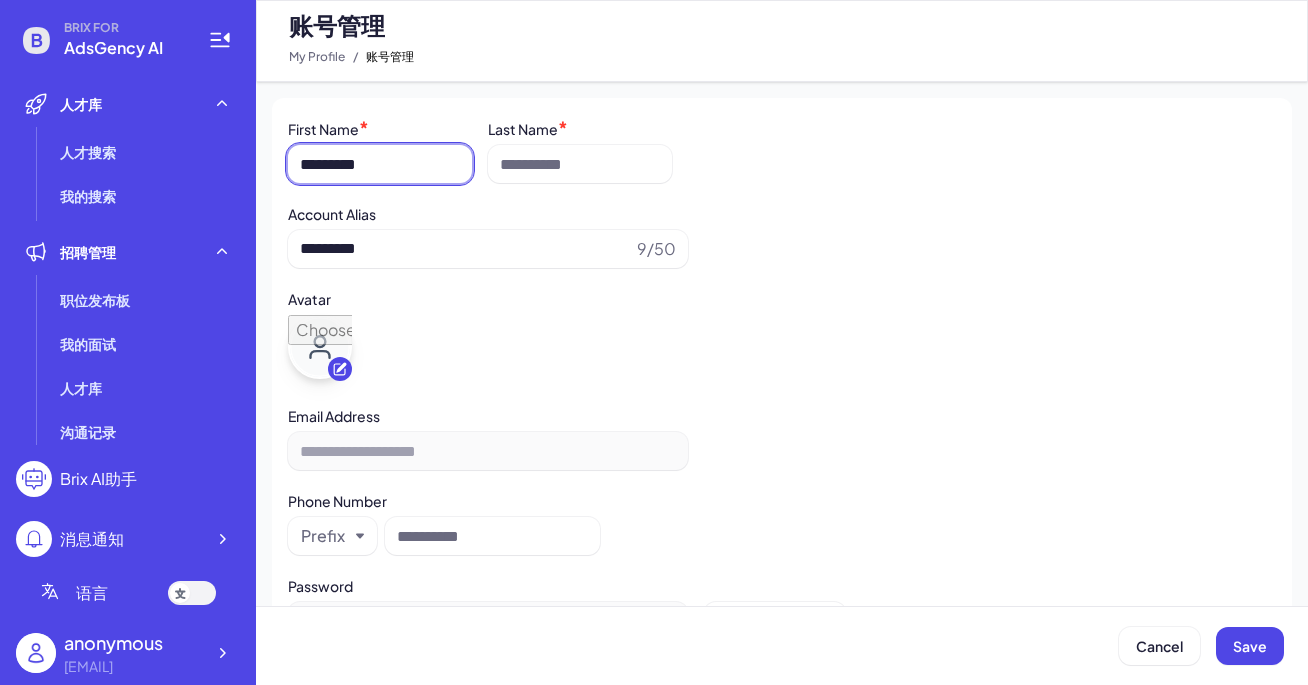 click on "*********" at bounding box center (380, 164) 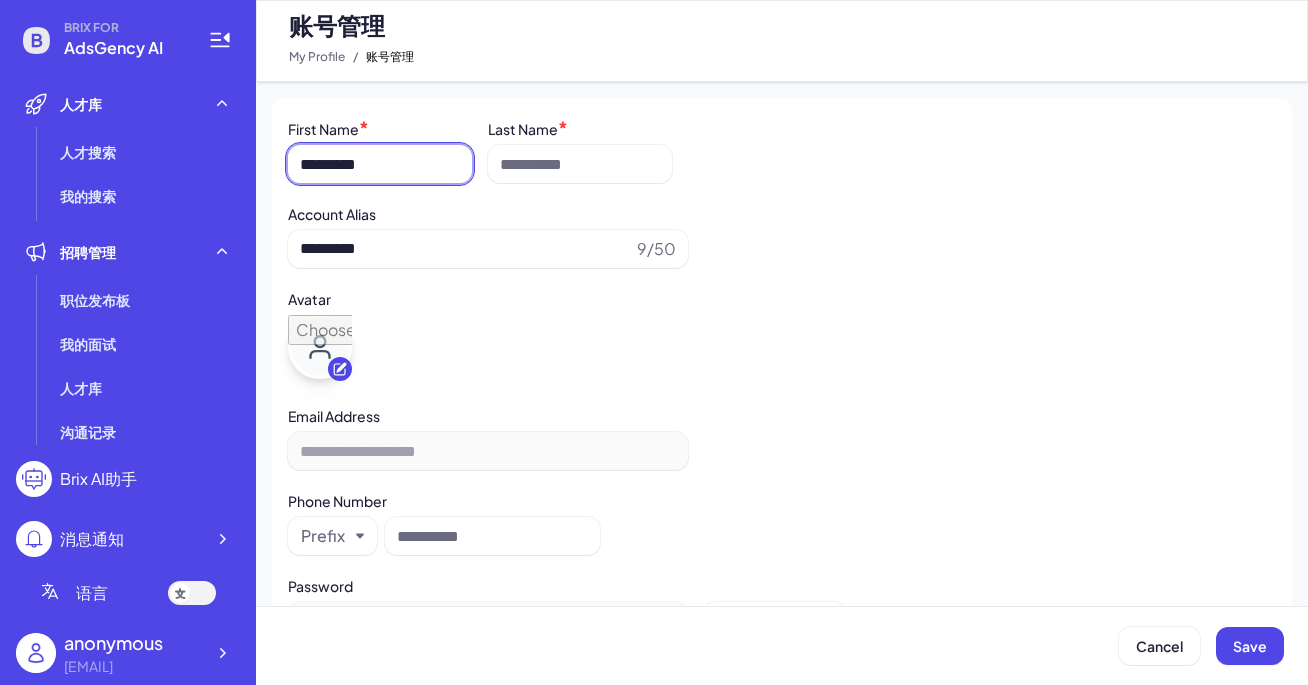 click on "*********" at bounding box center (380, 164) 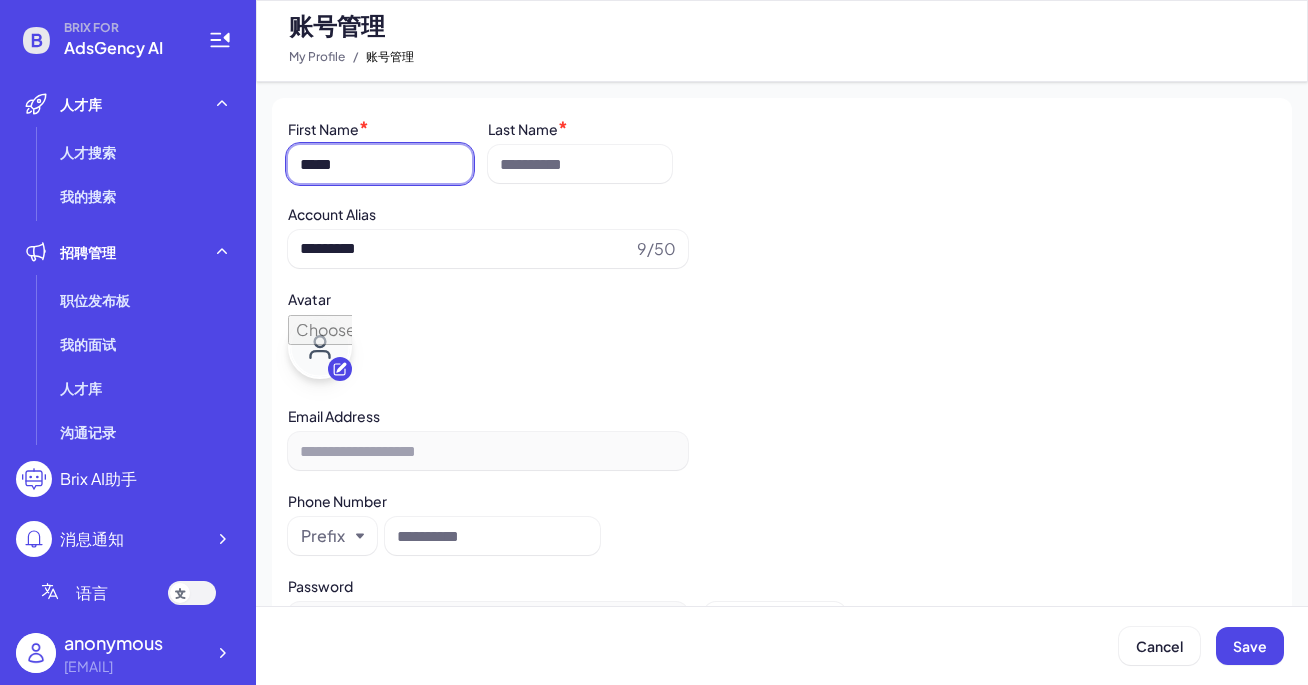 type on "*****" 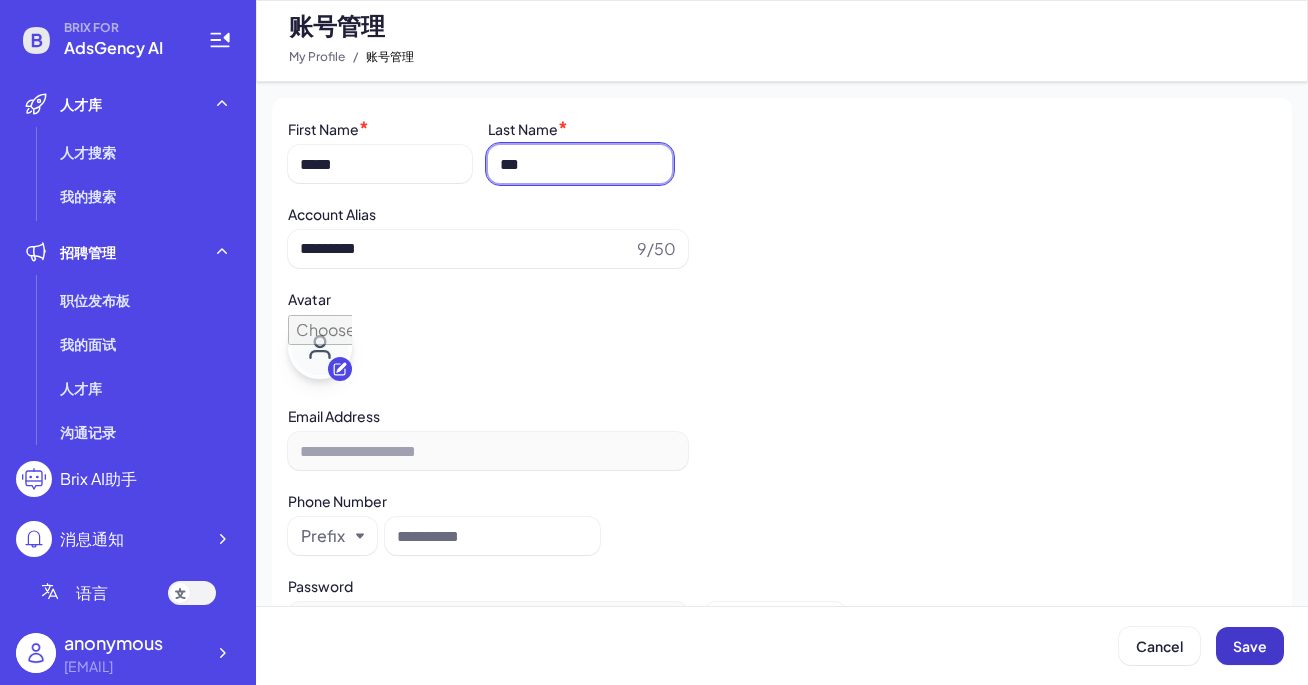 type on "***" 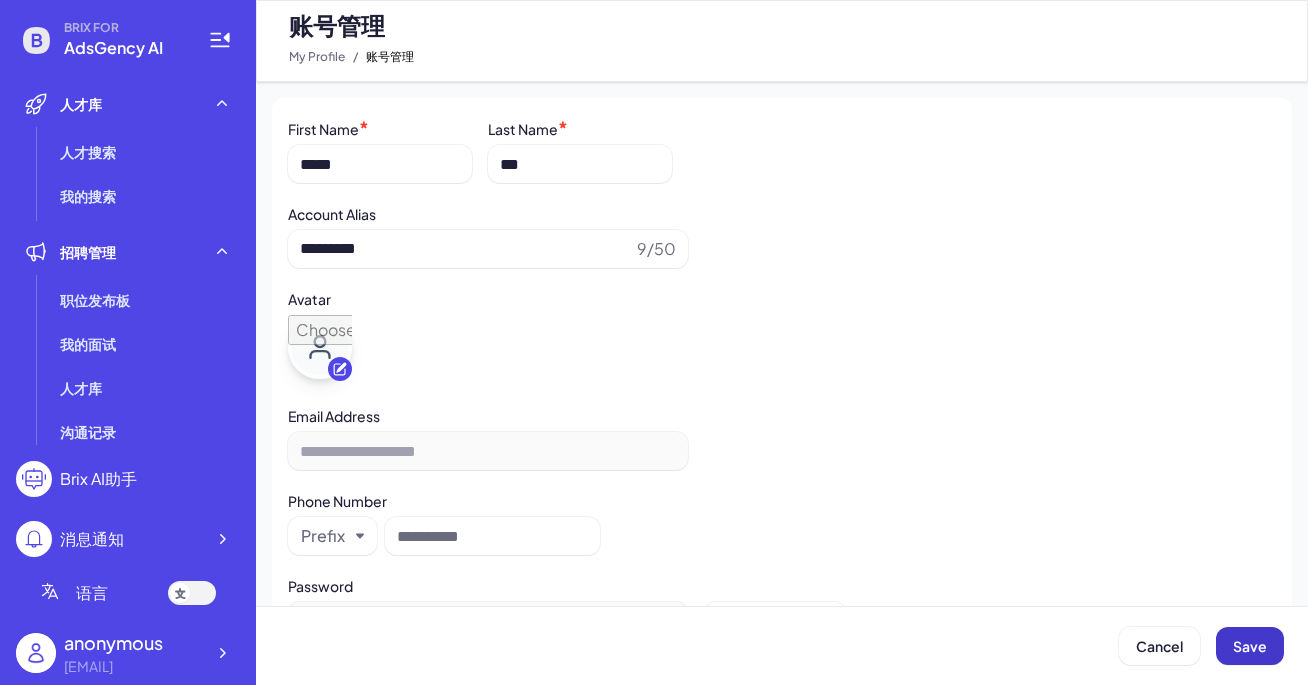 click on "Save" at bounding box center [1250, 646] 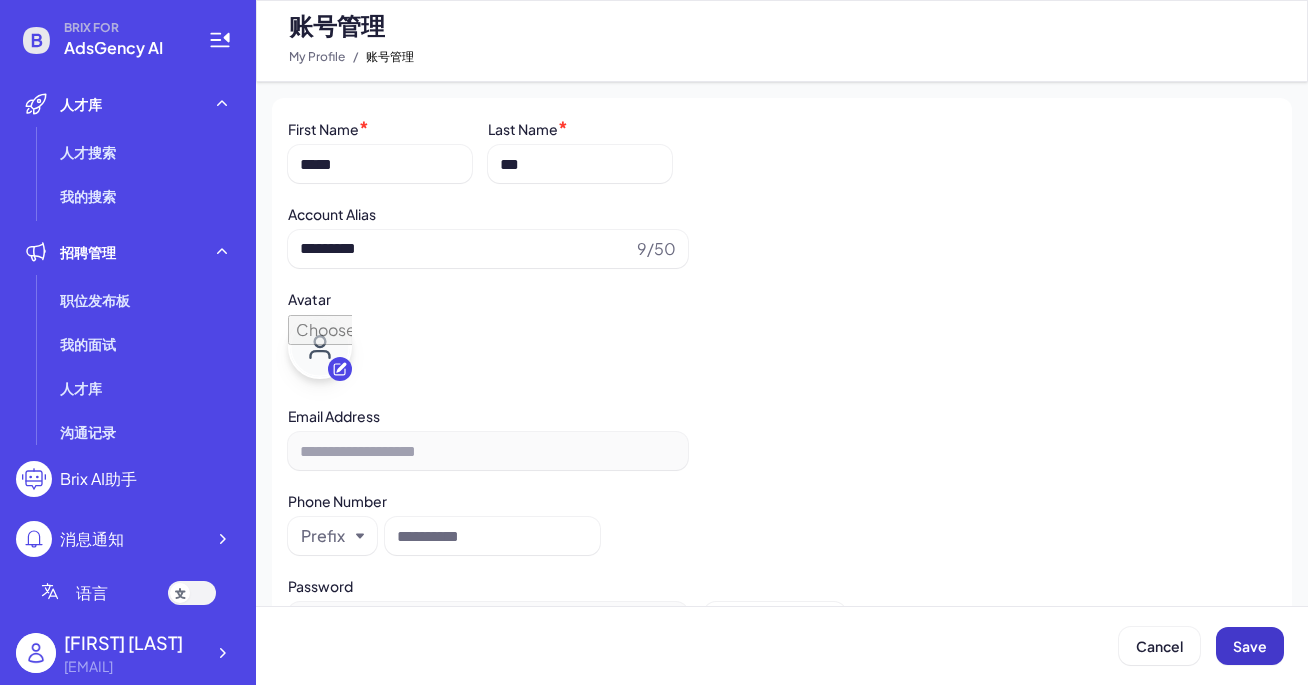 click on "Save" at bounding box center (1250, 646) 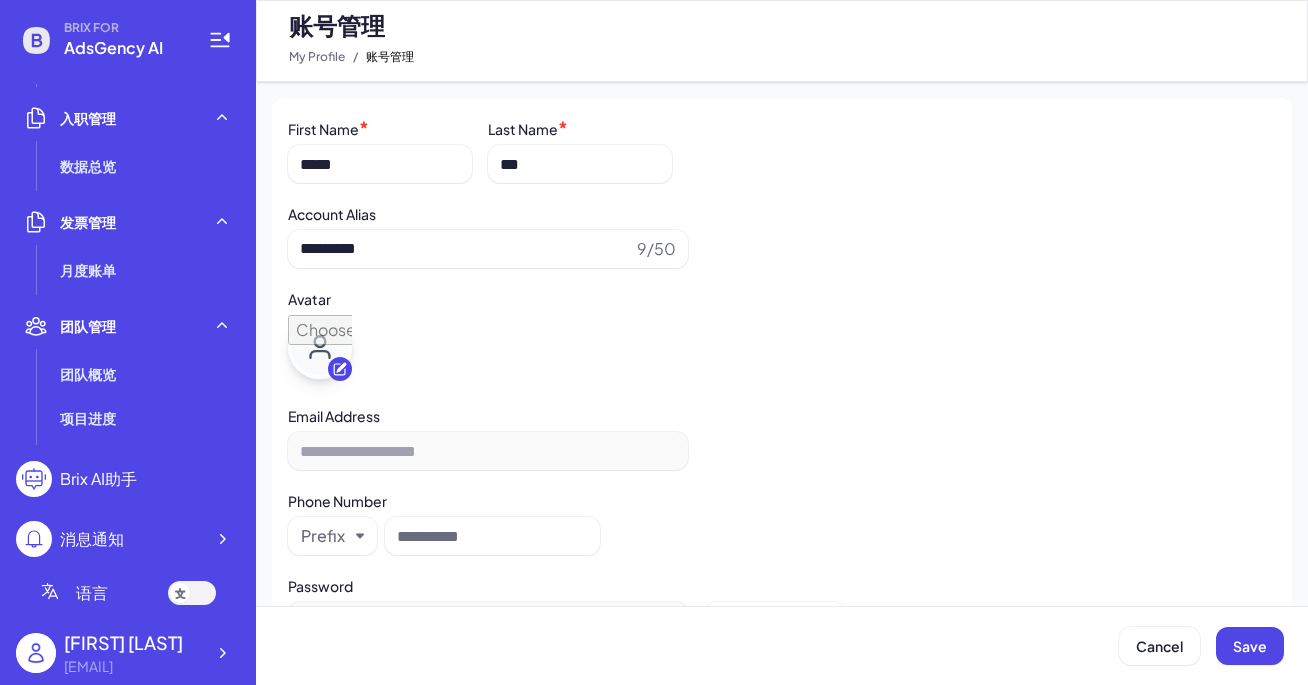 scroll, scrollTop: 385, scrollLeft: 0, axis: vertical 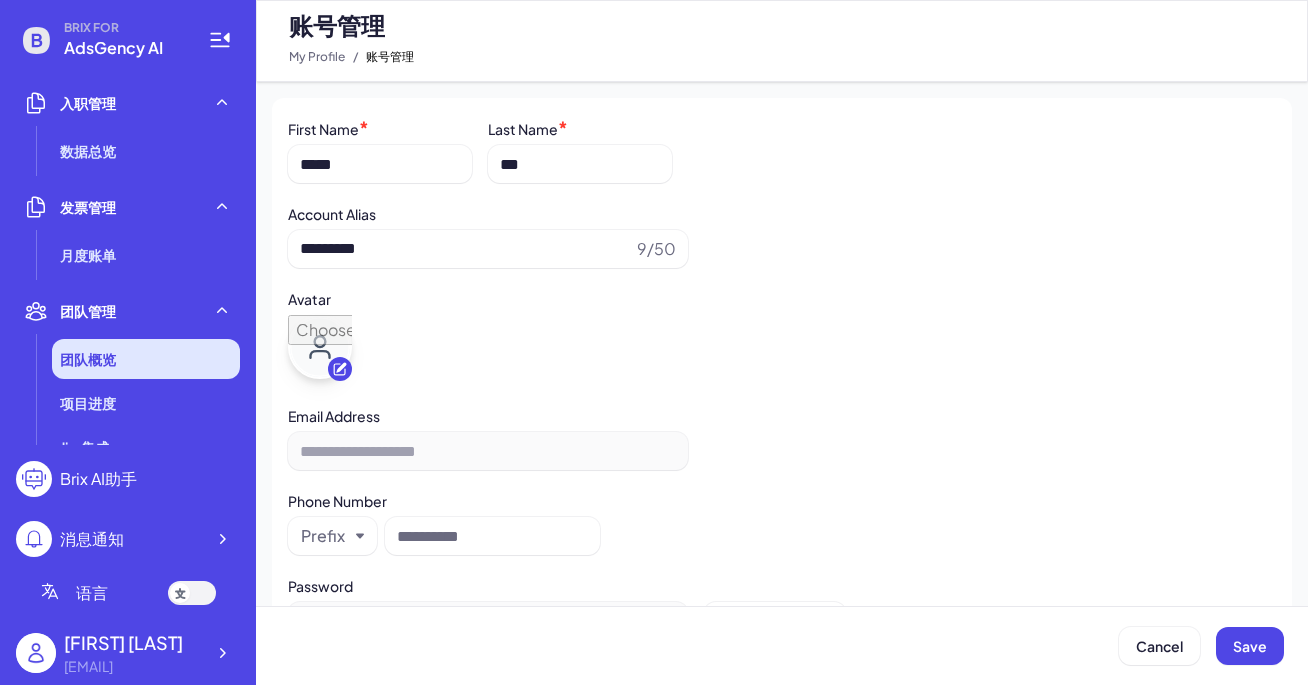 click on "团队概览" at bounding box center [146, 359] 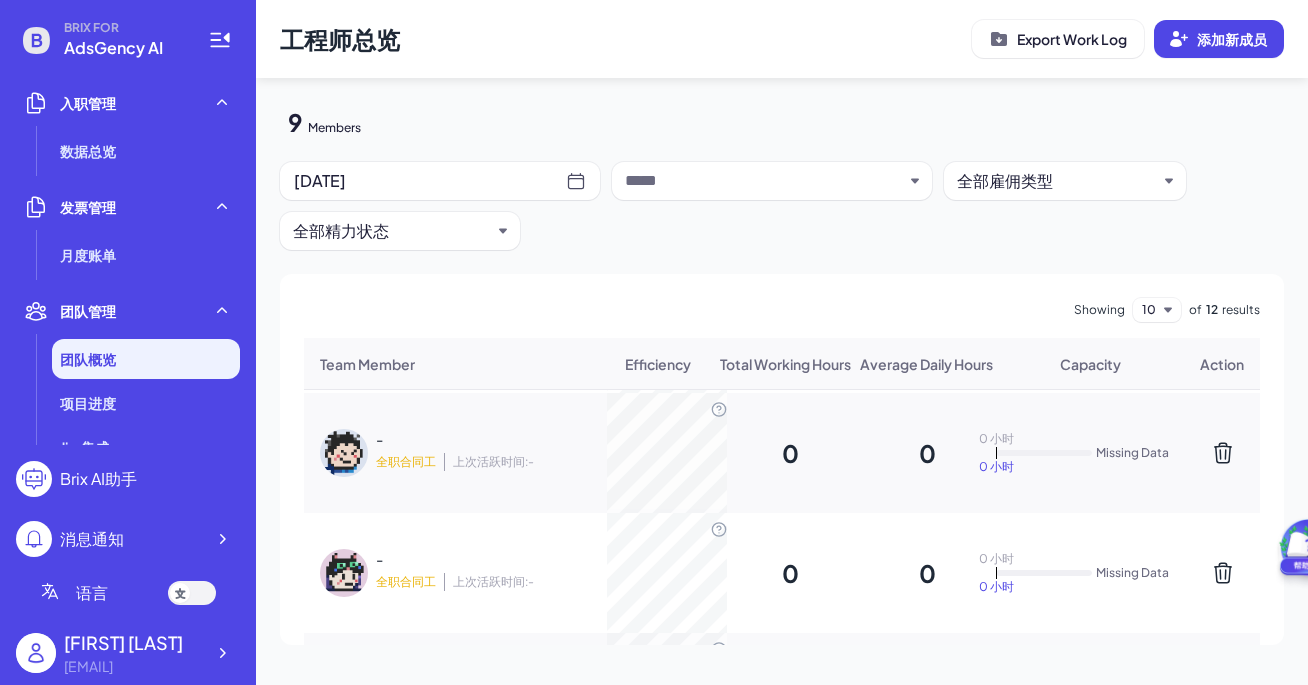 scroll, scrollTop: 0, scrollLeft: 0, axis: both 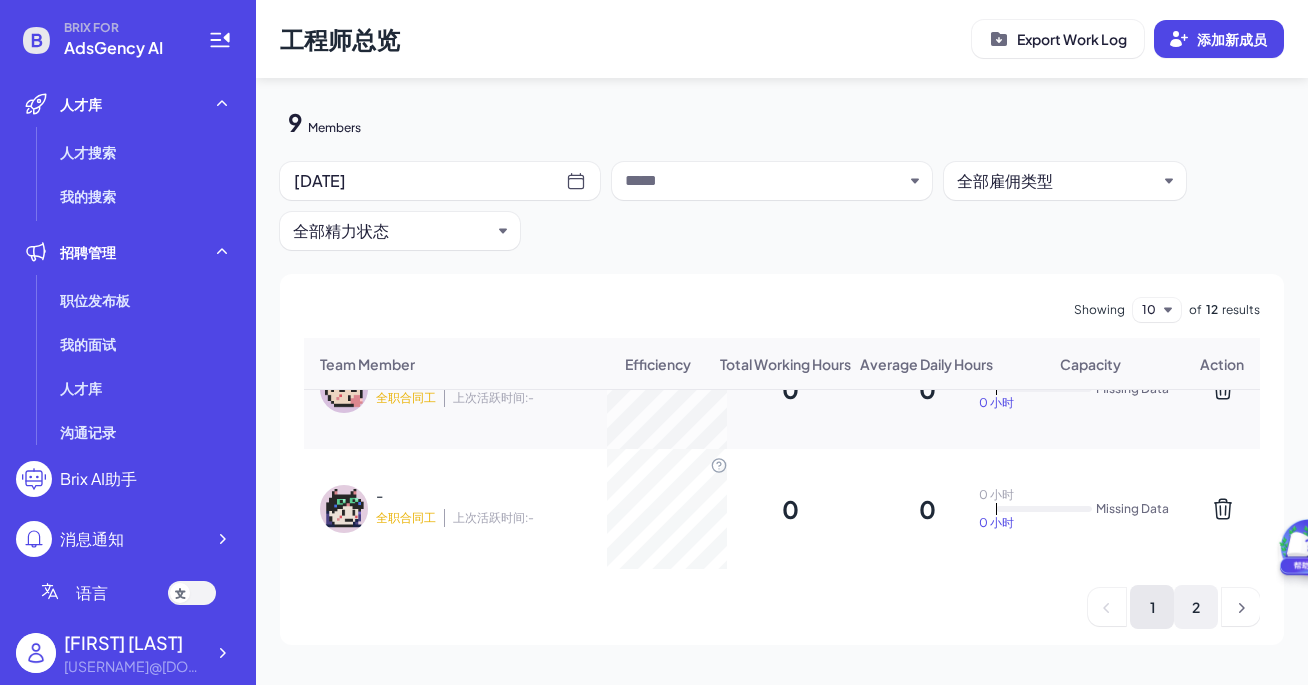 click on "2" at bounding box center (1196, 607) 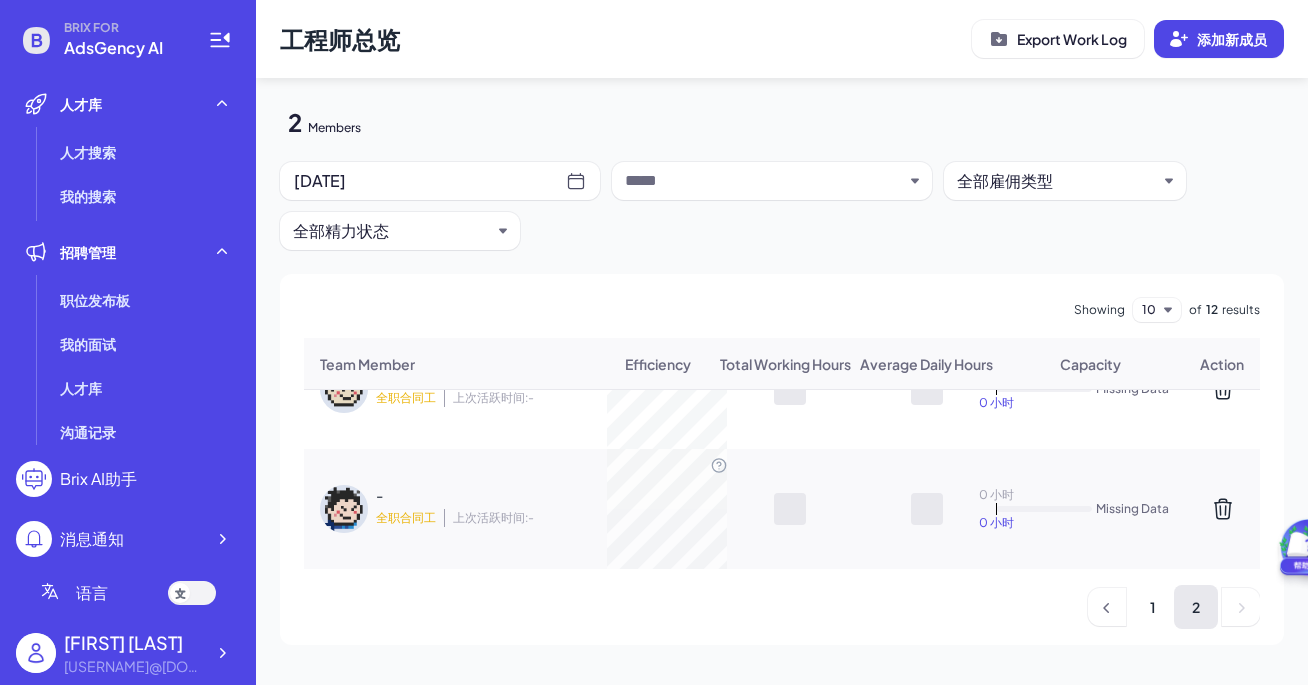scroll, scrollTop: 0, scrollLeft: 0, axis: both 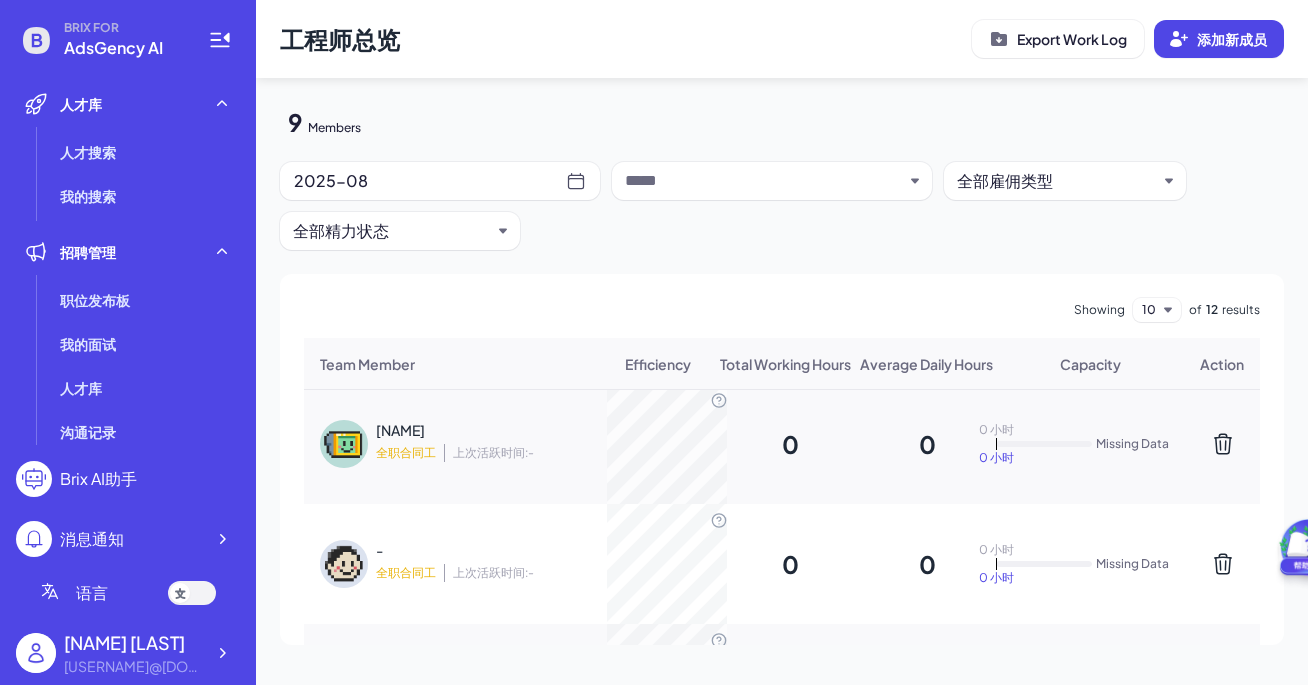click on "全职合同工 上次活跃时间:  -" at bounding box center [506, 453] 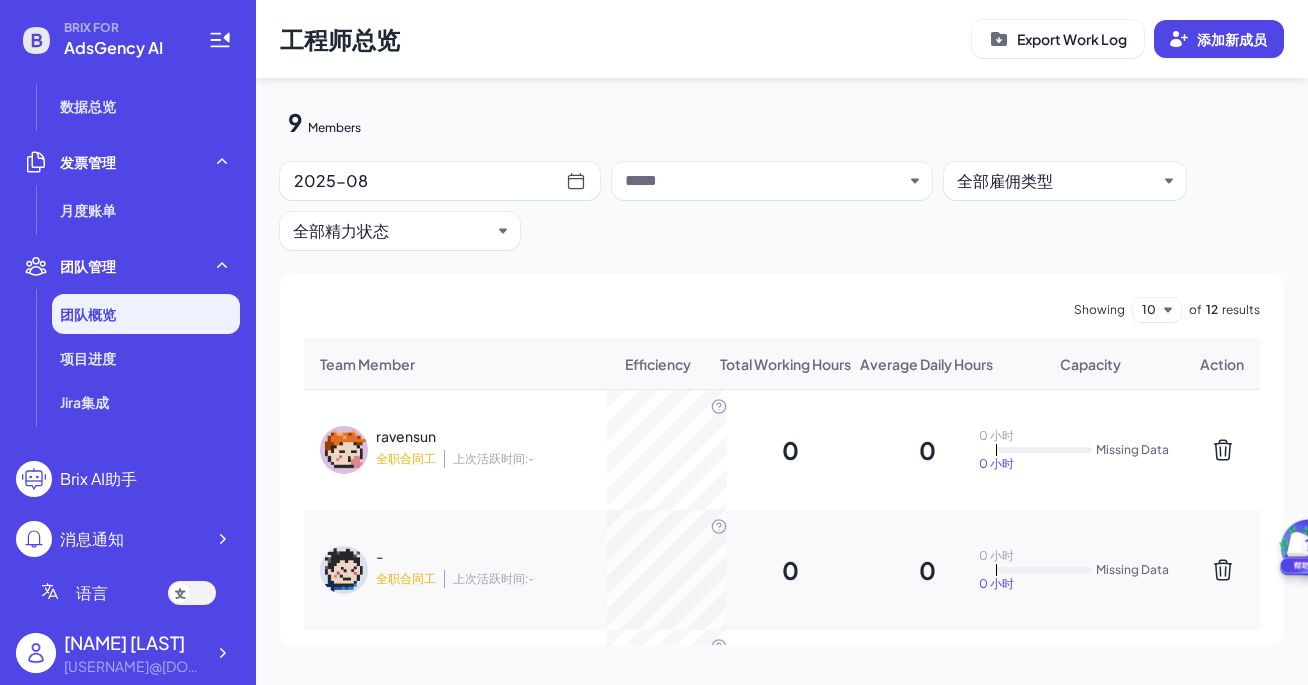 scroll, scrollTop: 472, scrollLeft: 0, axis: vertical 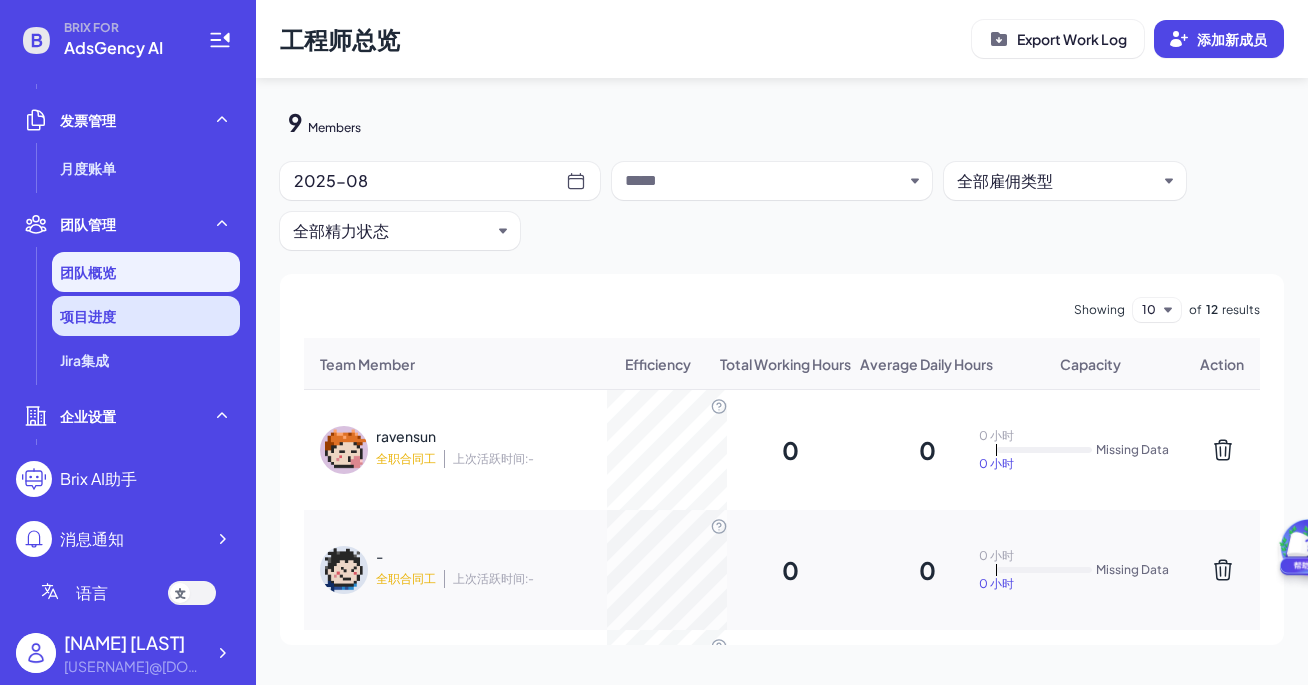 click on "项目进度" at bounding box center (146, 316) 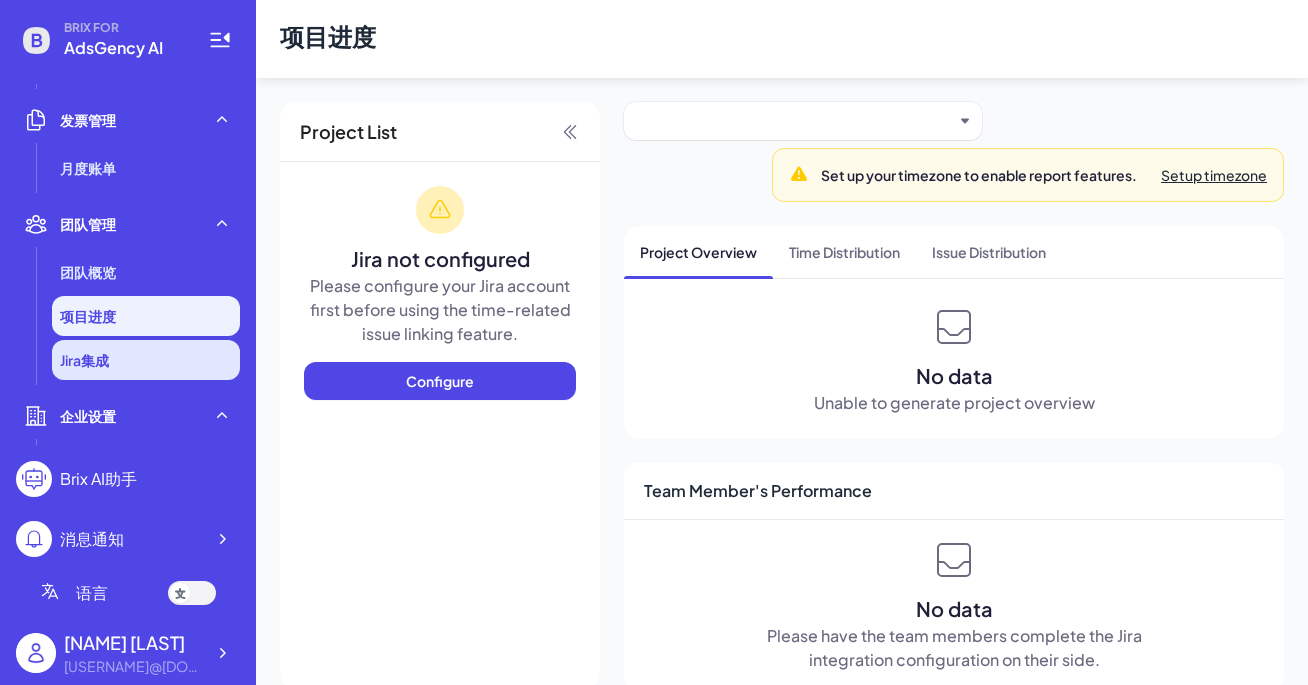 click on "Jira集成" at bounding box center (146, 360) 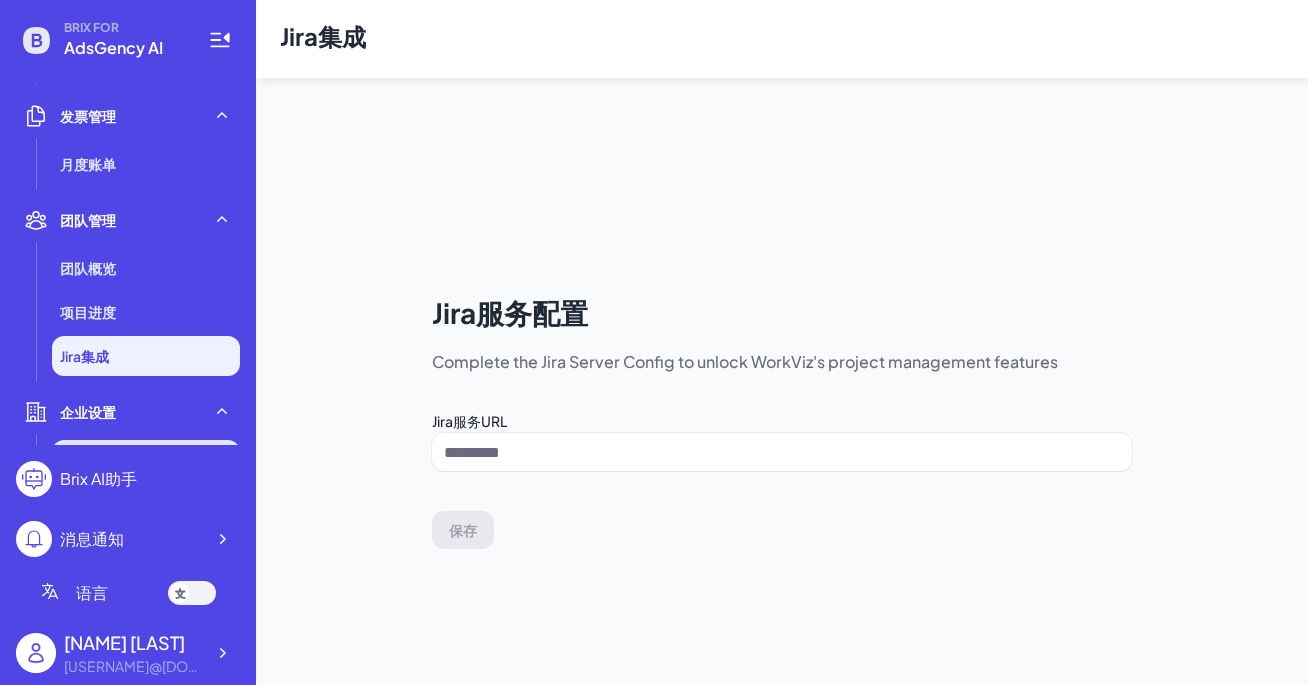 scroll, scrollTop: 334, scrollLeft: 0, axis: vertical 